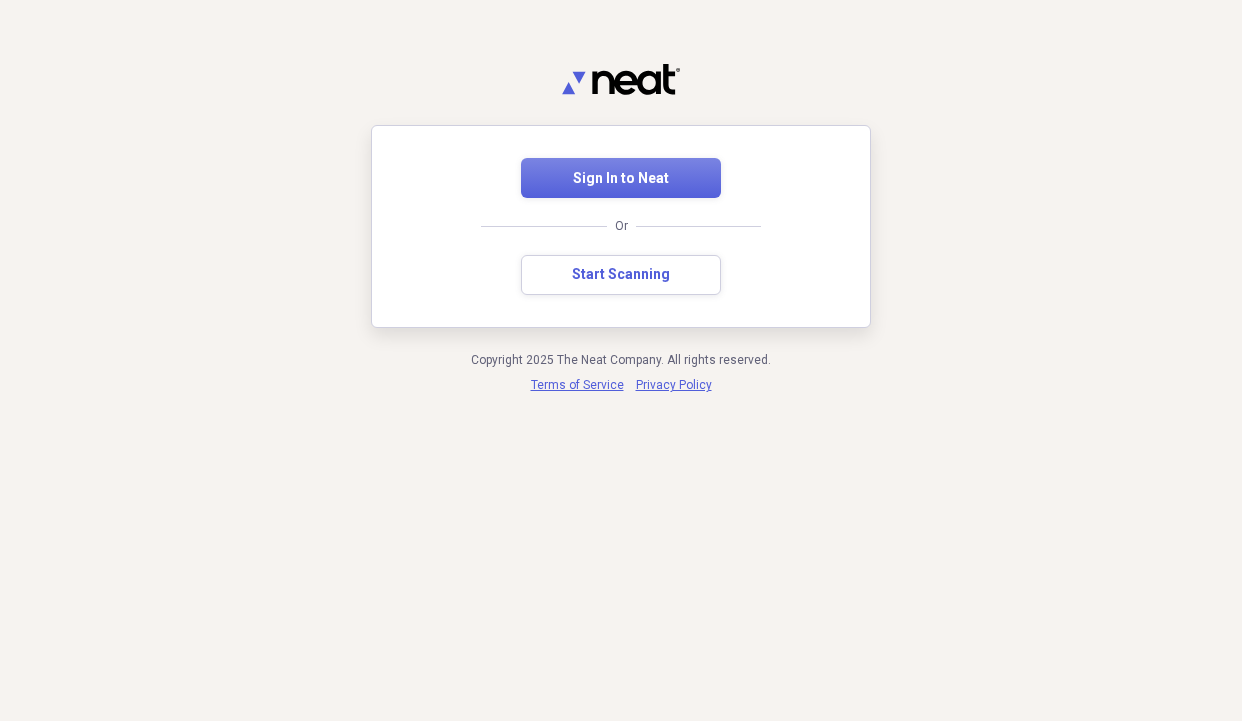 scroll, scrollTop: 0, scrollLeft: 0, axis: both 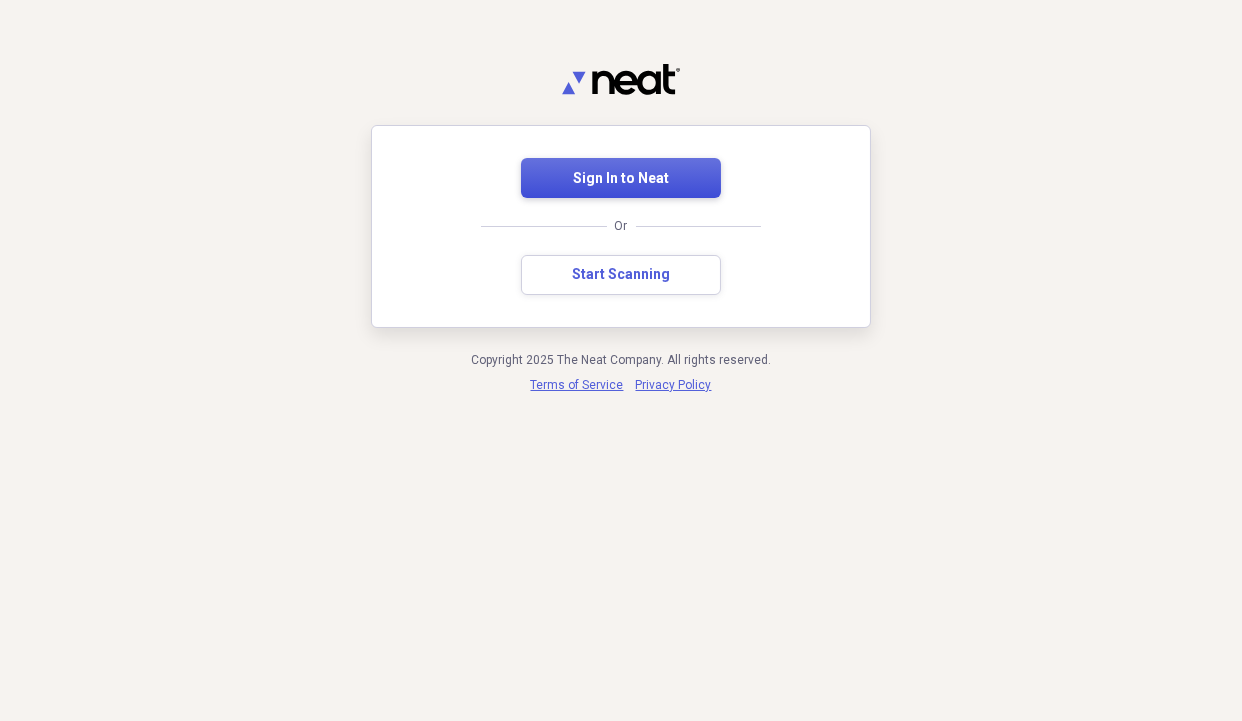 click on "Sign In to Neat" at bounding box center (621, 179) 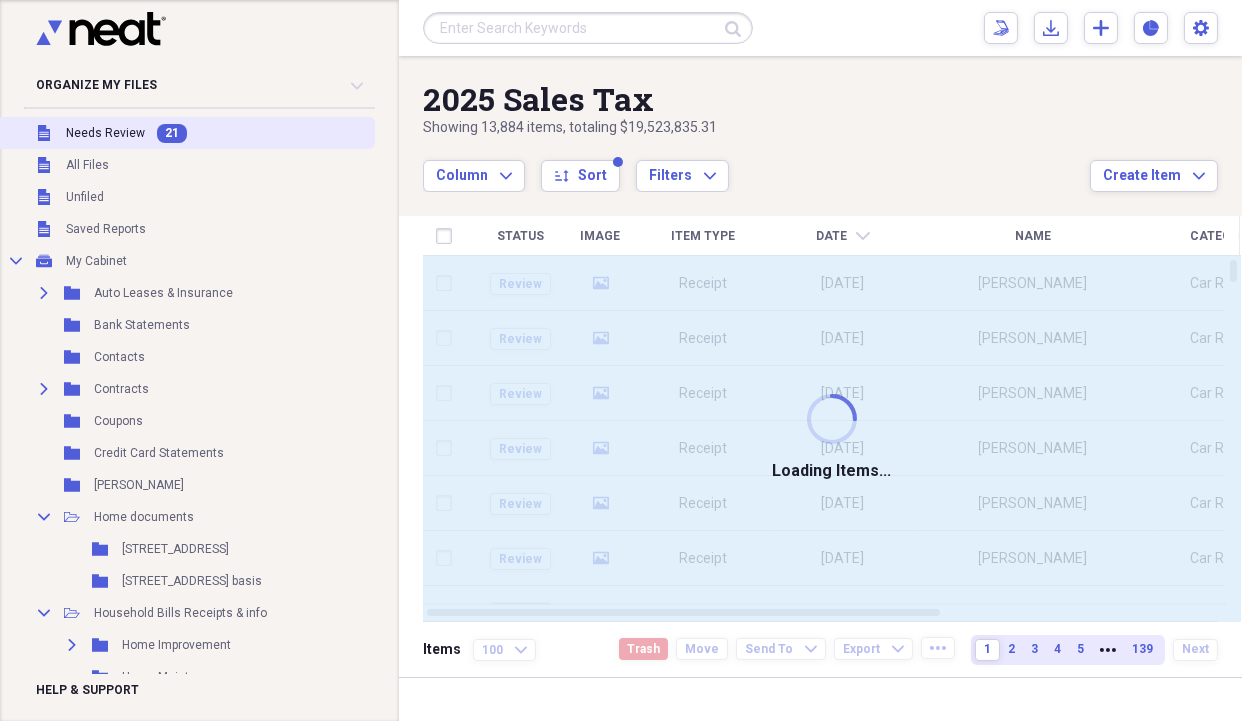 click on "Needs Review" at bounding box center (105, 133) 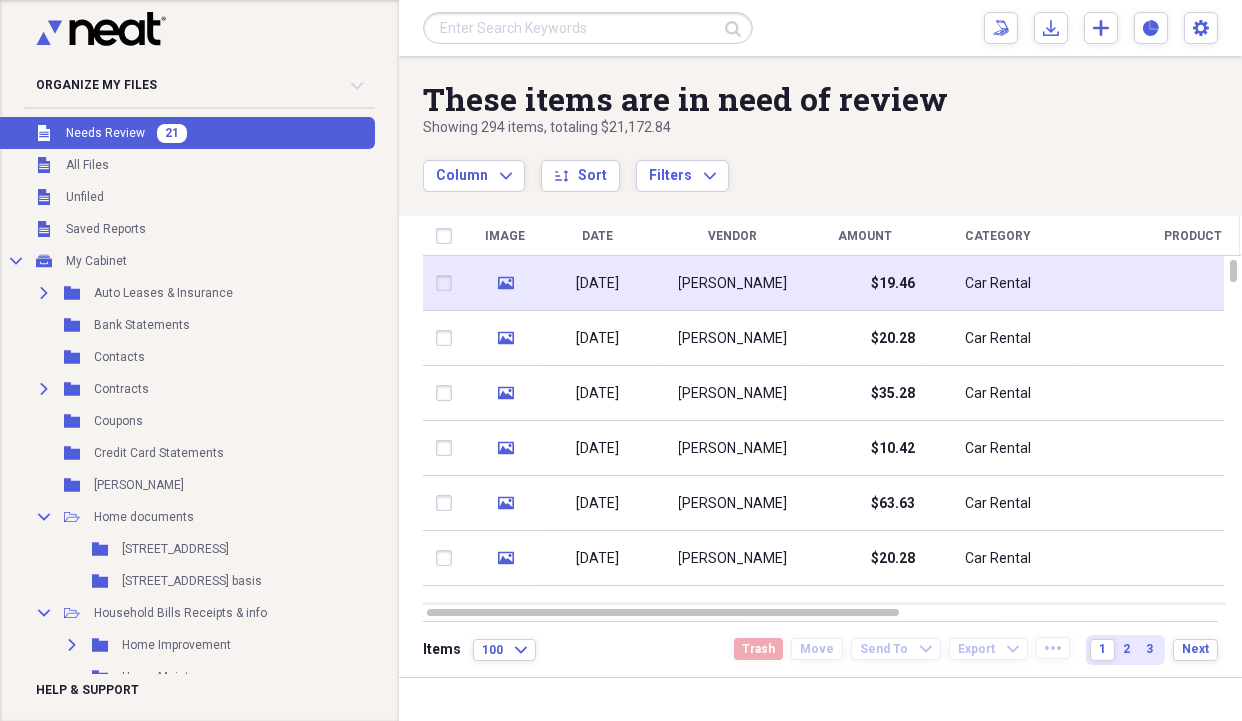 click on "[DATE]" at bounding box center (598, 284) 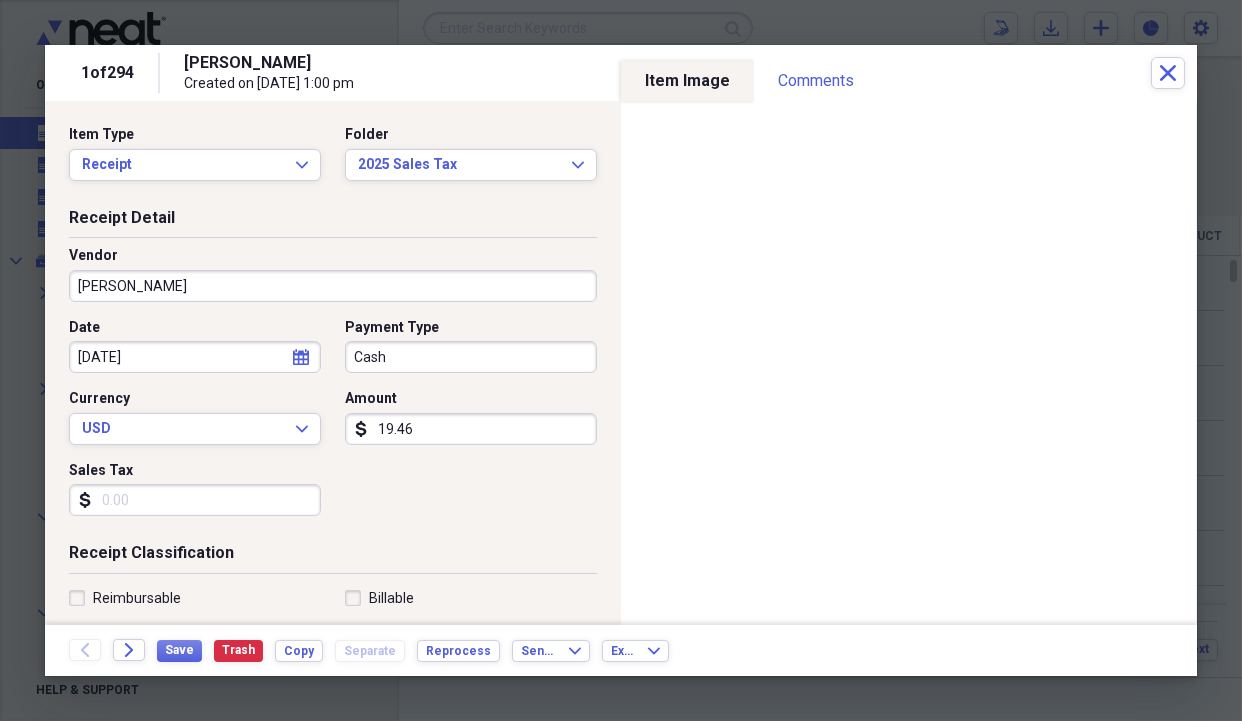 click on "Sales Tax" at bounding box center (195, 500) 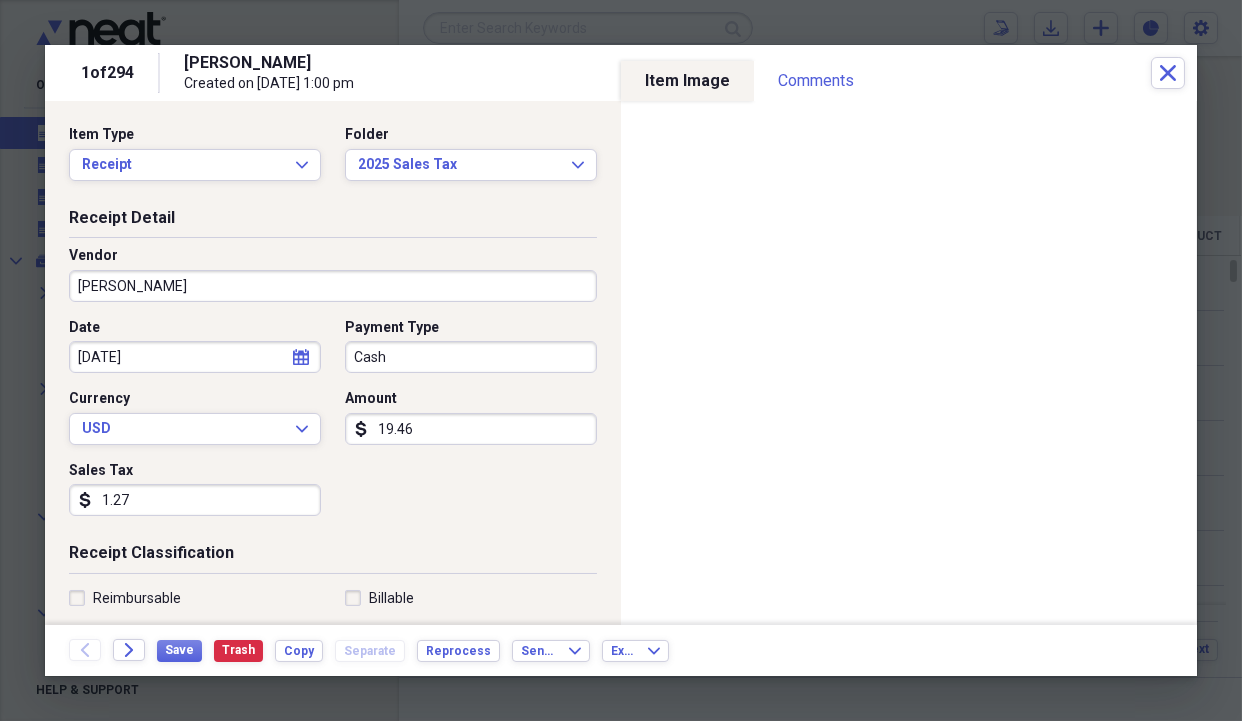 type on "1.27" 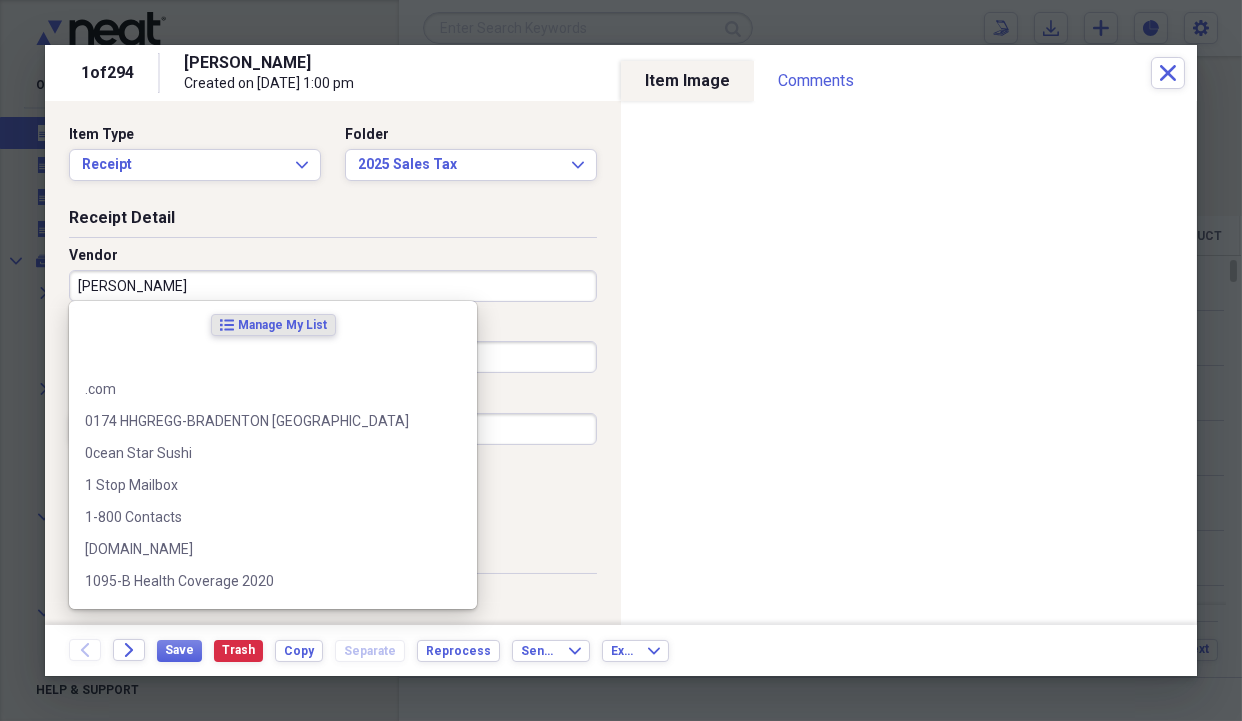click on "[PERSON_NAME]" at bounding box center (333, 286) 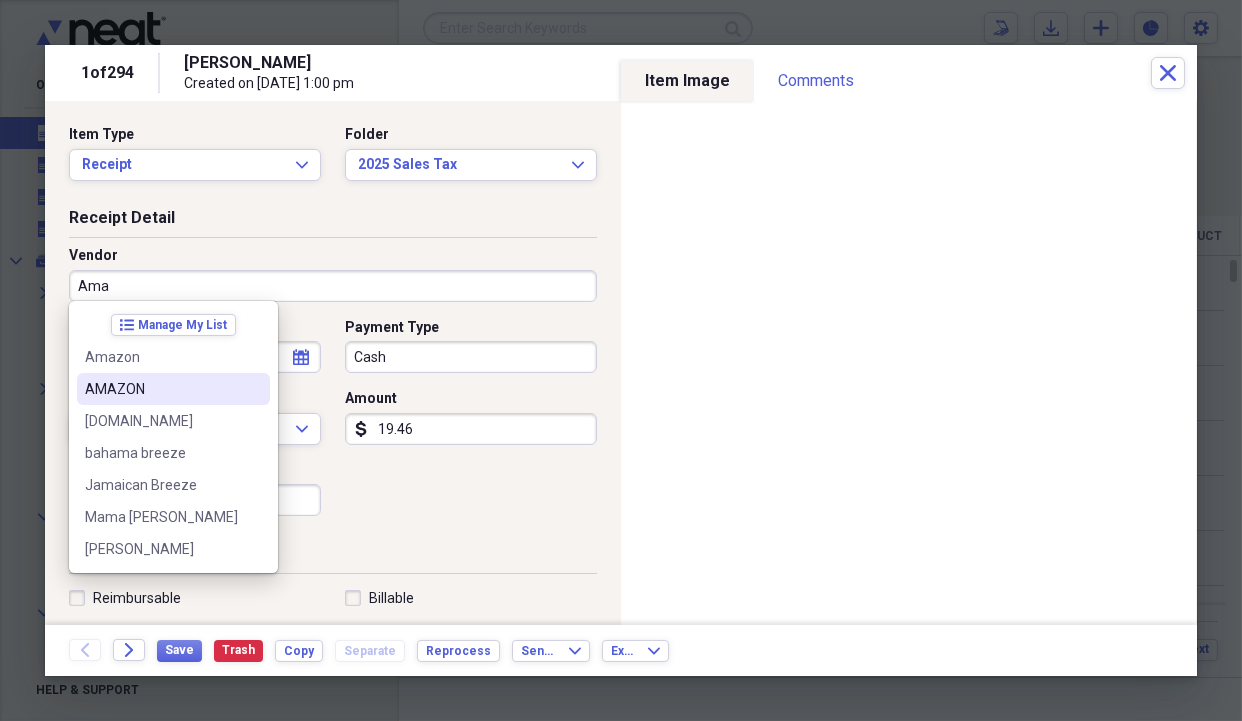 click on "AMAZON" at bounding box center (161, 389) 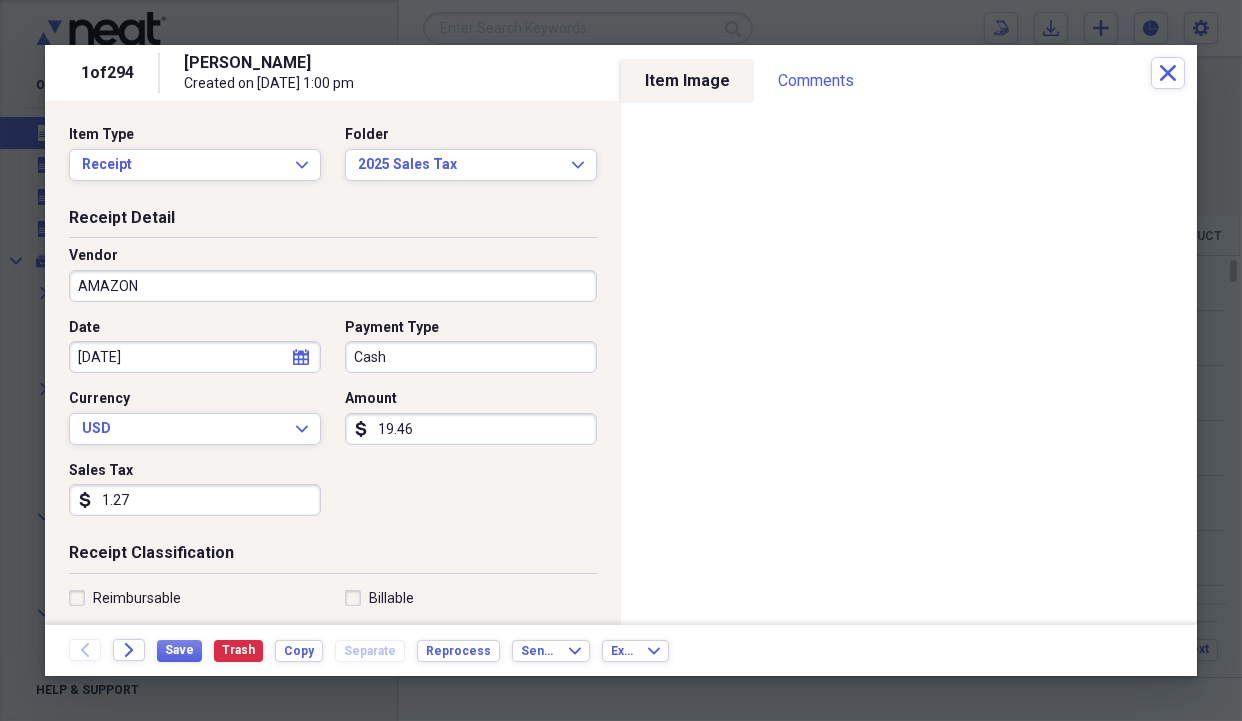 type on "Medical" 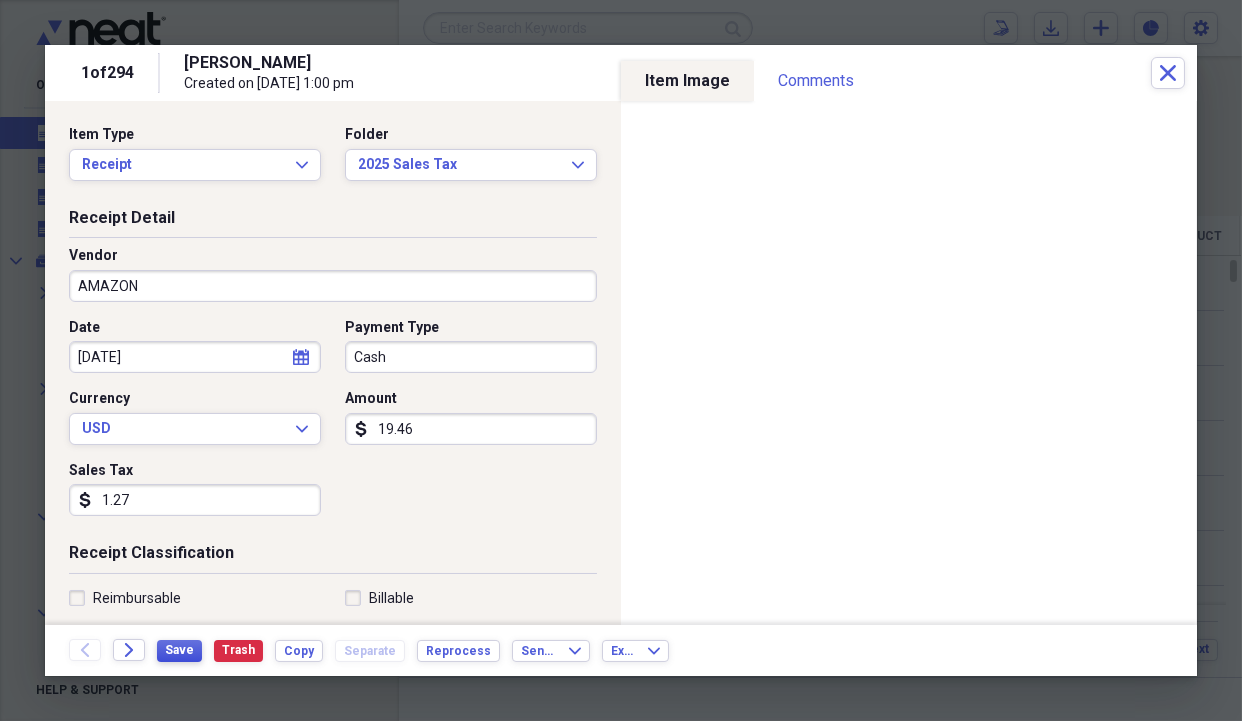 click on "Save" at bounding box center [179, 650] 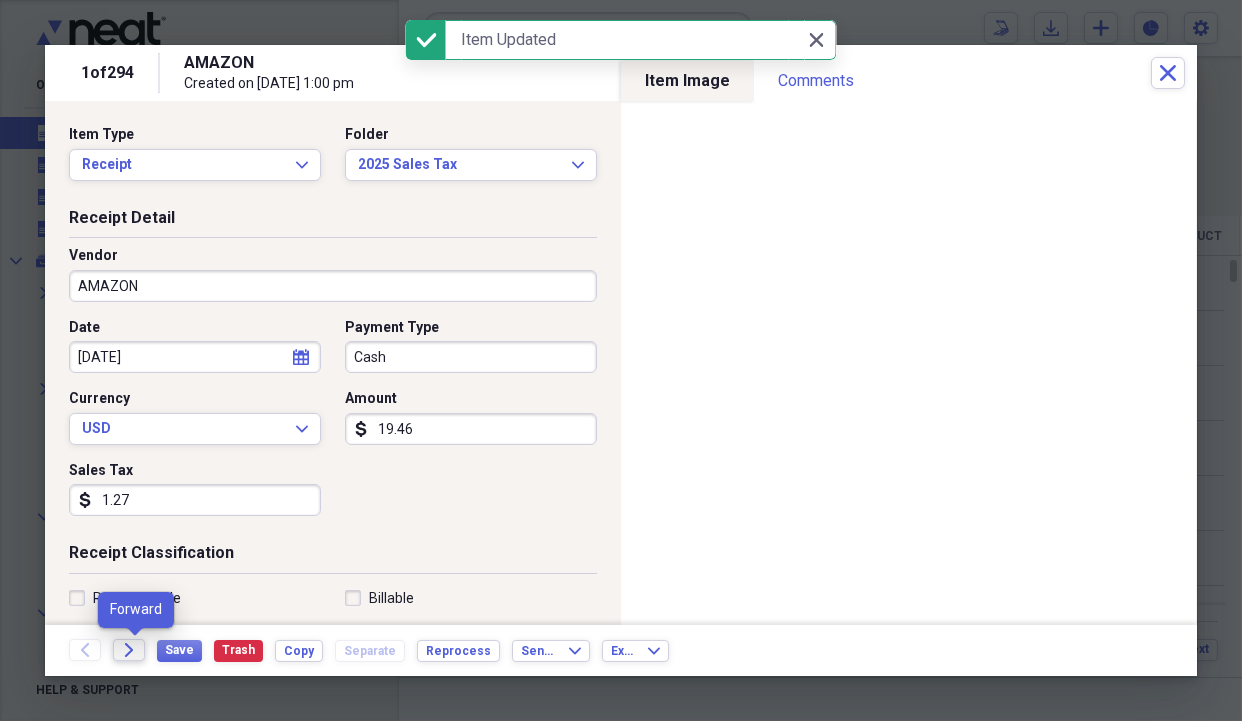 click 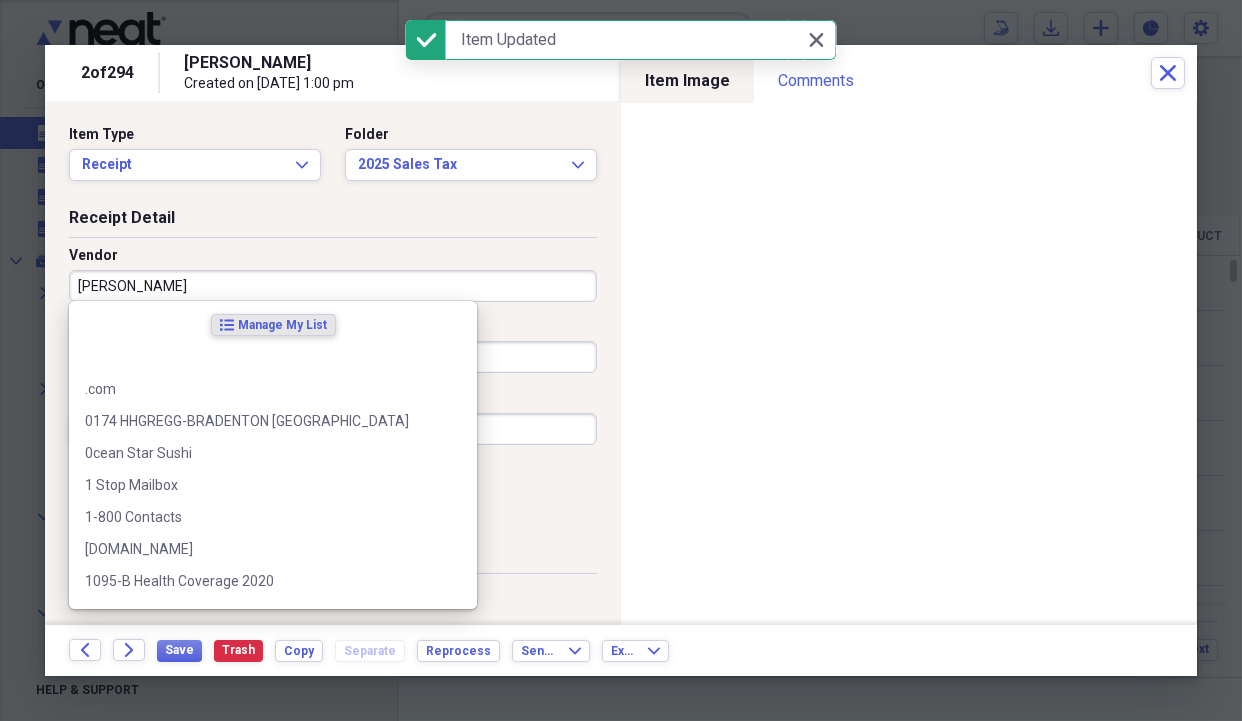 click on "[PERSON_NAME]" at bounding box center (333, 286) 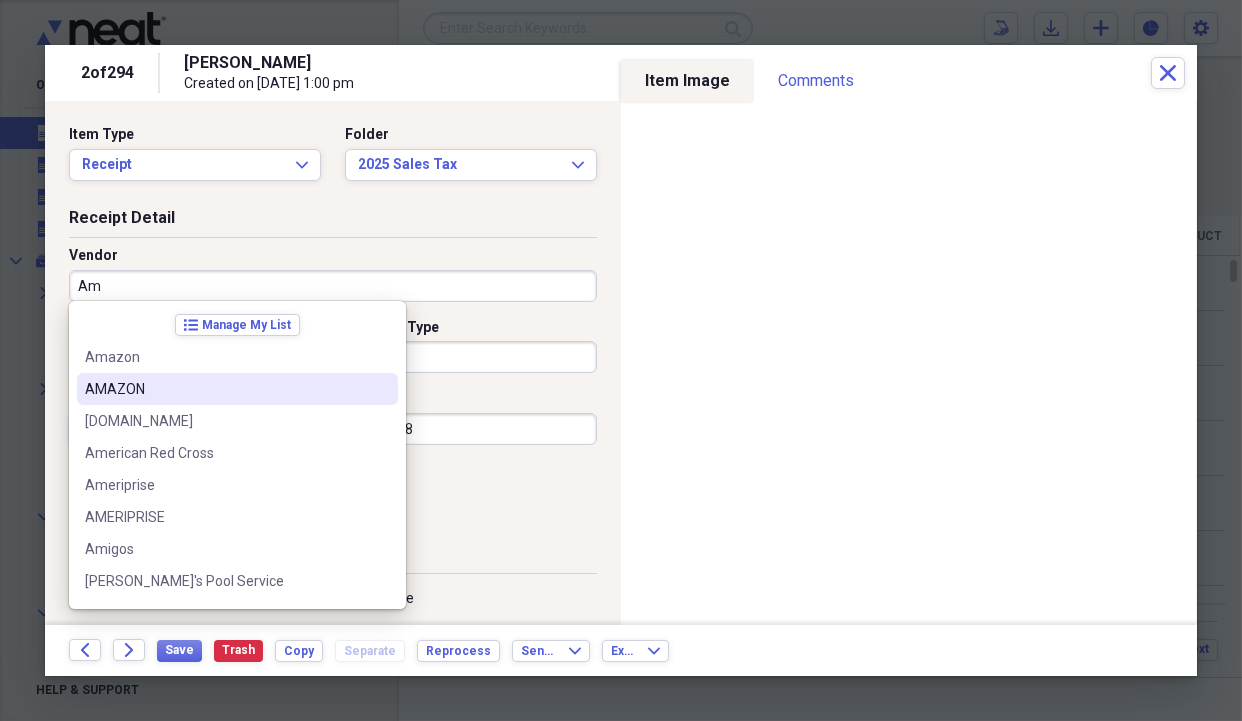 click on "AMAZON" at bounding box center [225, 389] 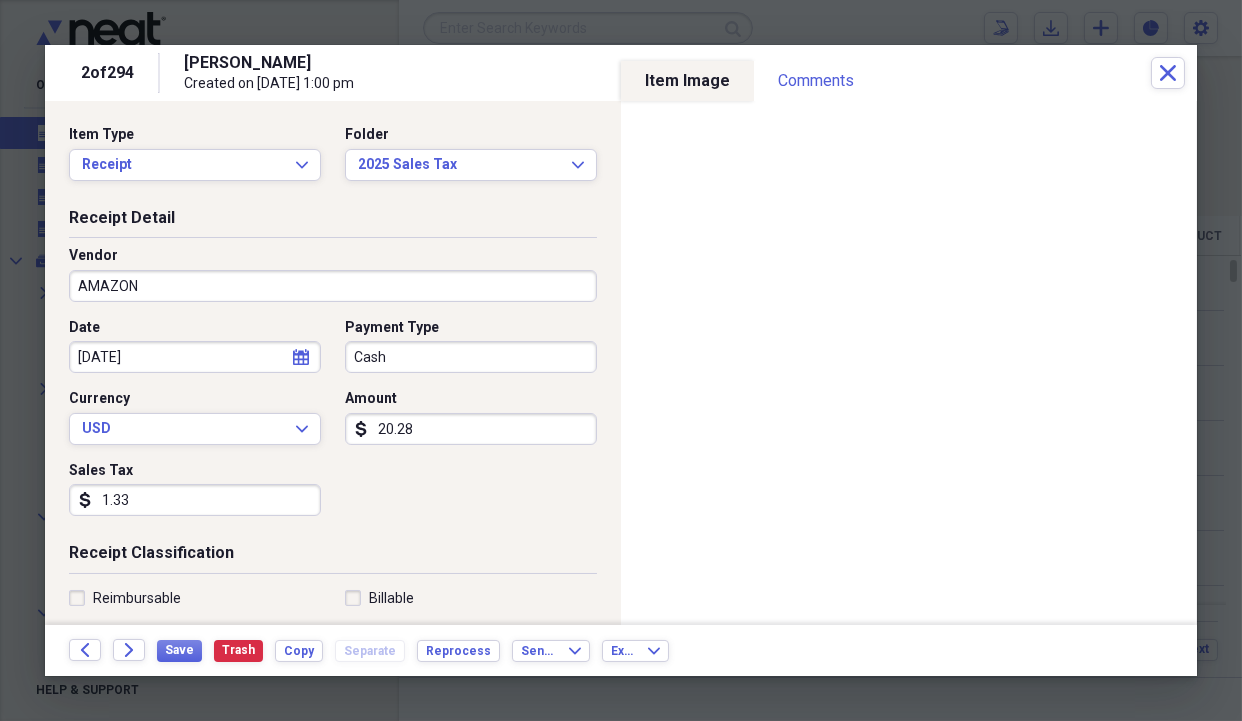 type on "Medical" 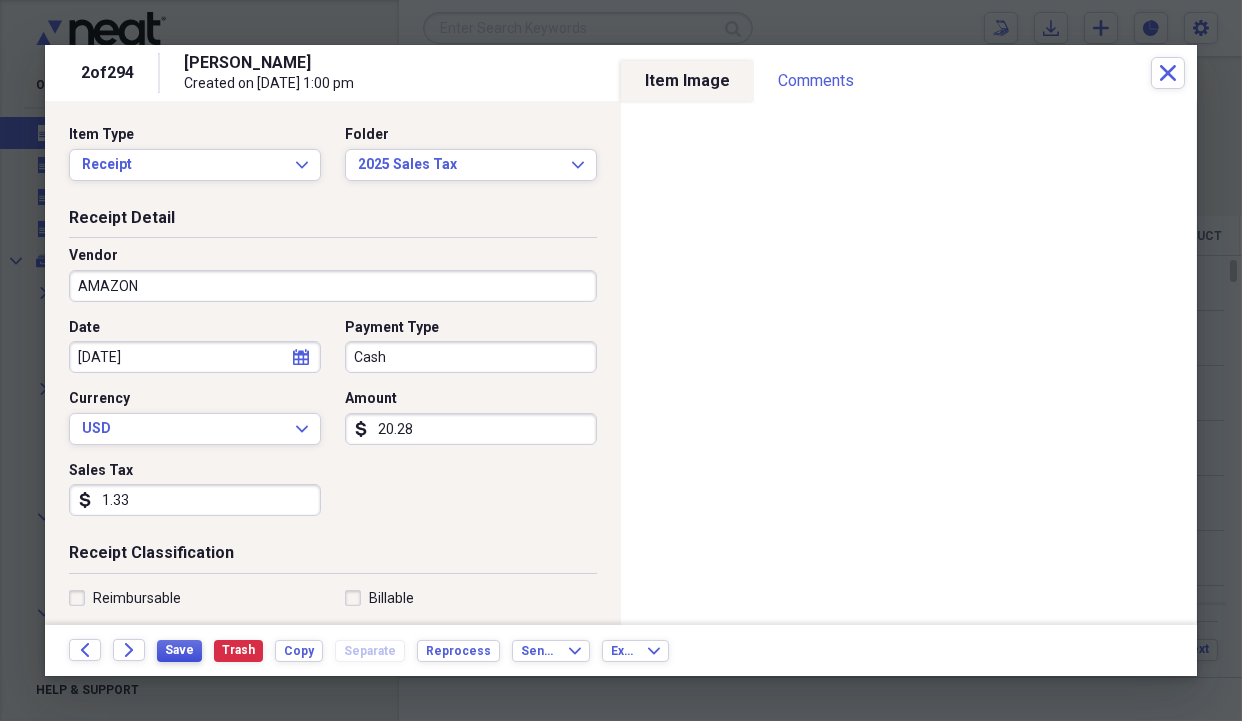click on "Save" at bounding box center (179, 650) 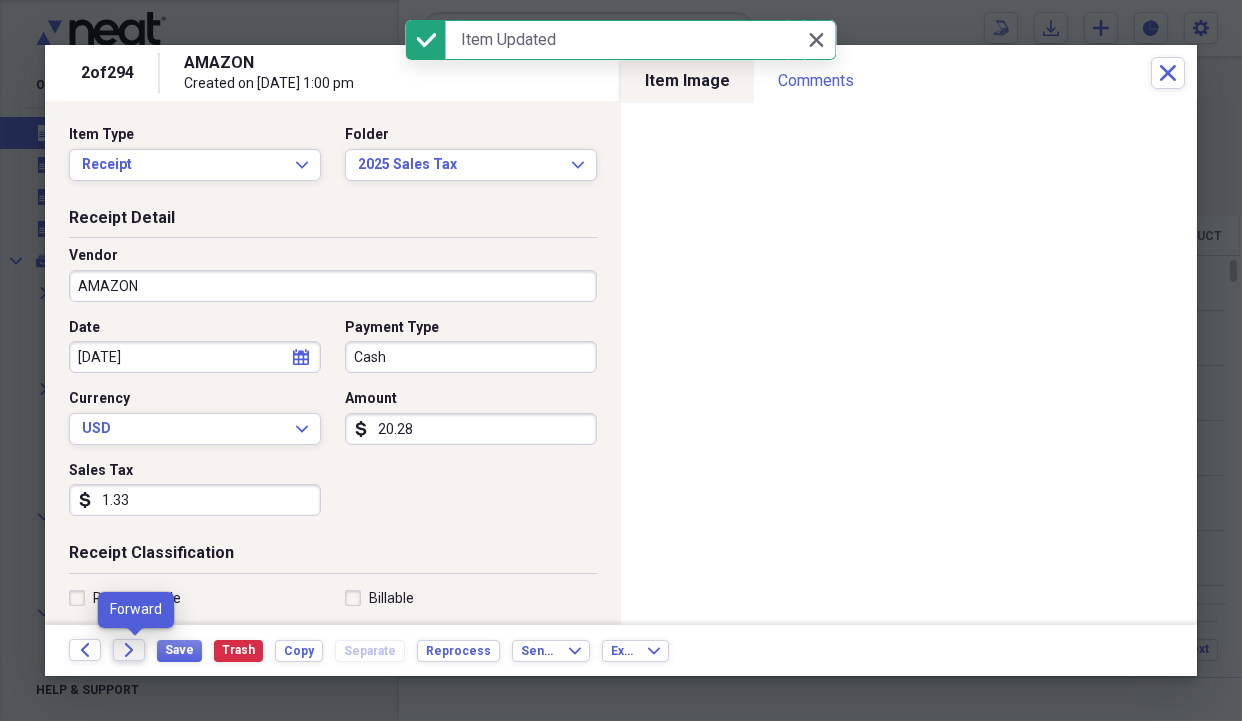 click on "Forward" 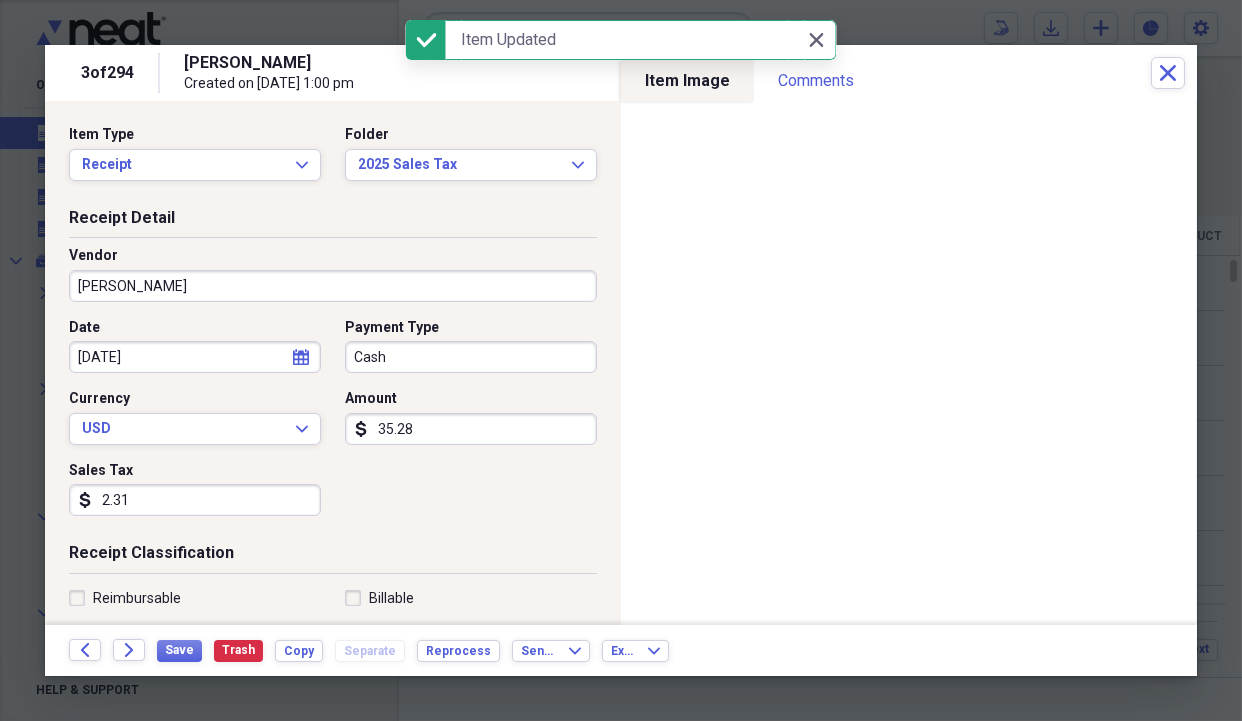 click on "[PERSON_NAME]" at bounding box center (333, 286) 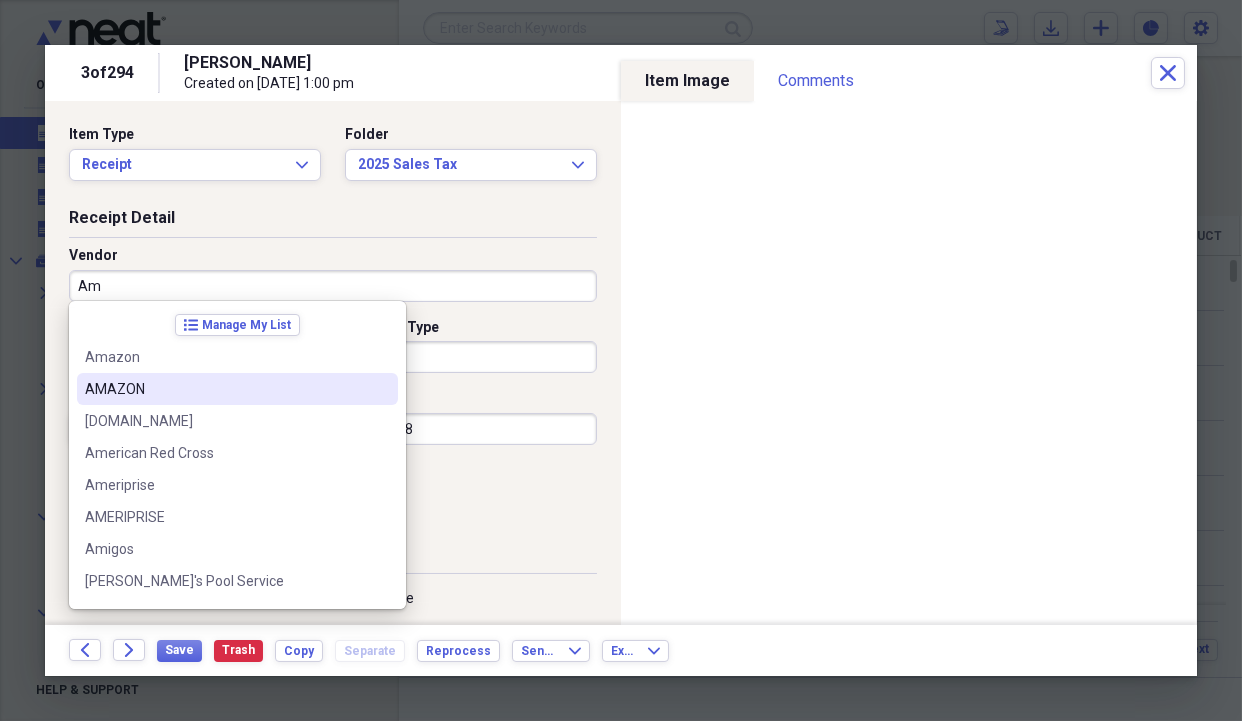 click on "AMAZON" at bounding box center [225, 389] 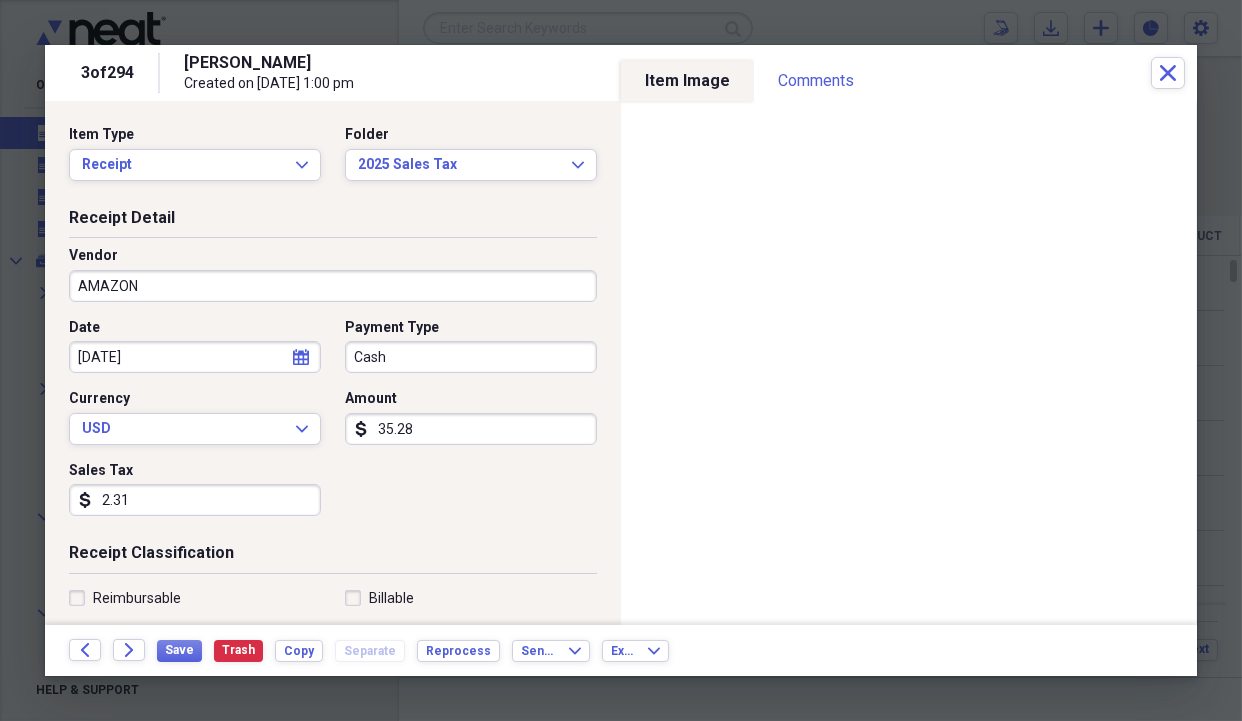 type on "Medical" 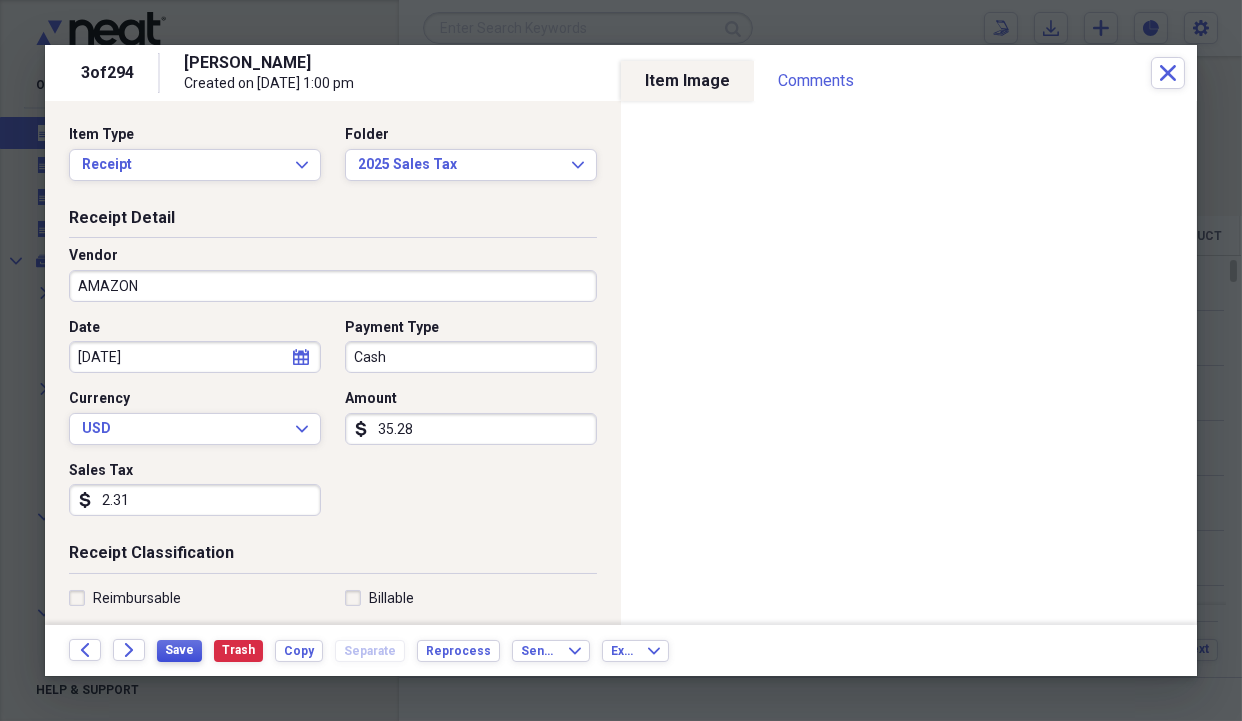 click on "Save" at bounding box center [179, 650] 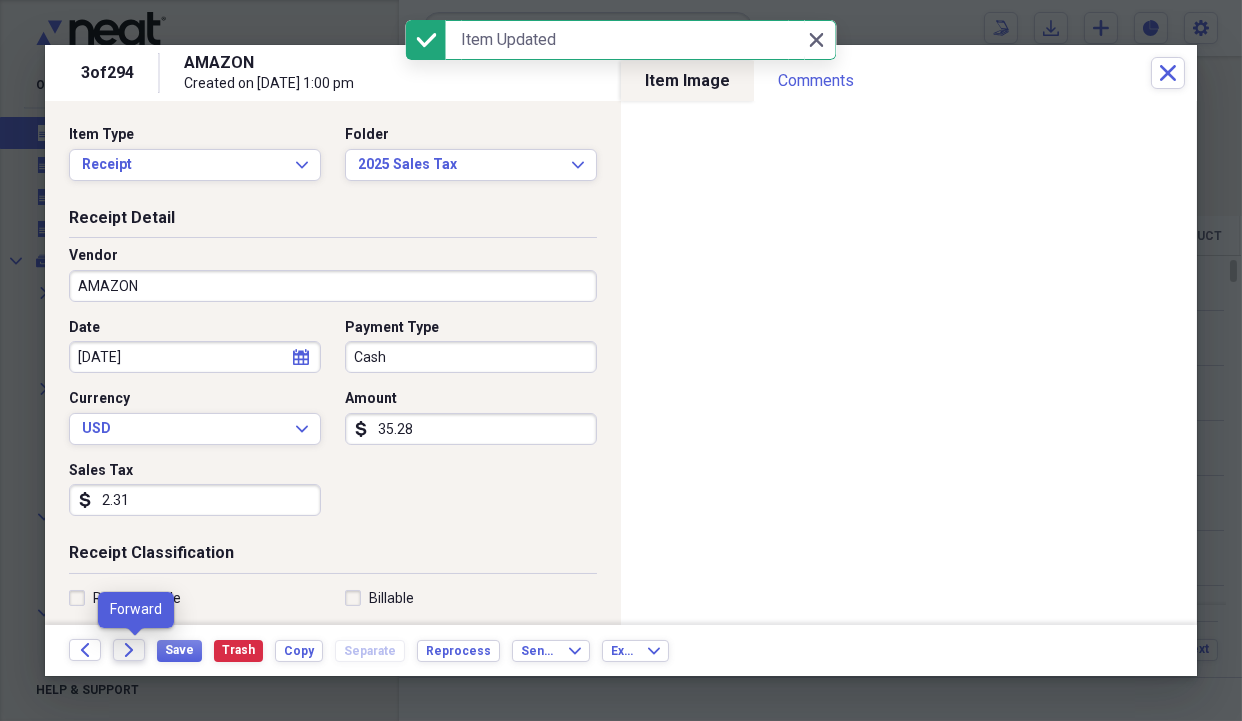click 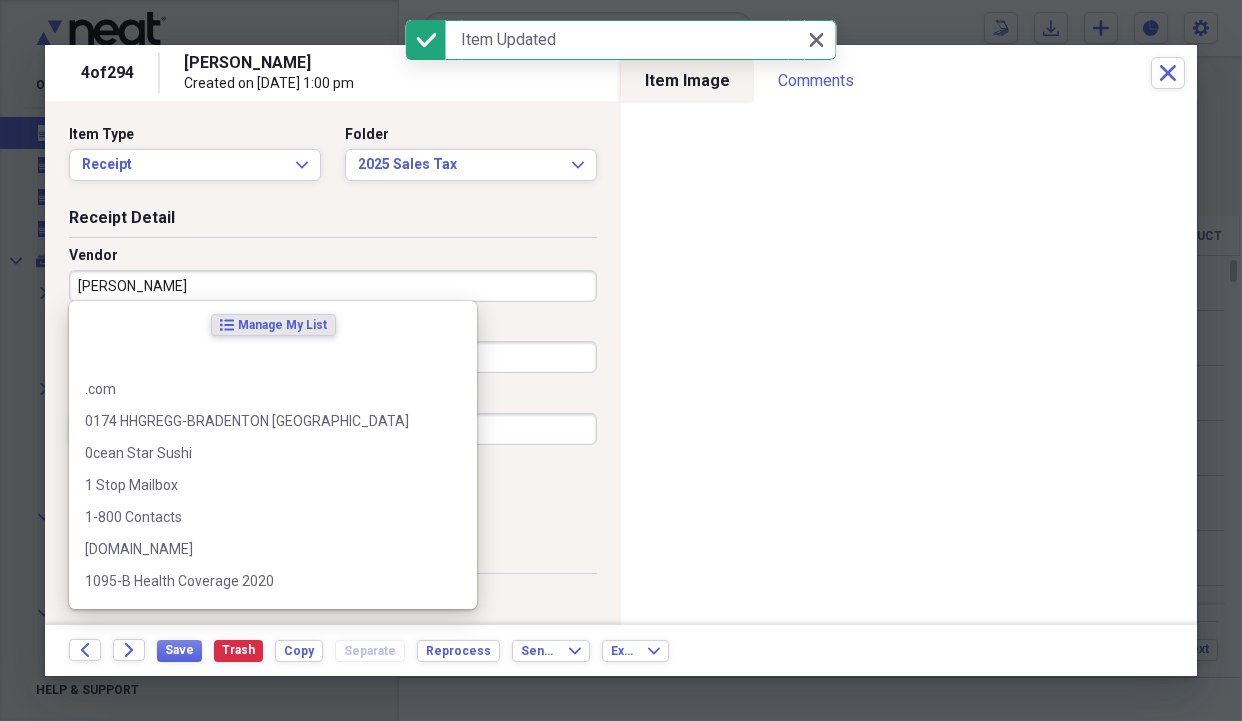 click on "[PERSON_NAME]" at bounding box center (333, 286) 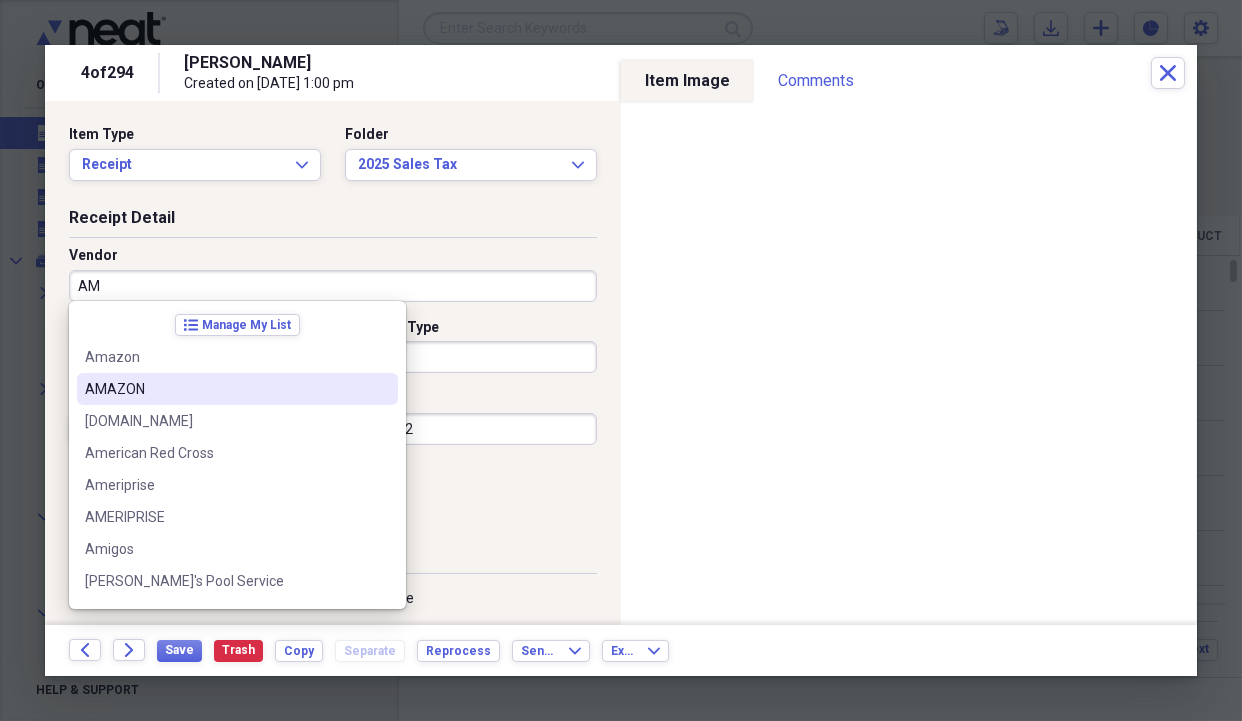 click on "AMAZON" at bounding box center [225, 389] 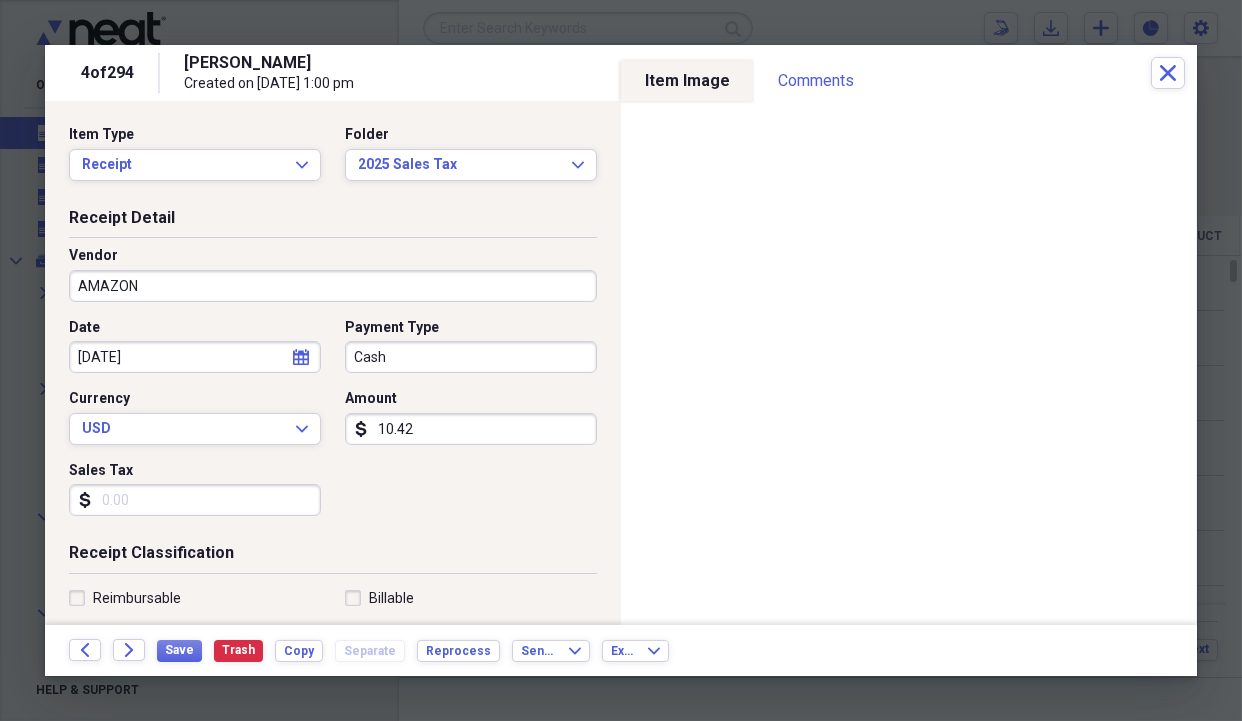 type on "Medical" 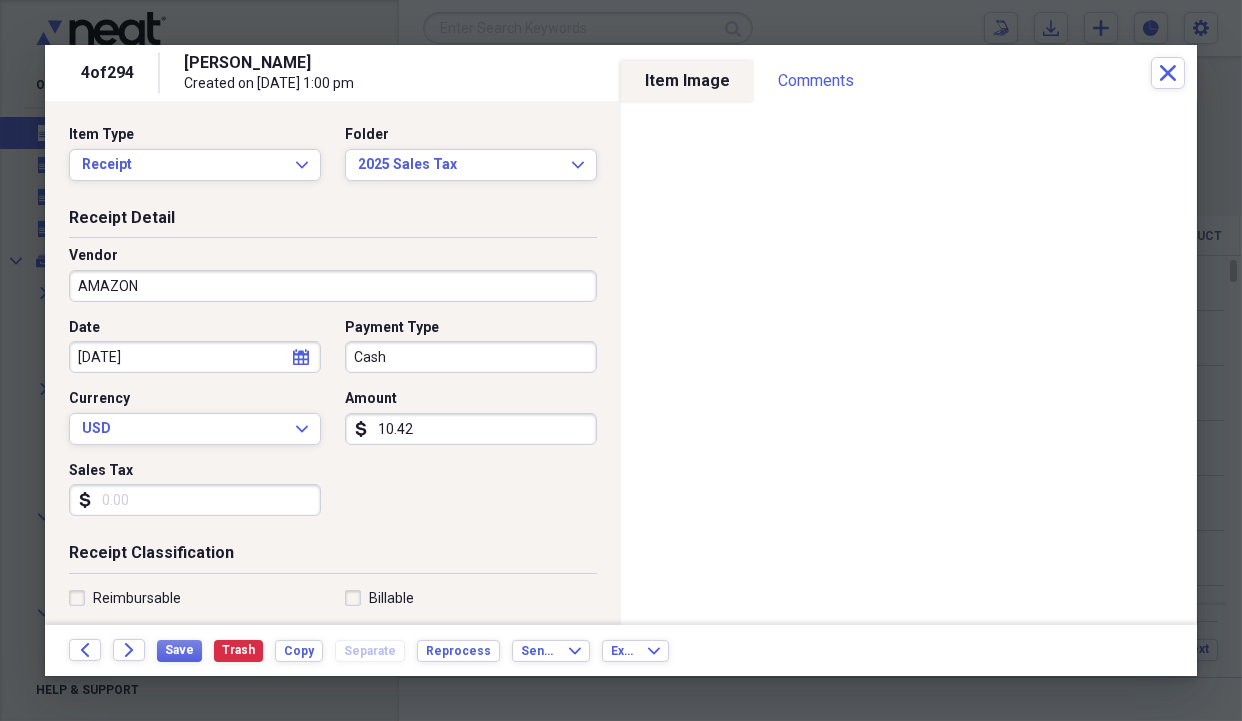 click on "Sales Tax" at bounding box center (195, 500) 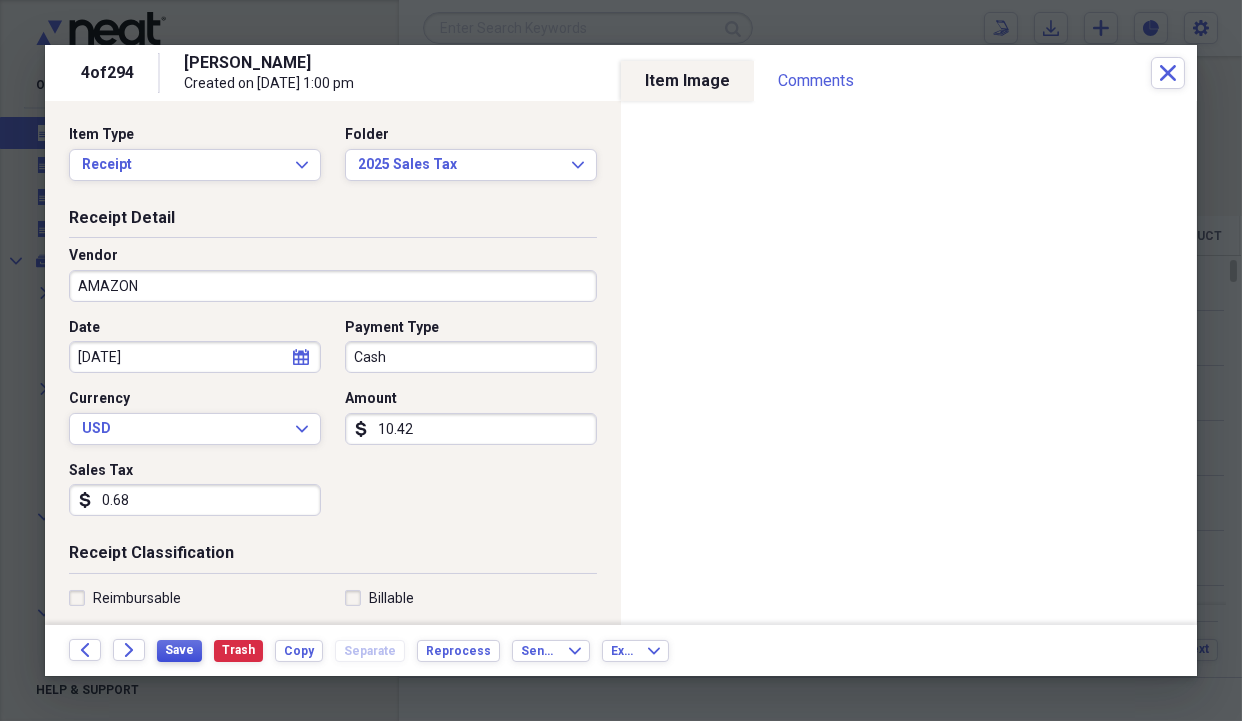 type on "0.68" 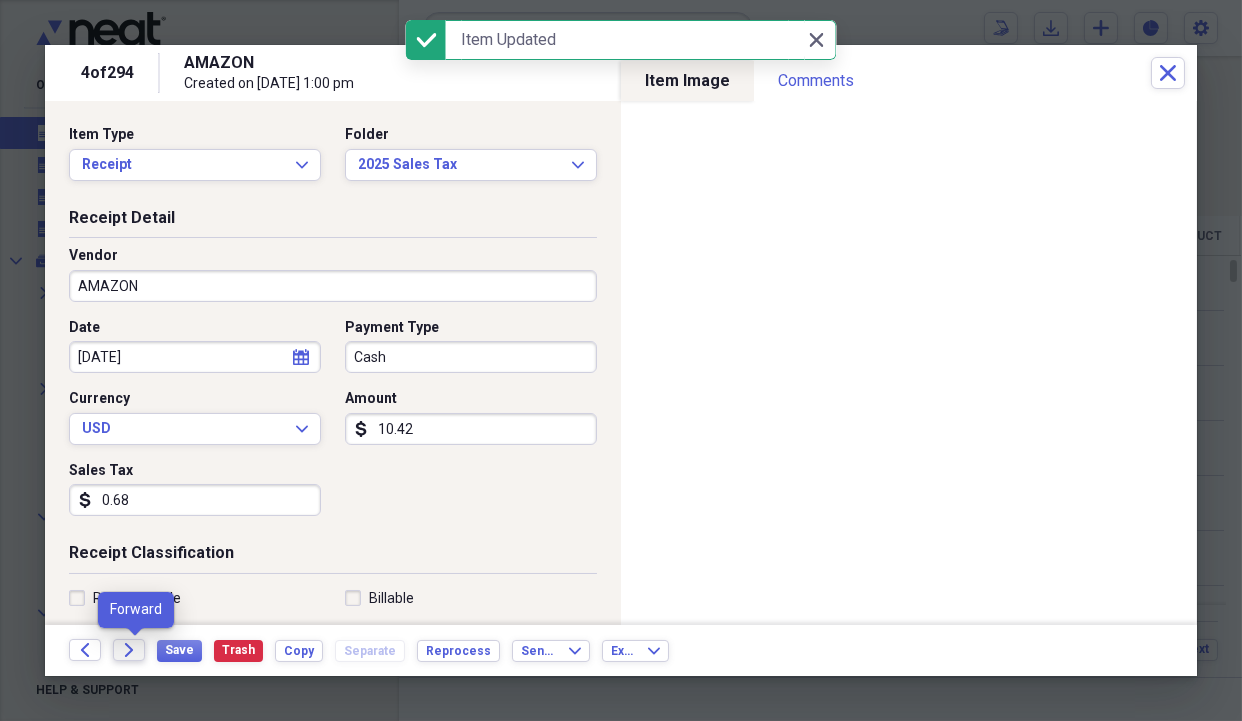 click on "Forward" 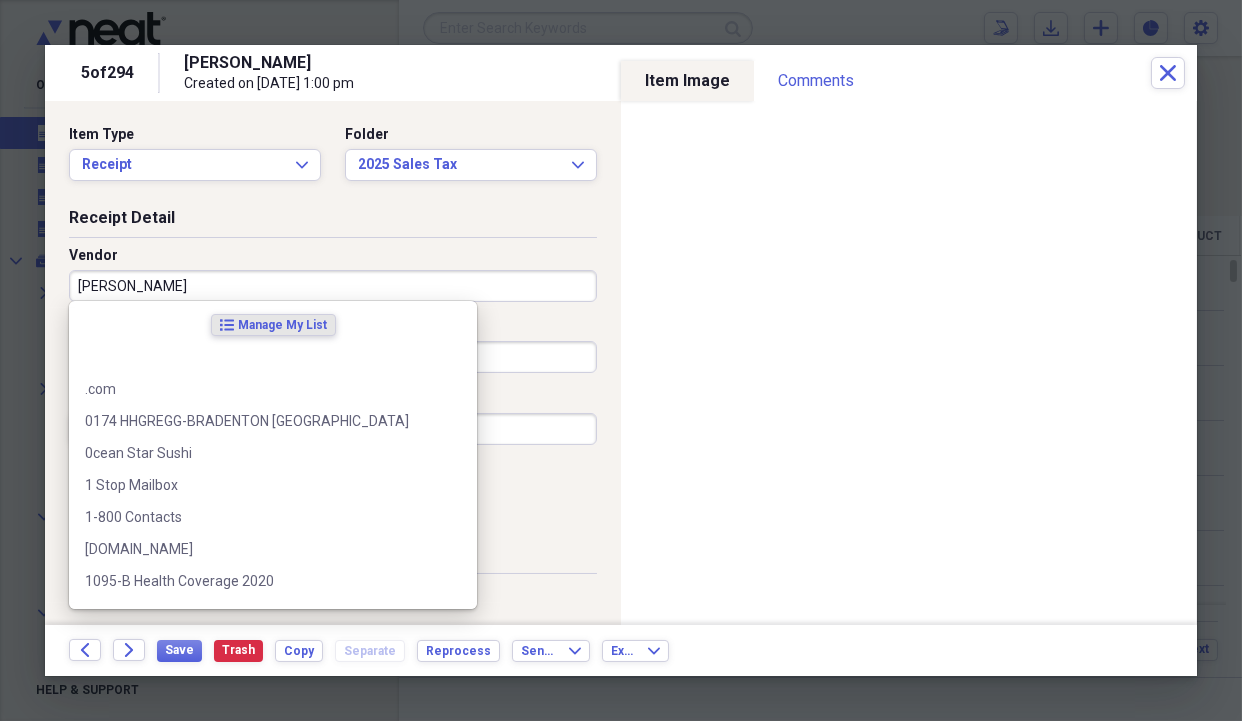 click on "[PERSON_NAME]" at bounding box center (333, 286) 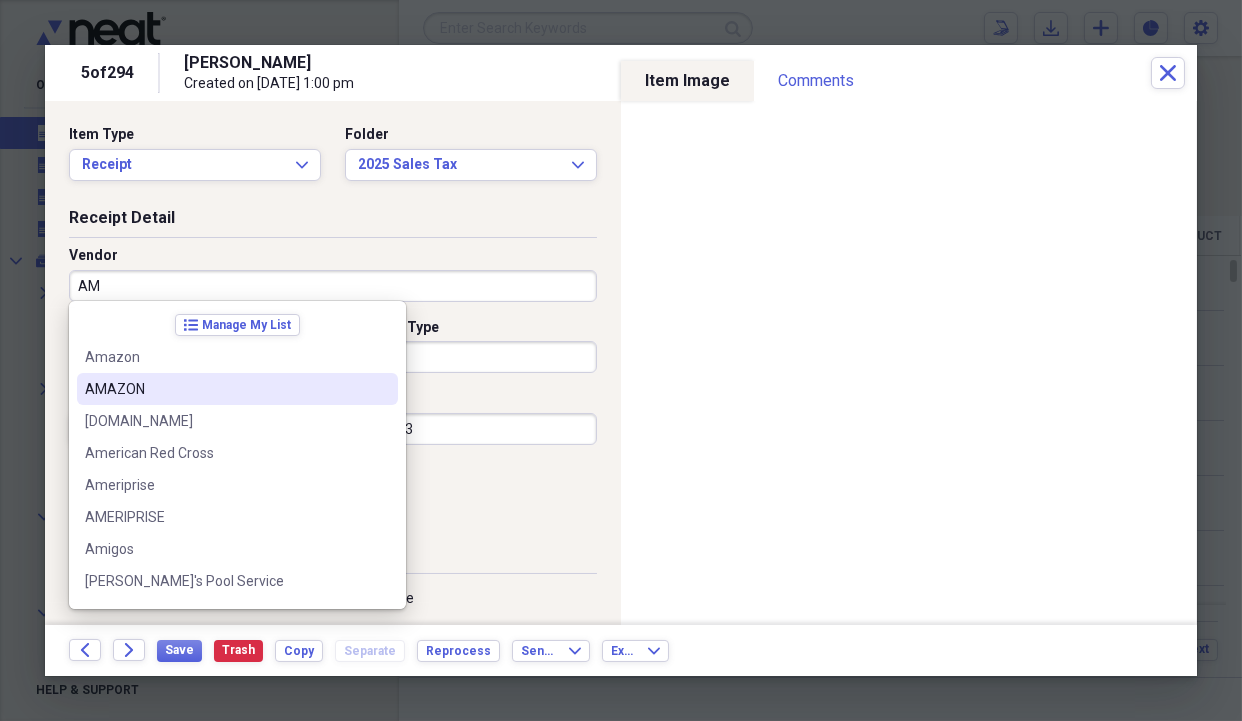 click on "AMAZON" at bounding box center (225, 389) 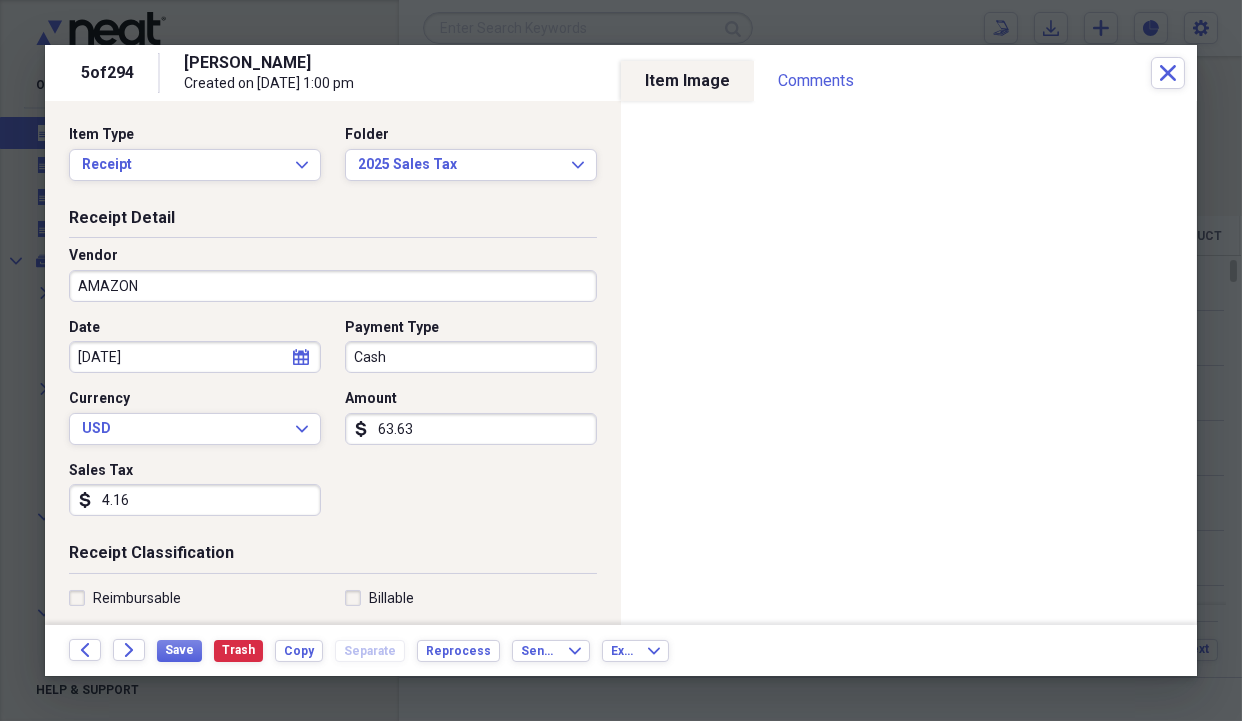 type on "Medical" 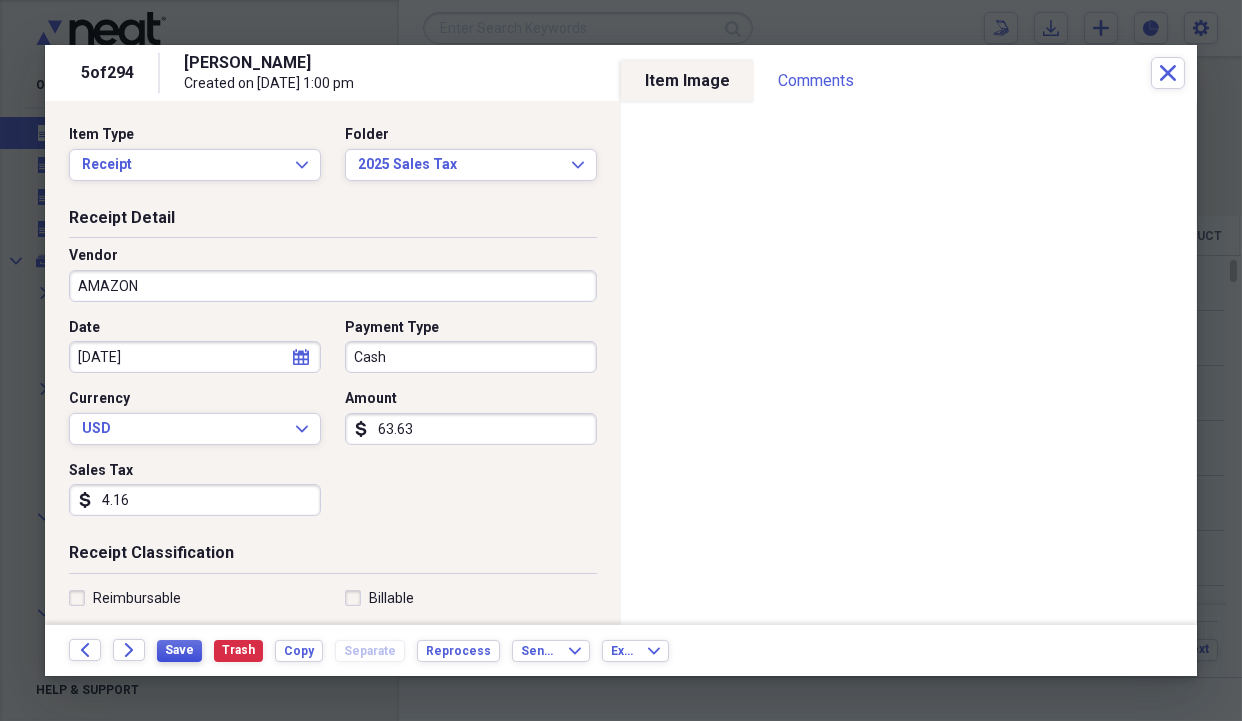 click on "Save" at bounding box center [179, 650] 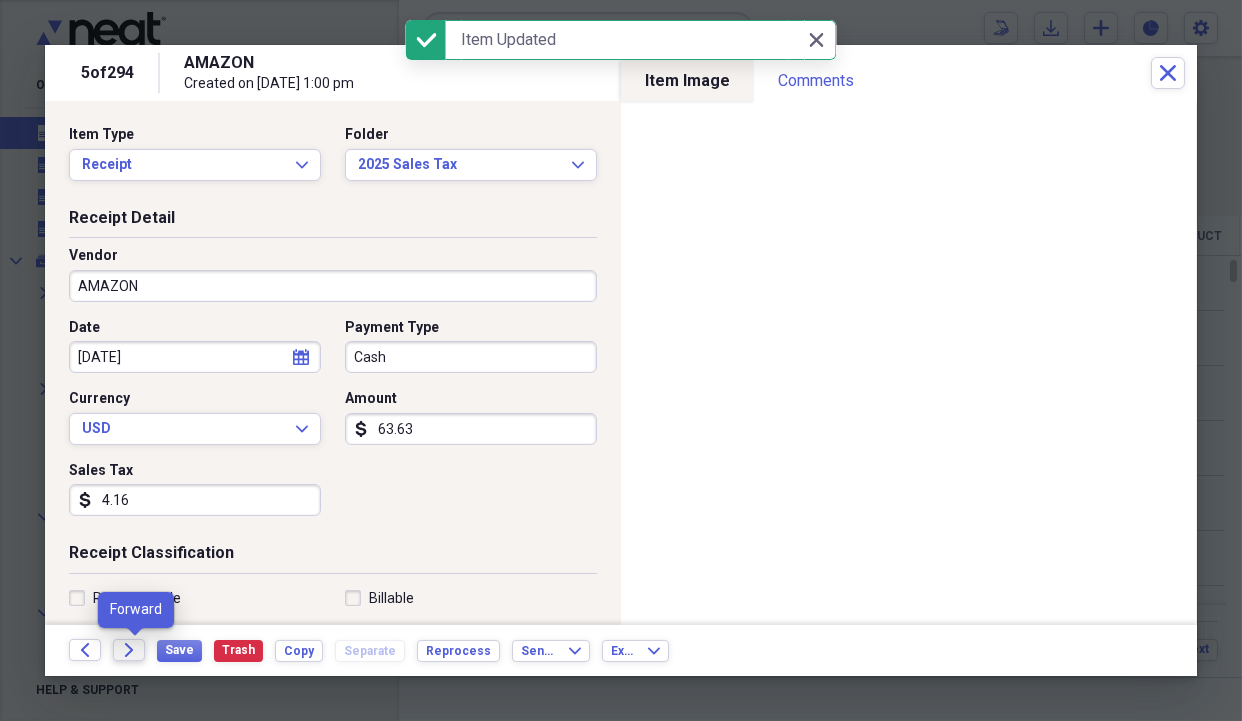 click 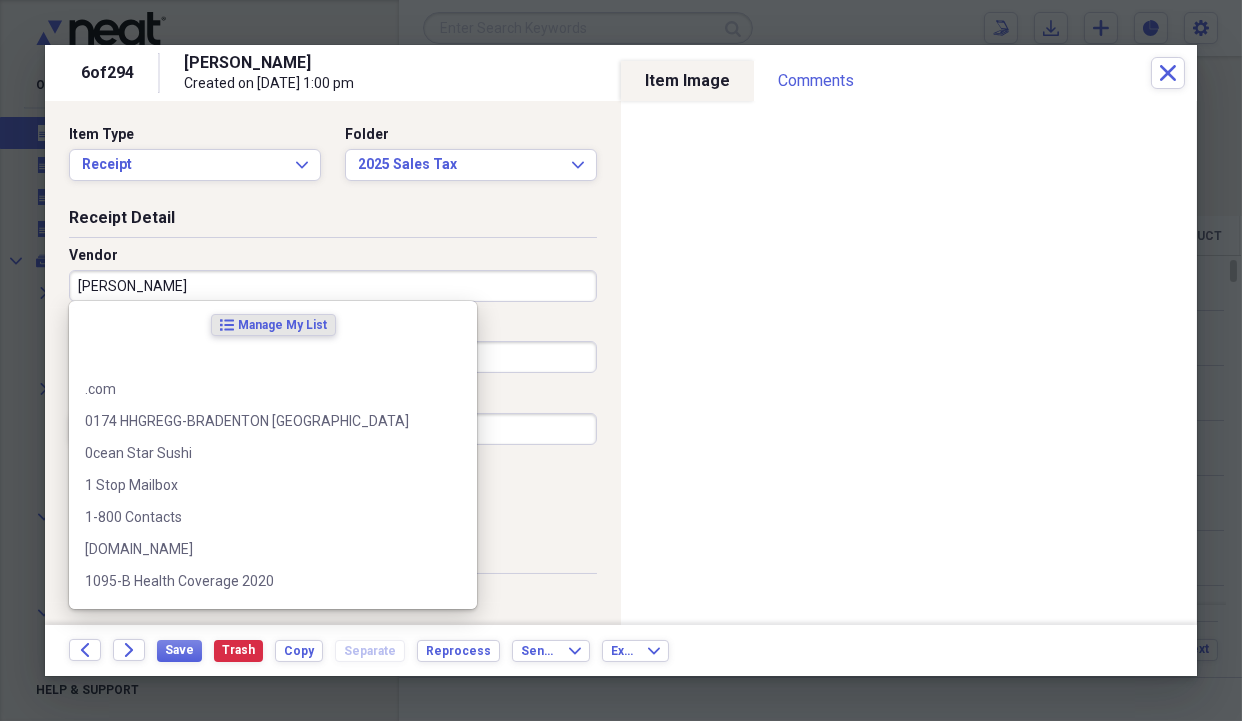 click on "[PERSON_NAME]" at bounding box center (333, 286) 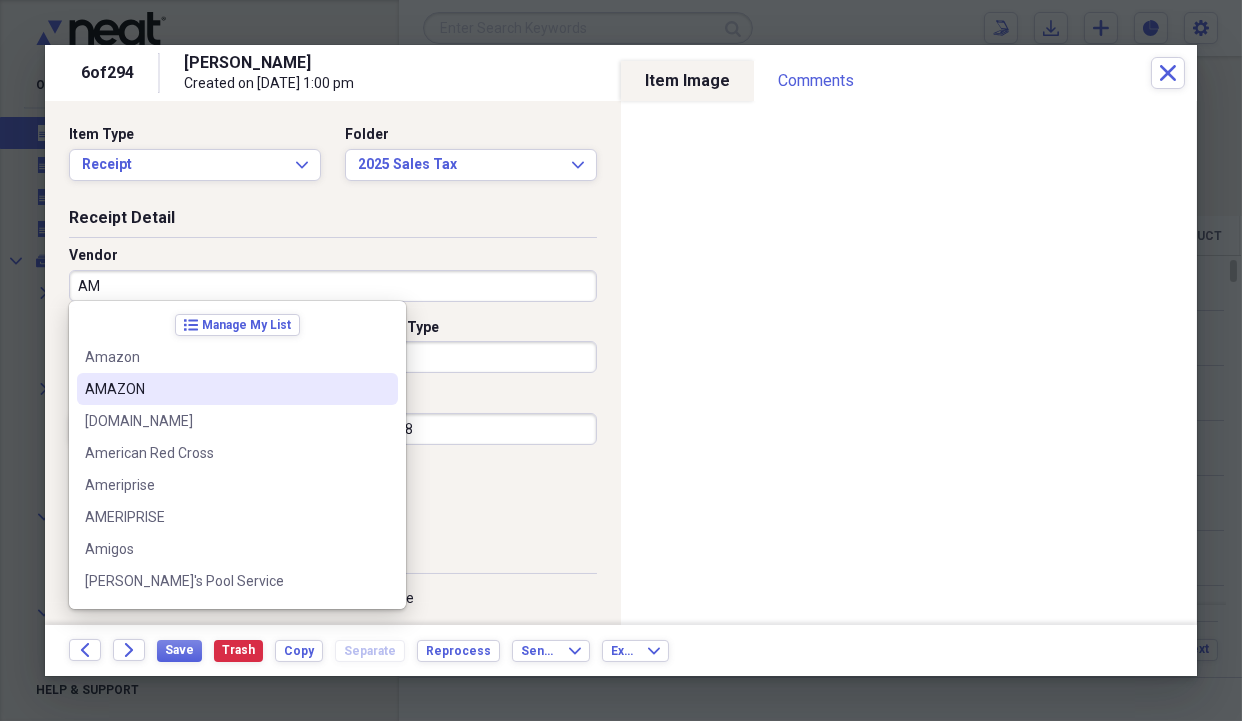click on "AMAZON" at bounding box center (237, 389) 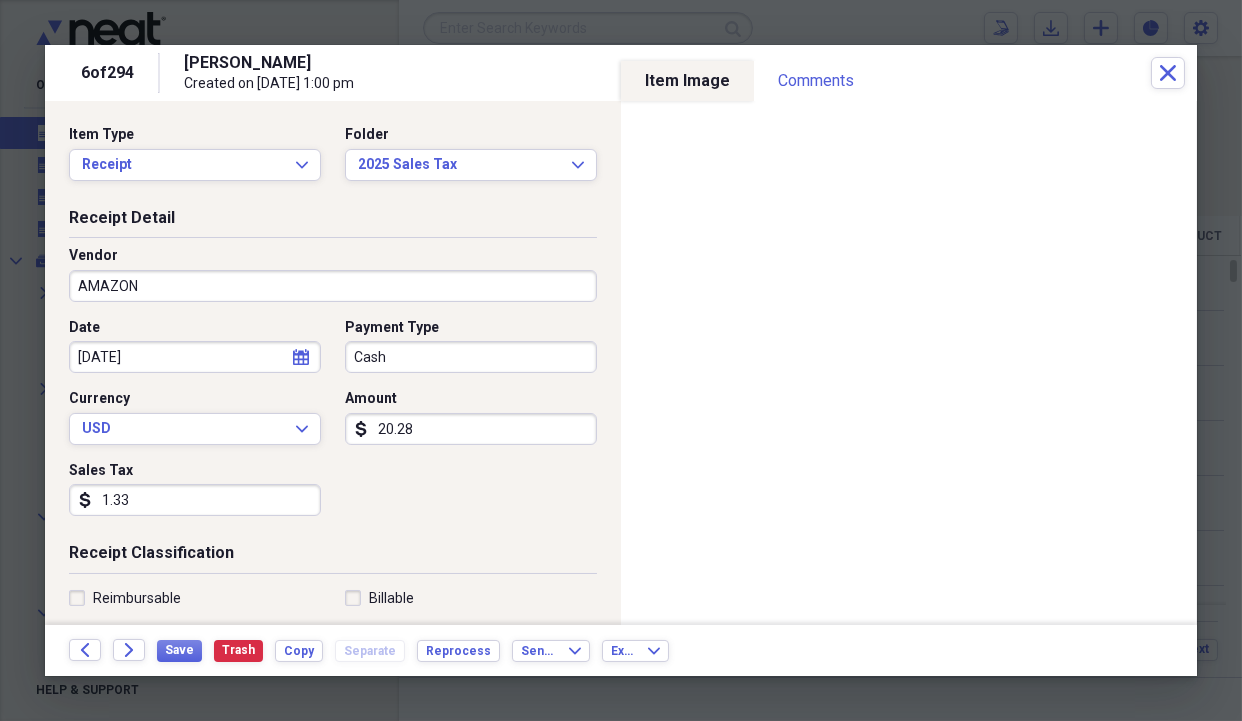 type on "Medical" 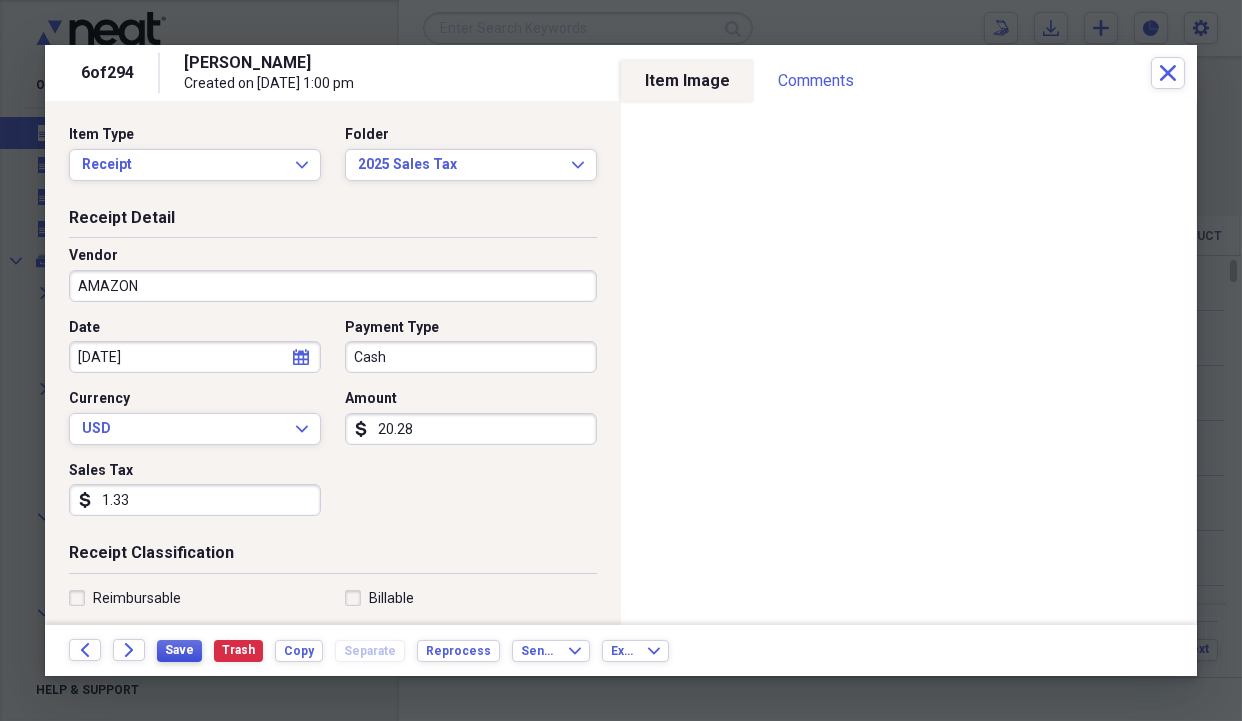 click on "Save" at bounding box center [179, 650] 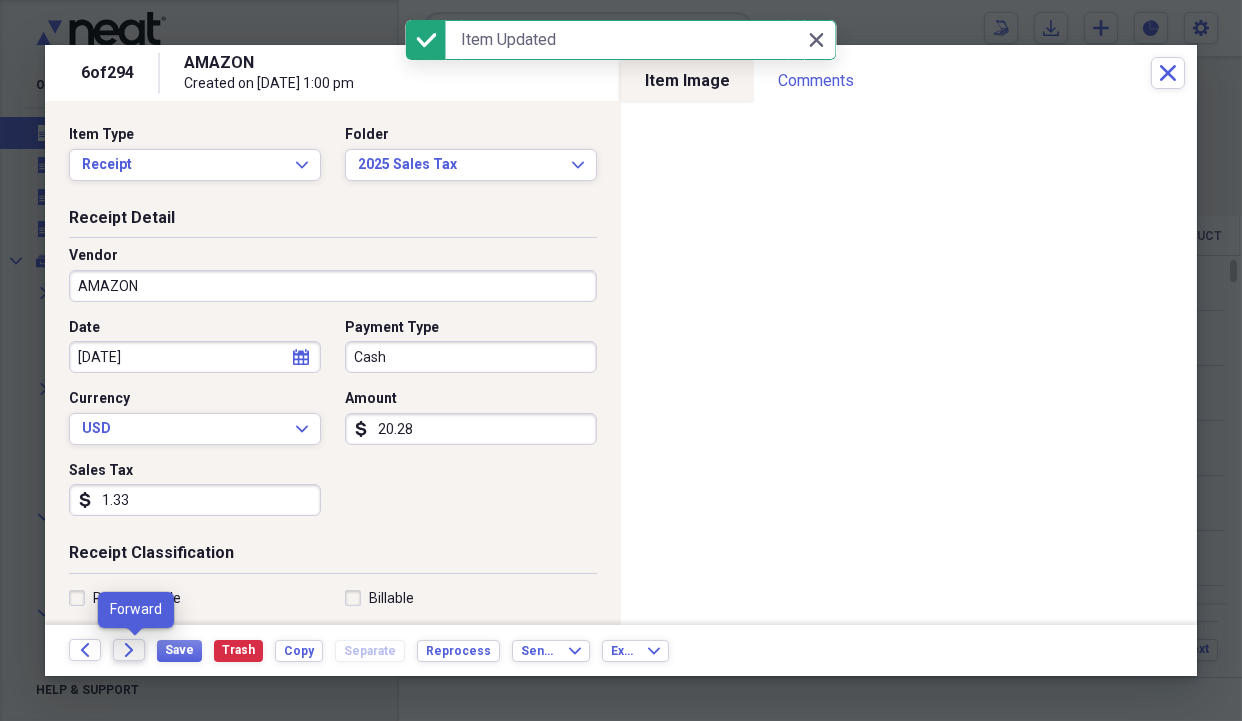 click 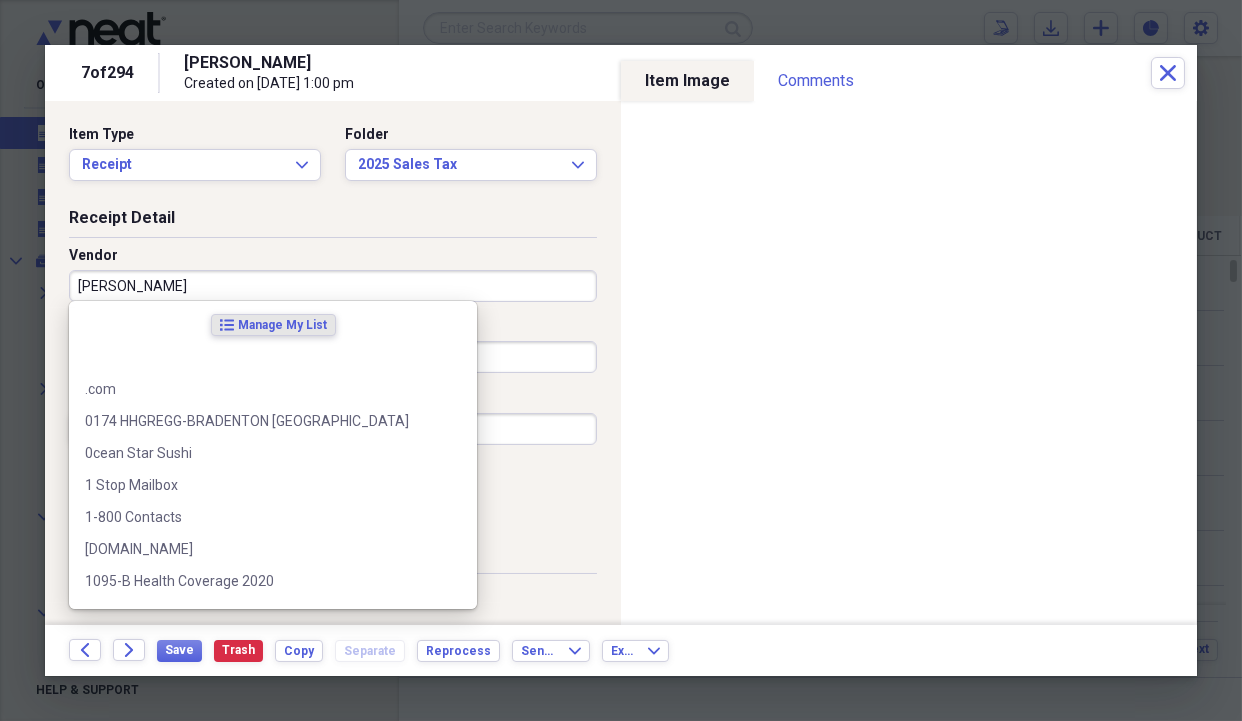 click on "[PERSON_NAME]" at bounding box center [333, 286] 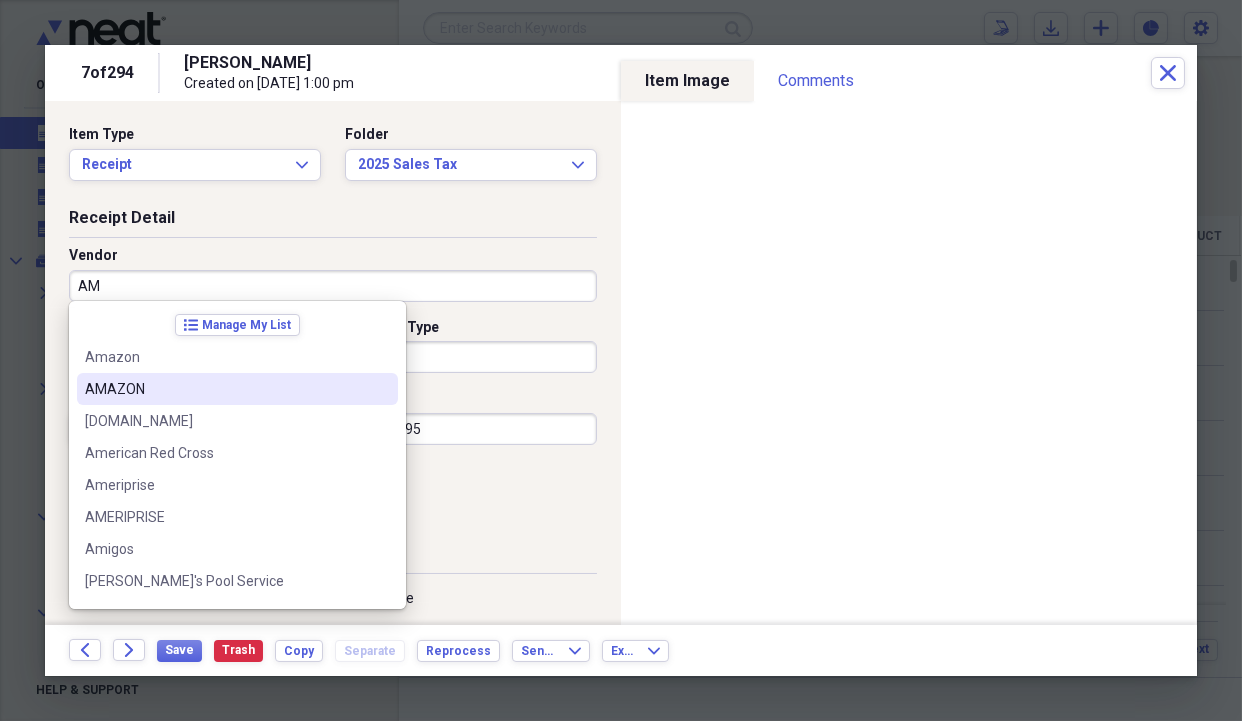 click on "AMAZON" at bounding box center (225, 389) 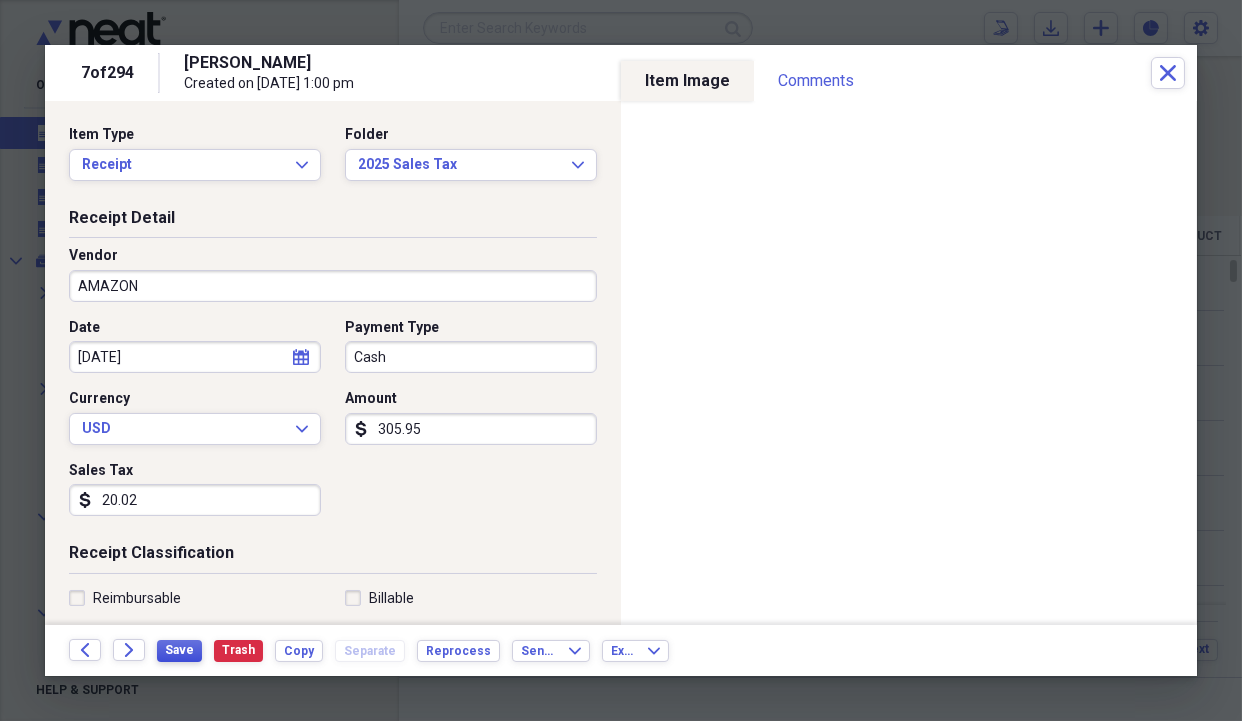 type on "Medical" 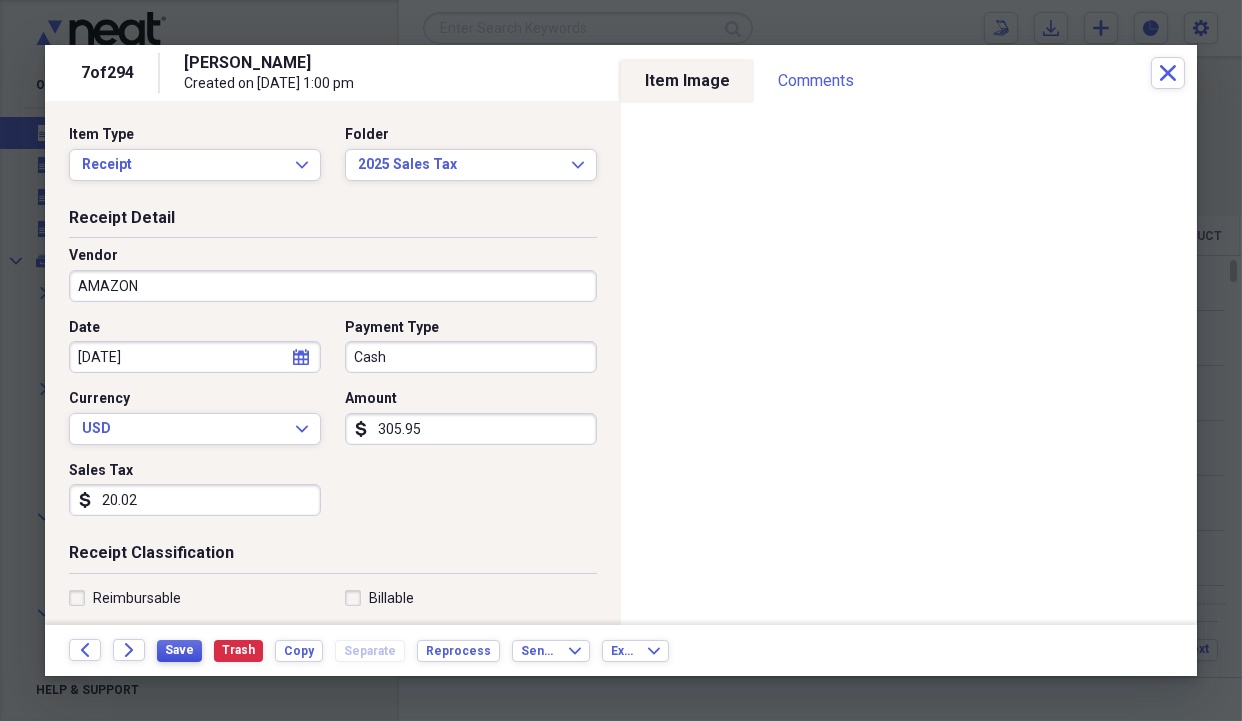 click on "Save" at bounding box center [179, 650] 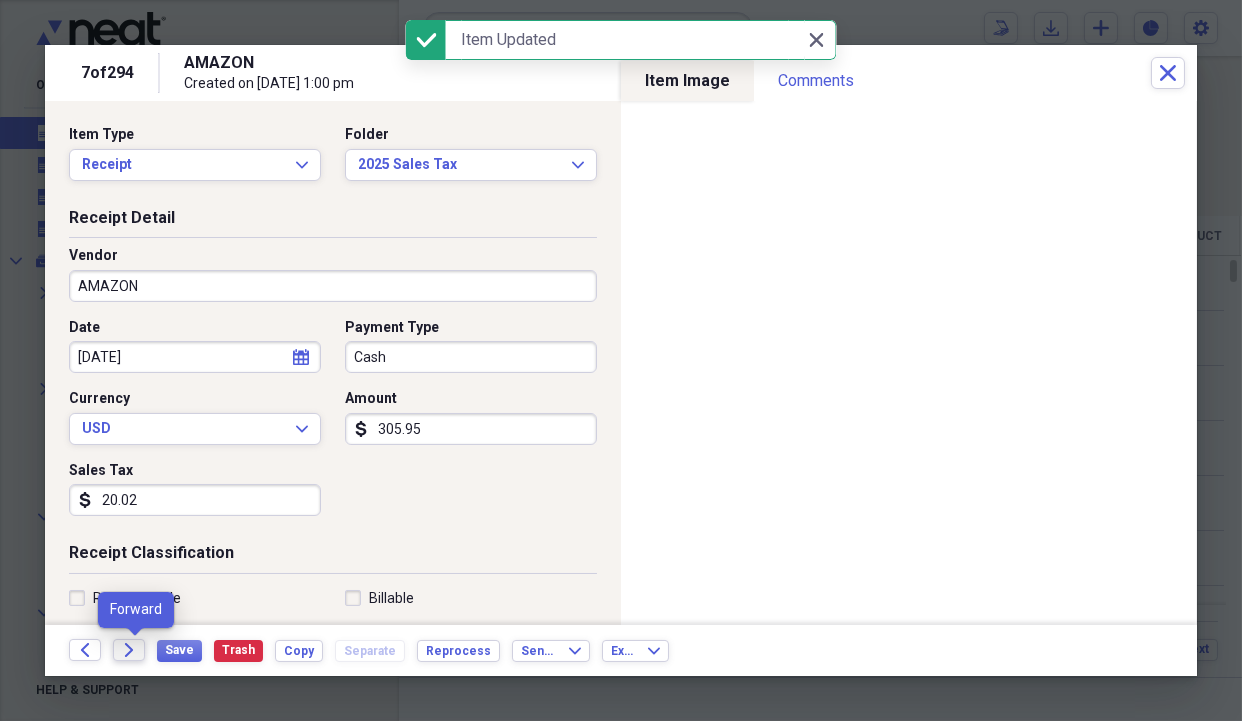 click on "Forward" 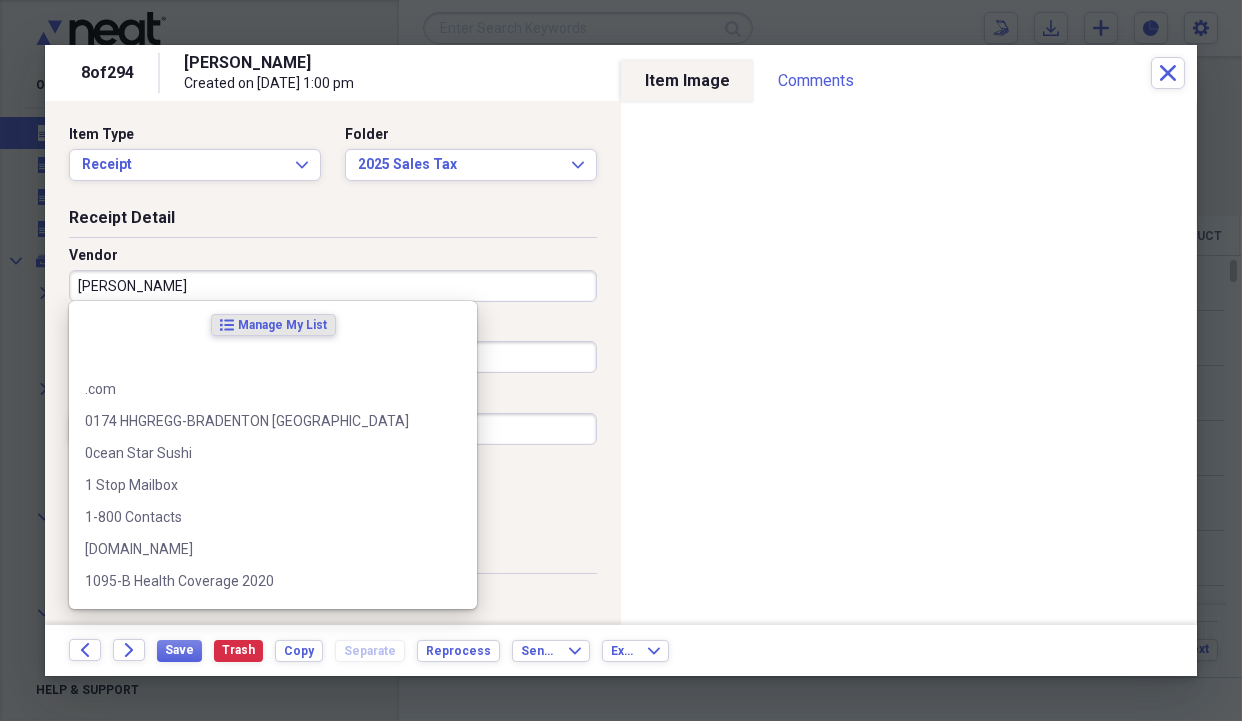 click on "[PERSON_NAME]" at bounding box center [333, 286] 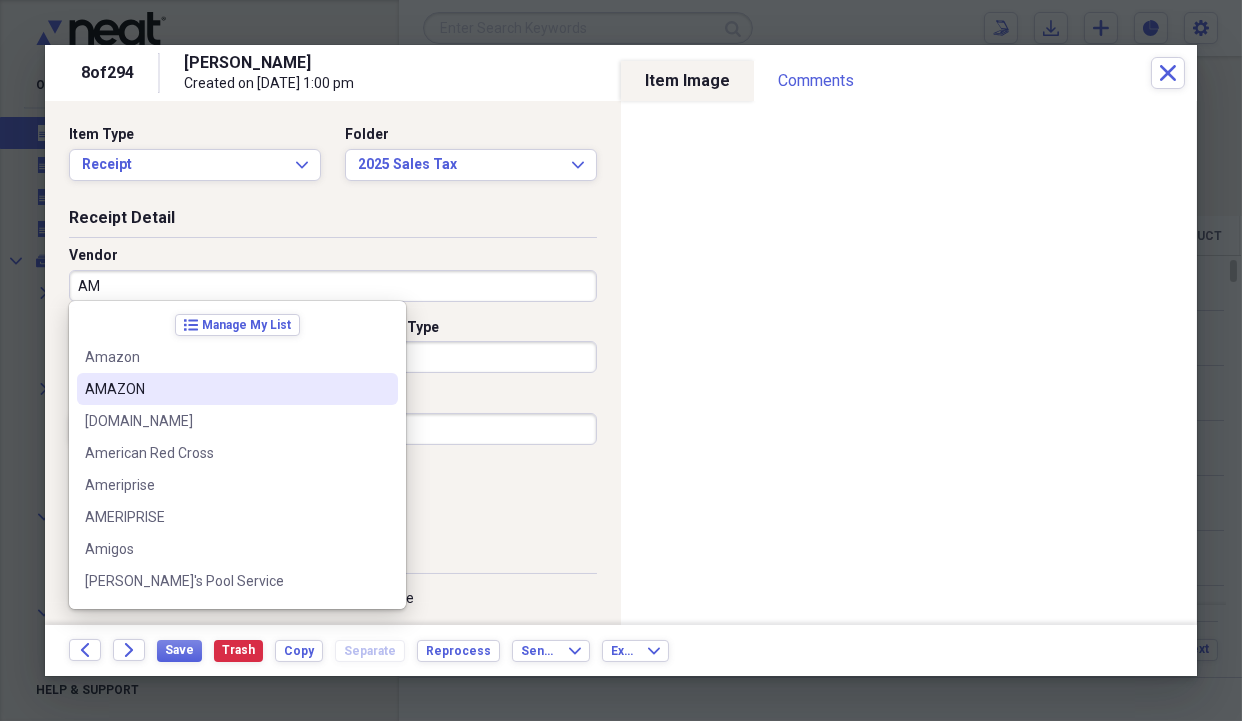 click on "AMAZON" at bounding box center (225, 389) 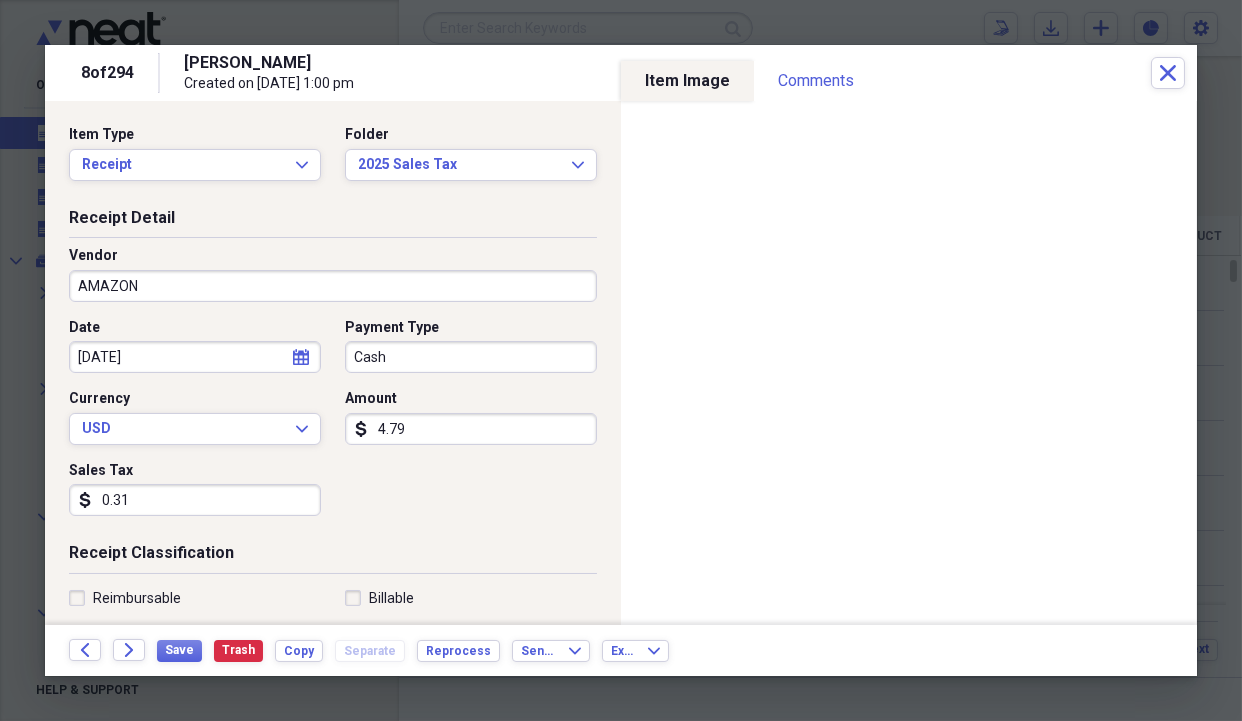 type on "Medical" 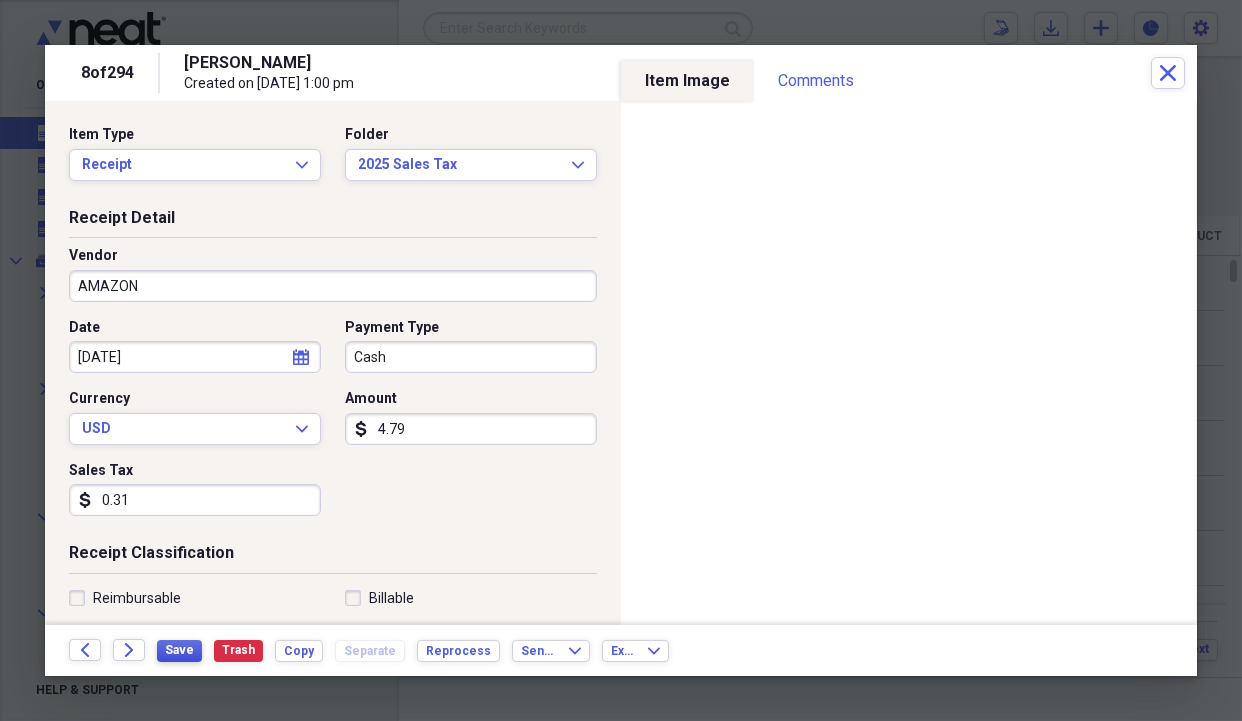 click on "Save" at bounding box center (179, 650) 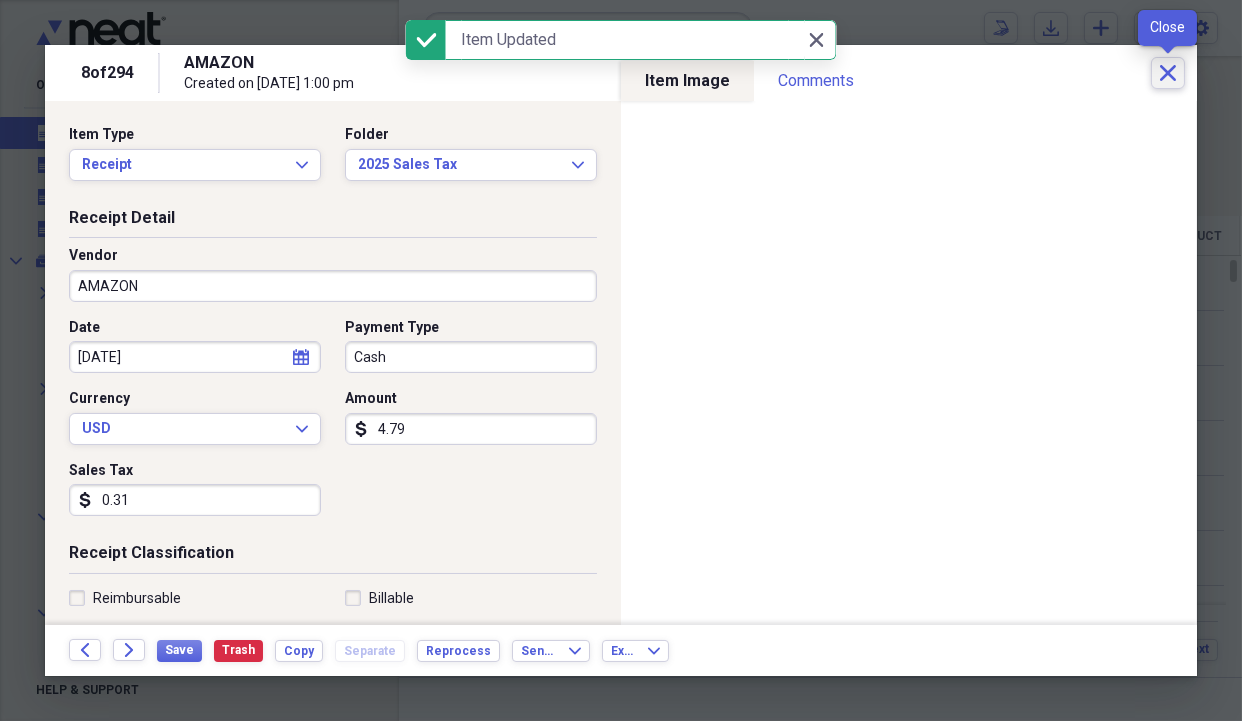 click on "Close" 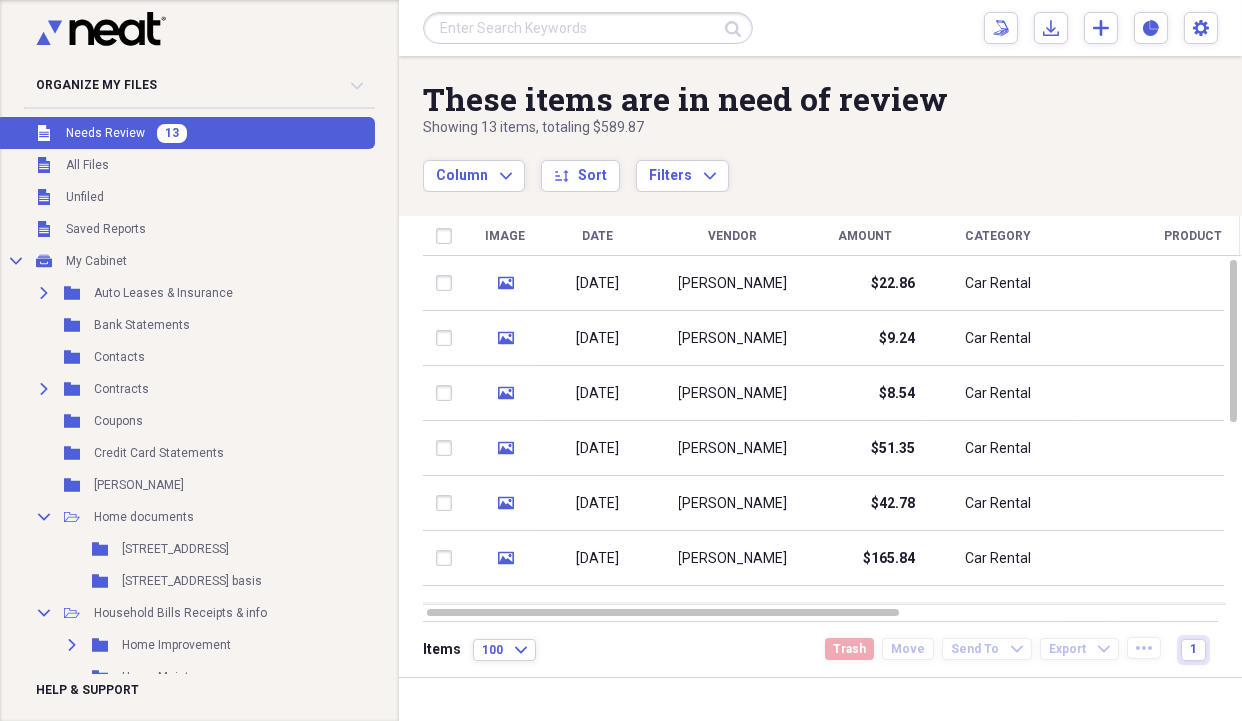 click on "Needs Review" at bounding box center (105, 133) 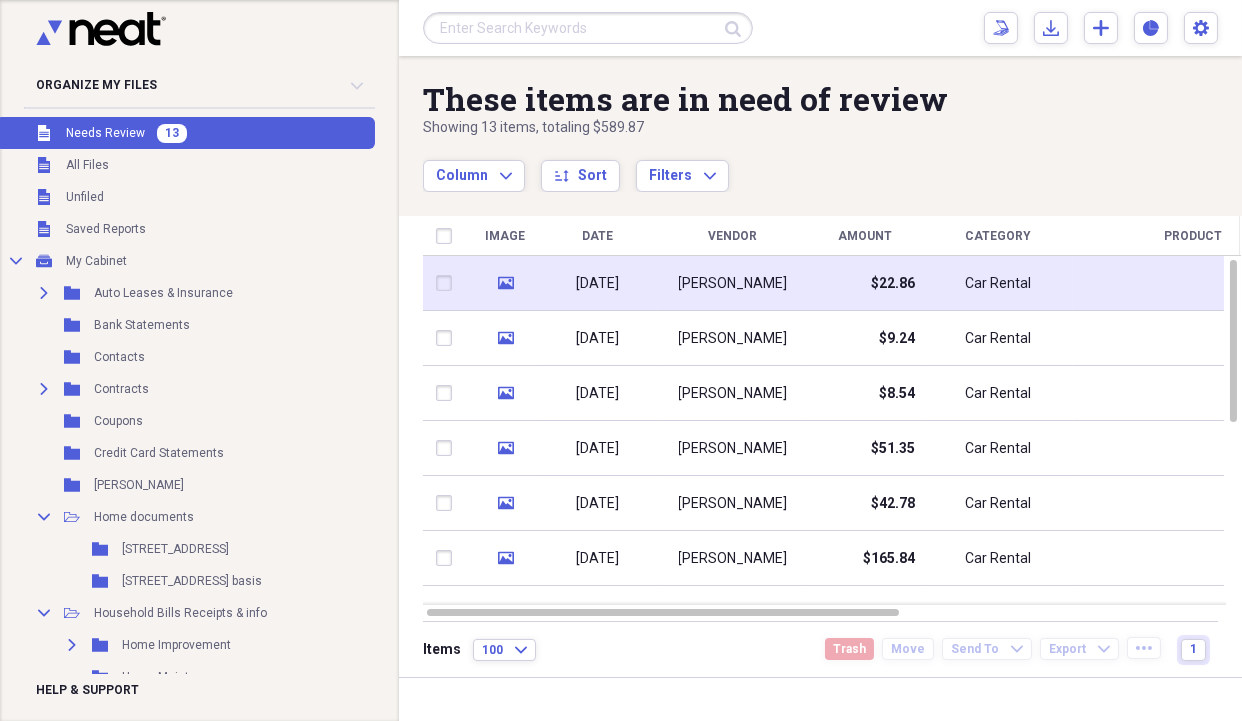 click on "[DATE]" at bounding box center (598, 284) 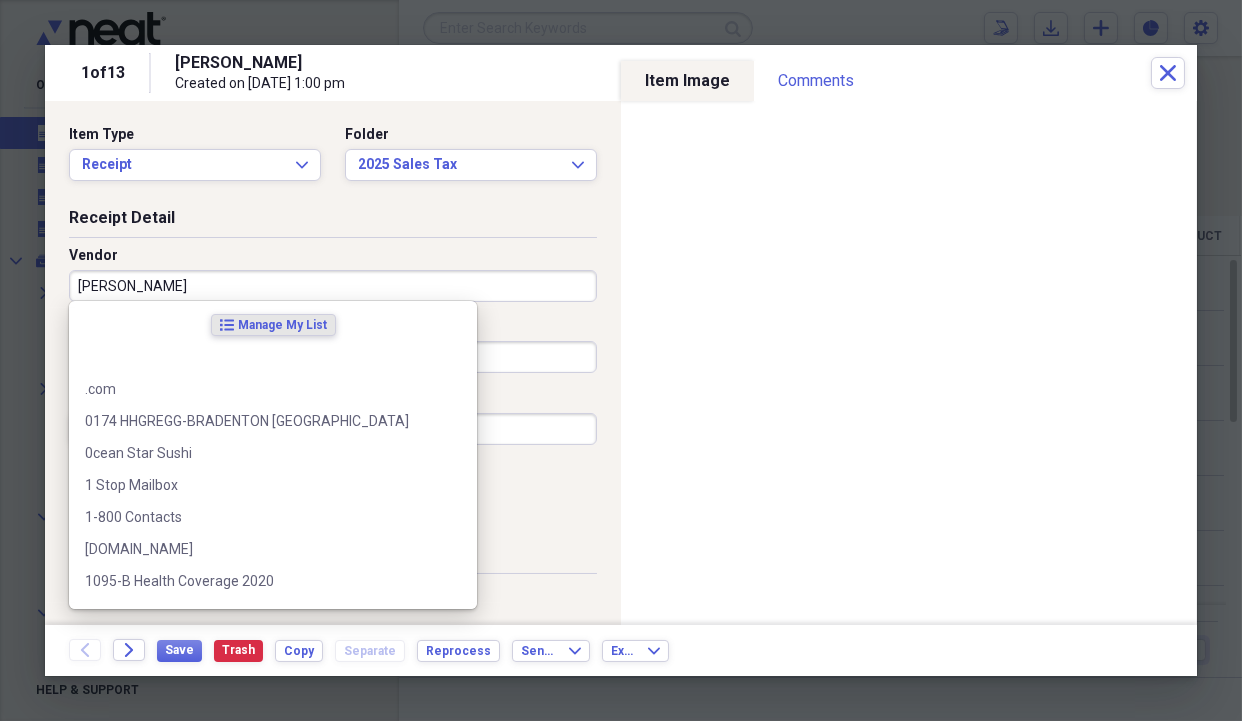click on "[PERSON_NAME]" at bounding box center [333, 286] 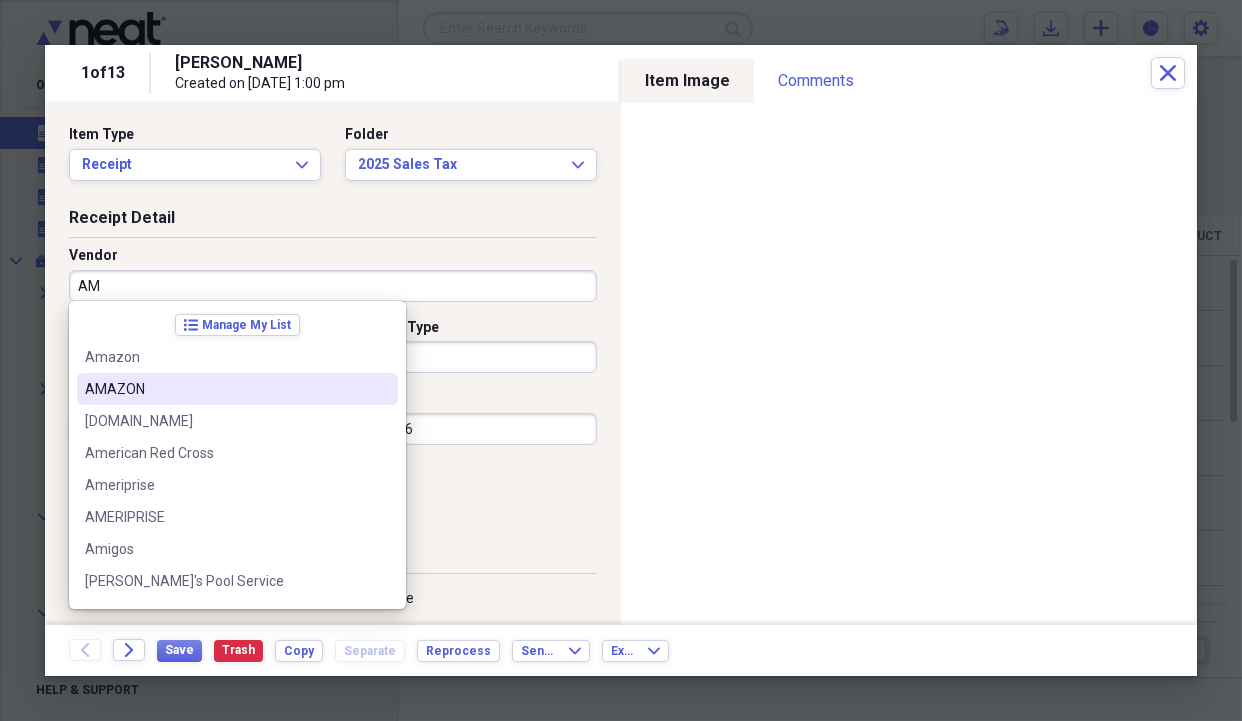 click on "AMAZON" at bounding box center [225, 389] 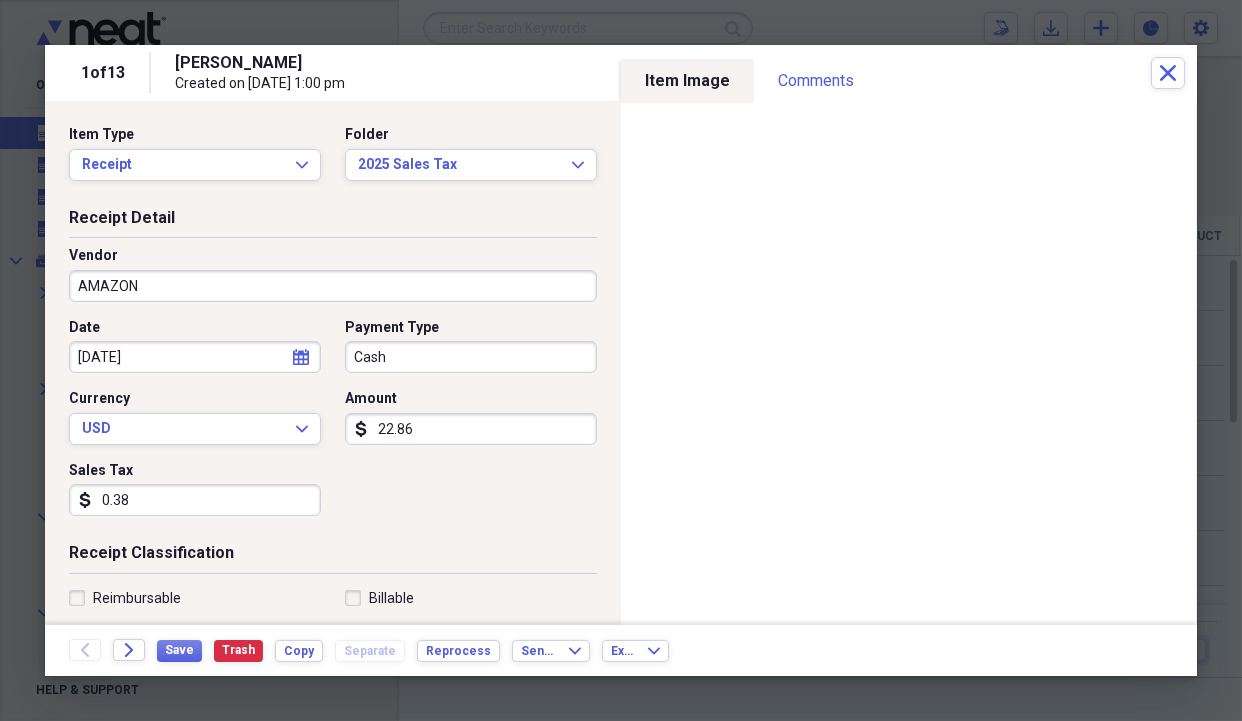 type on "Medical" 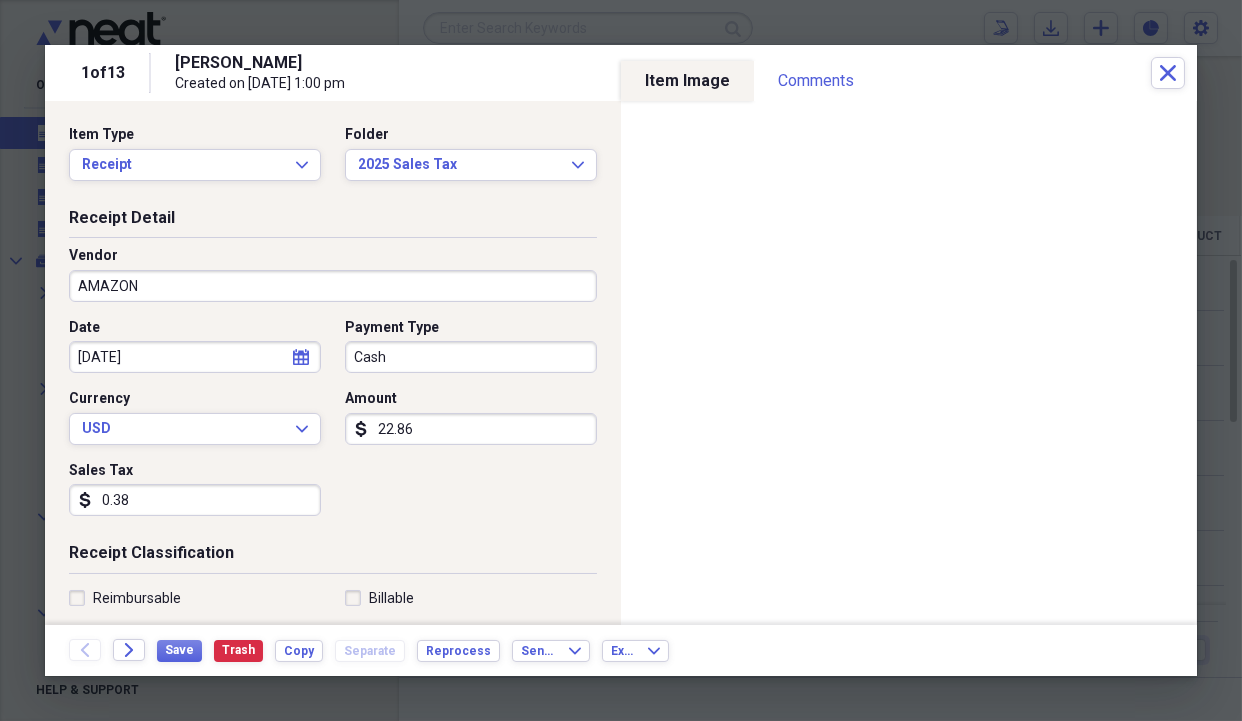 scroll, scrollTop: 100, scrollLeft: 0, axis: vertical 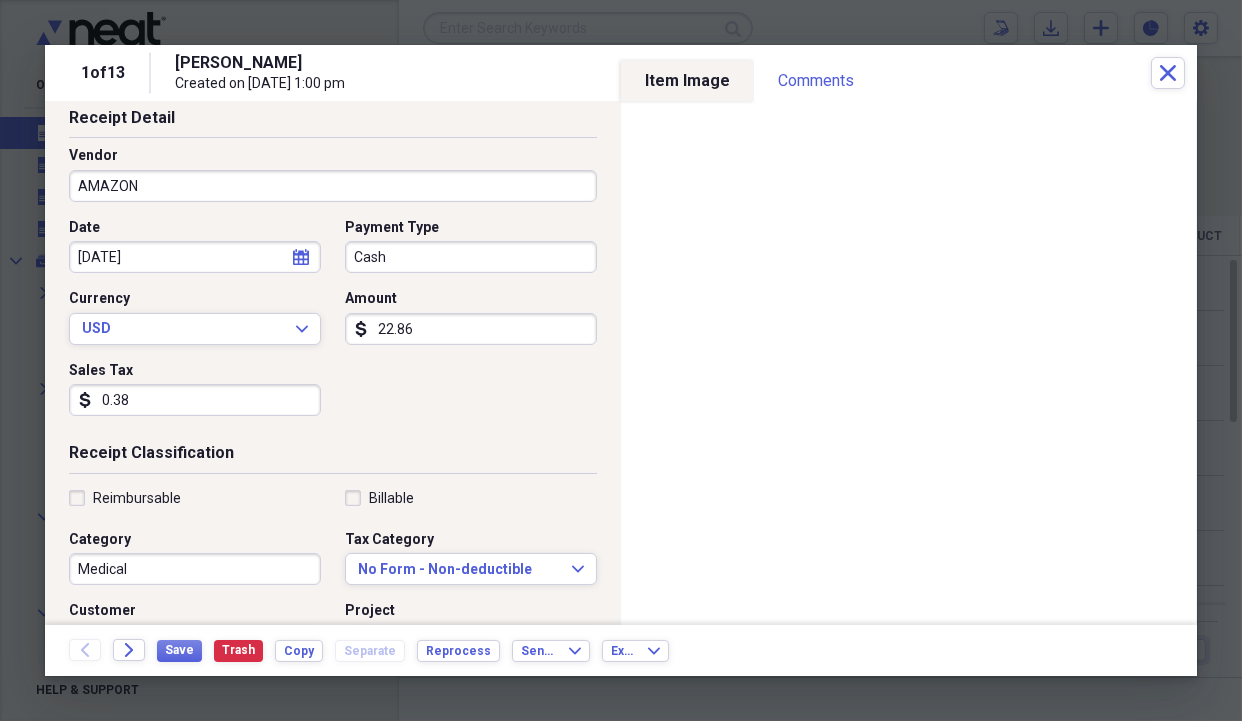 click on "Medical" at bounding box center [195, 569] 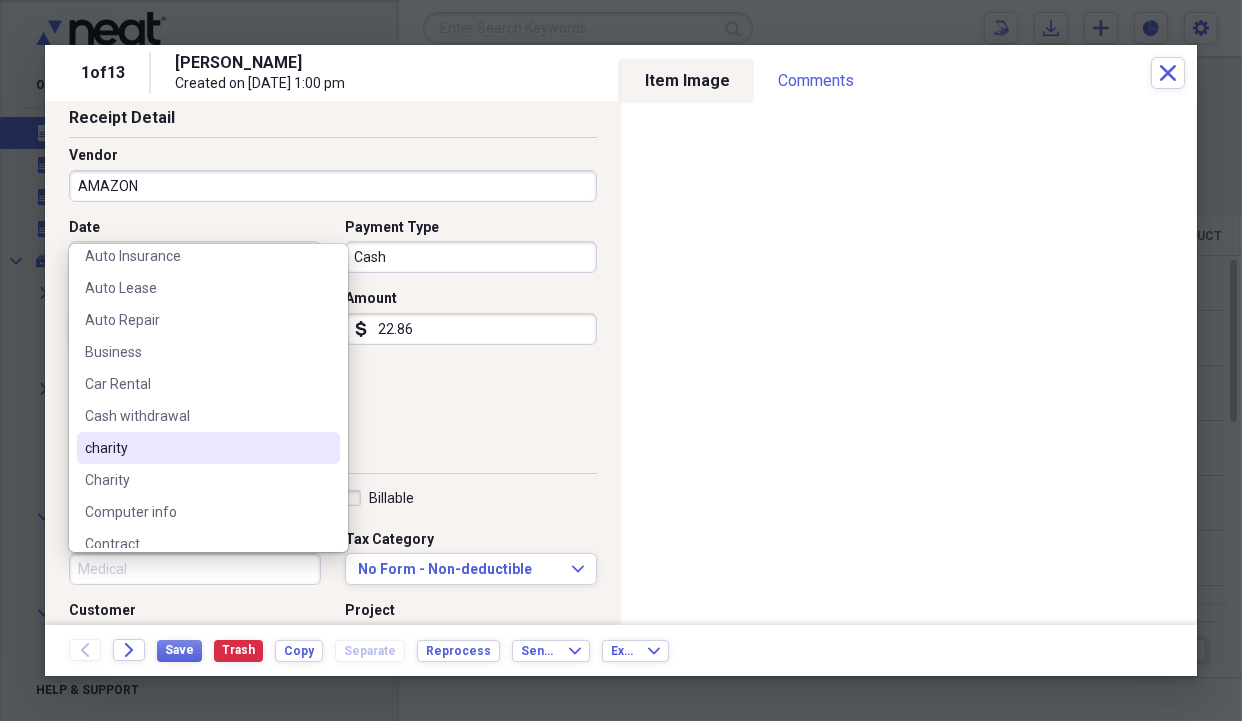 scroll, scrollTop: 0, scrollLeft: 0, axis: both 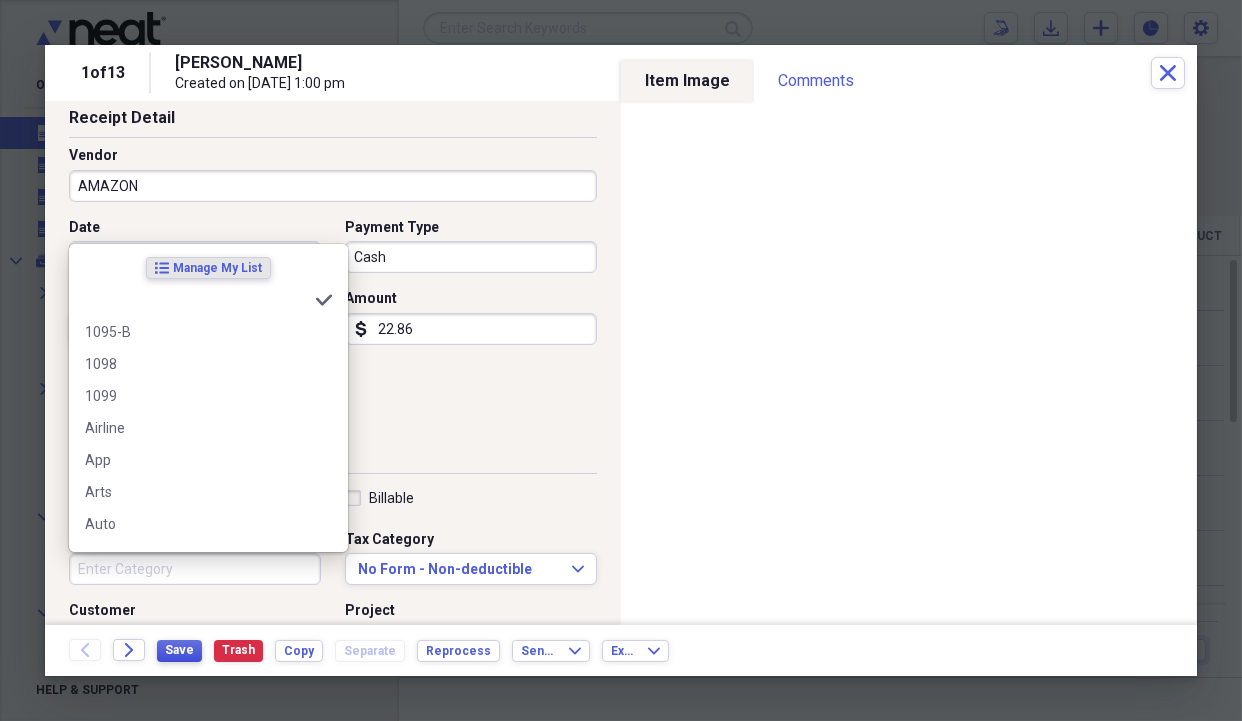 type 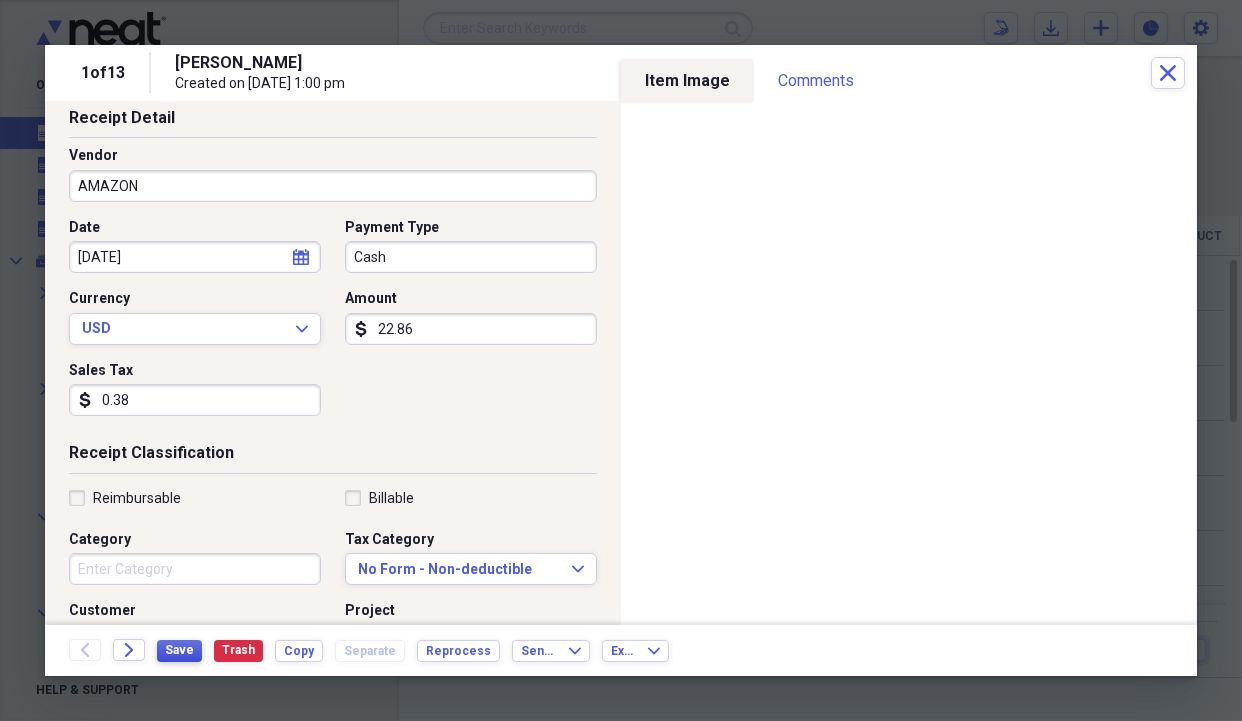click on "Save" at bounding box center (179, 650) 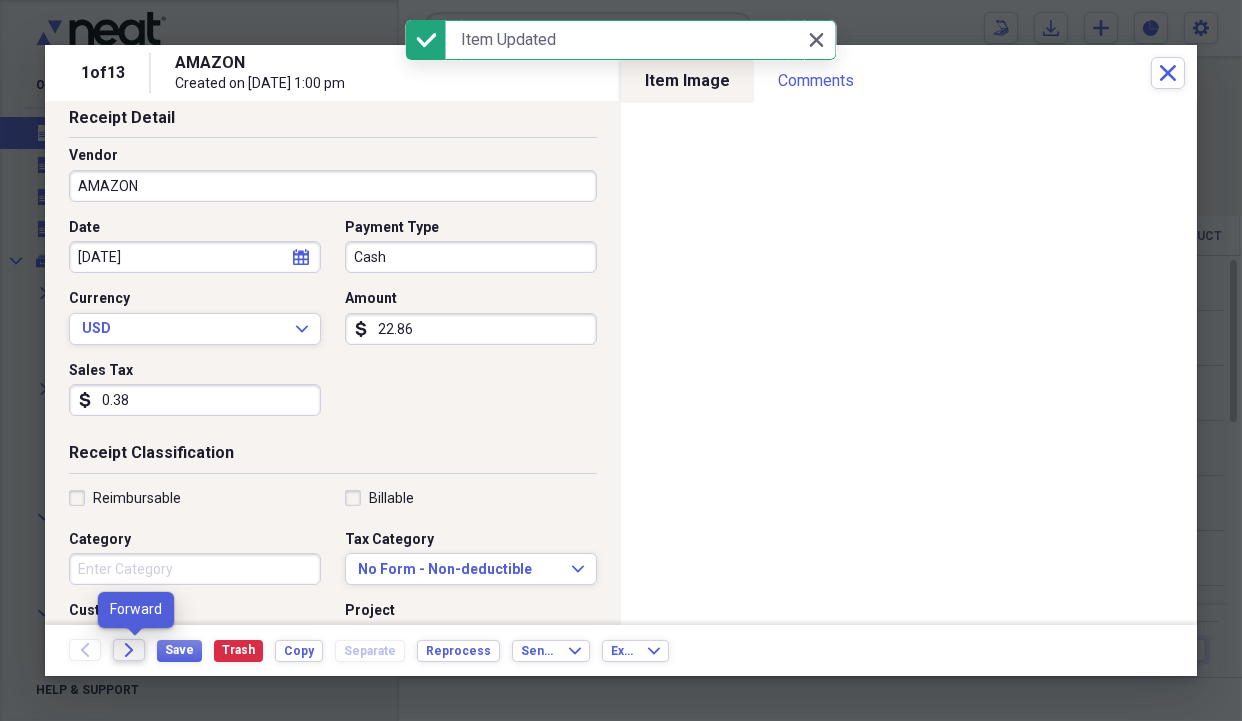click on "Forward" 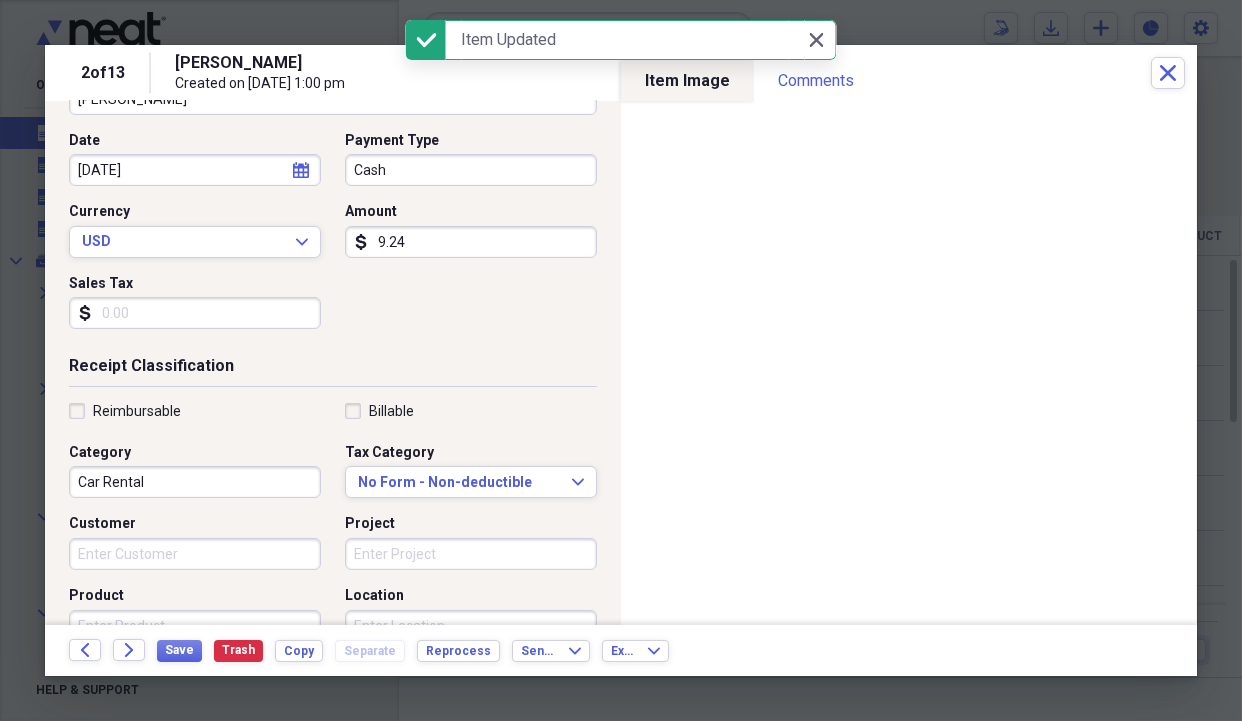 scroll, scrollTop: 200, scrollLeft: 0, axis: vertical 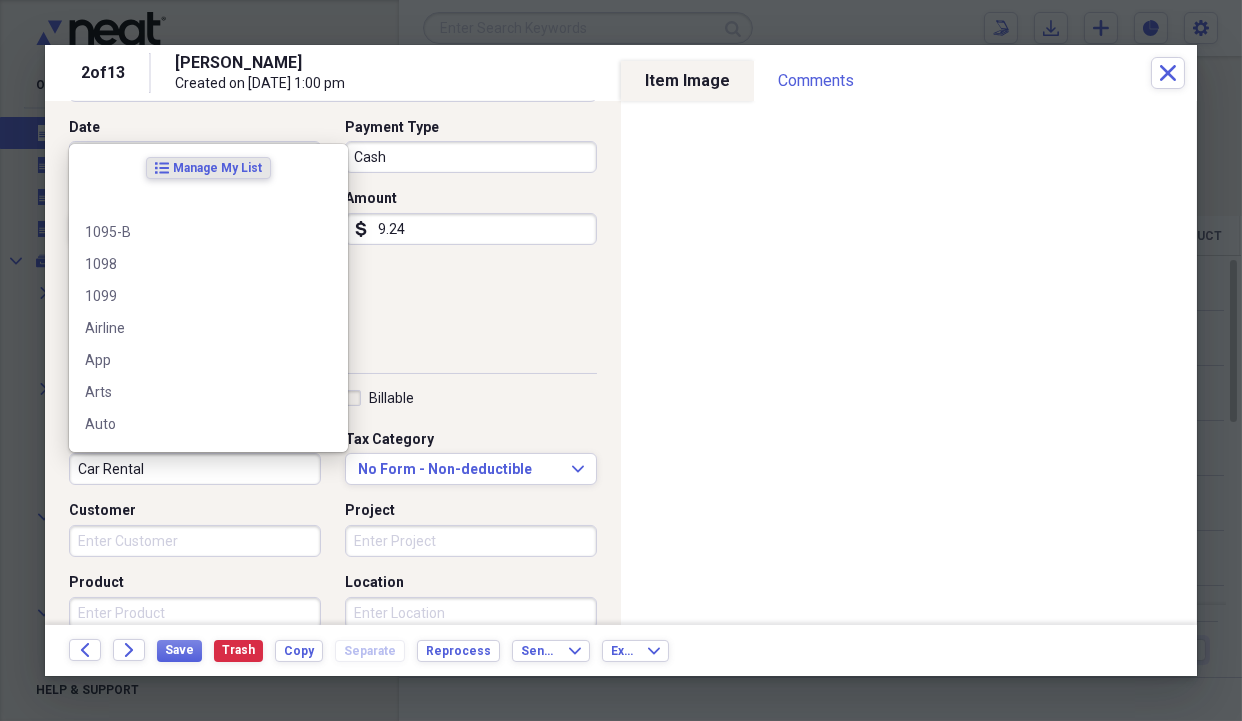 click on "Car Rental" at bounding box center [195, 469] 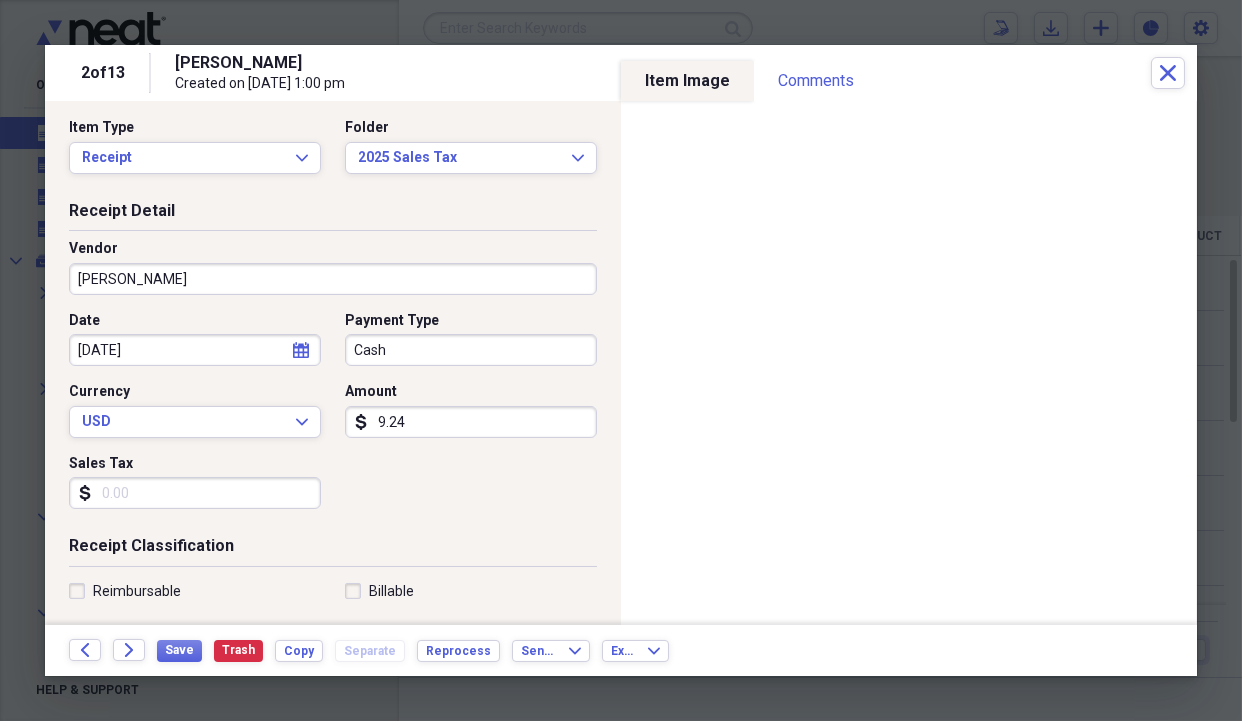 scroll, scrollTop: 0, scrollLeft: 0, axis: both 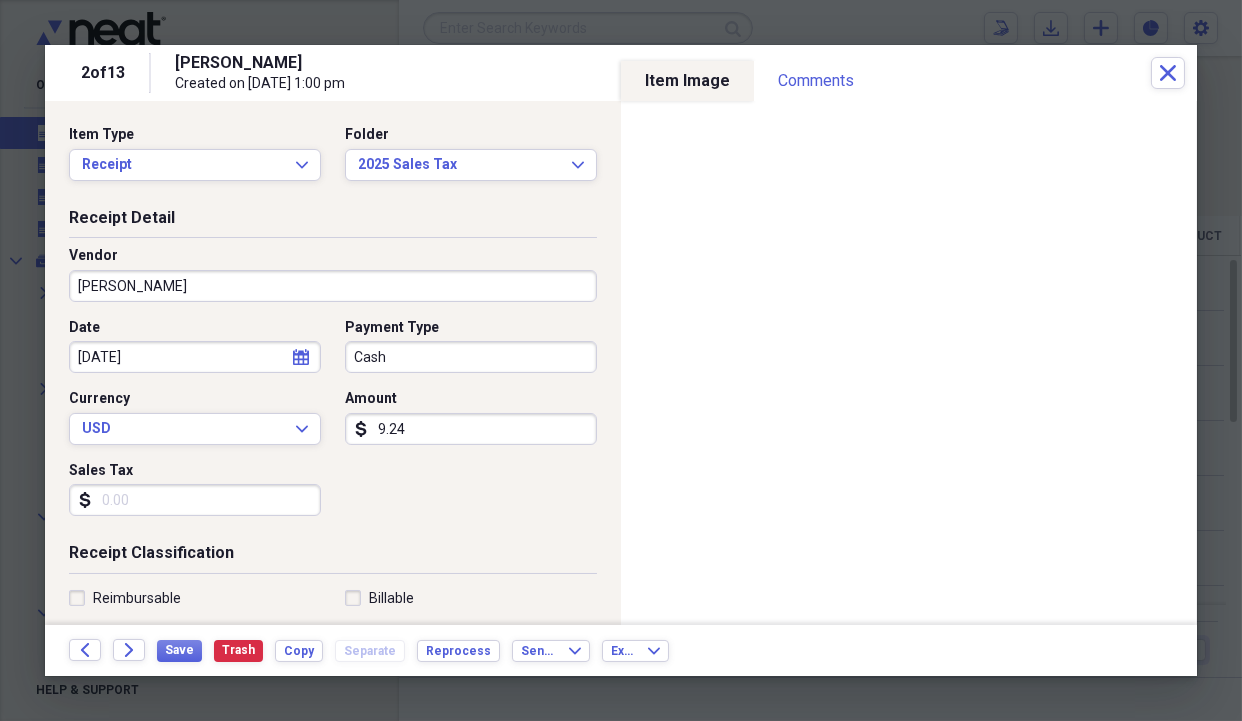 type 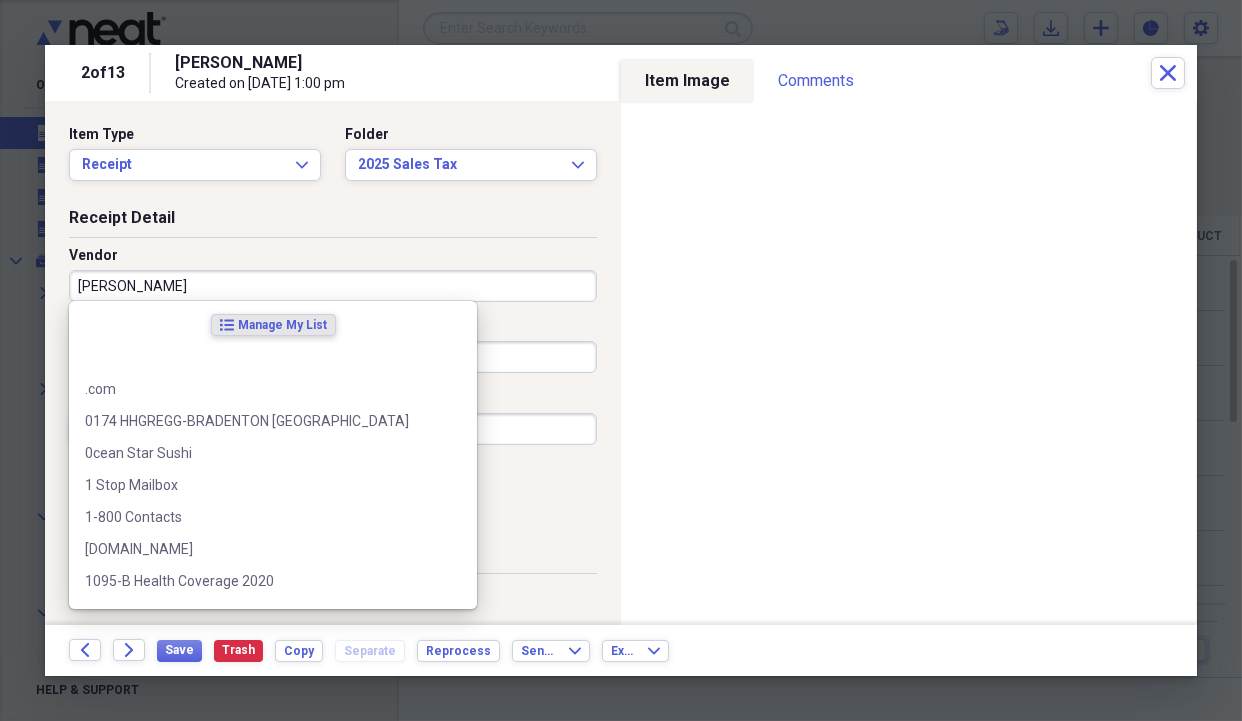 click on "[PERSON_NAME]" at bounding box center [333, 286] 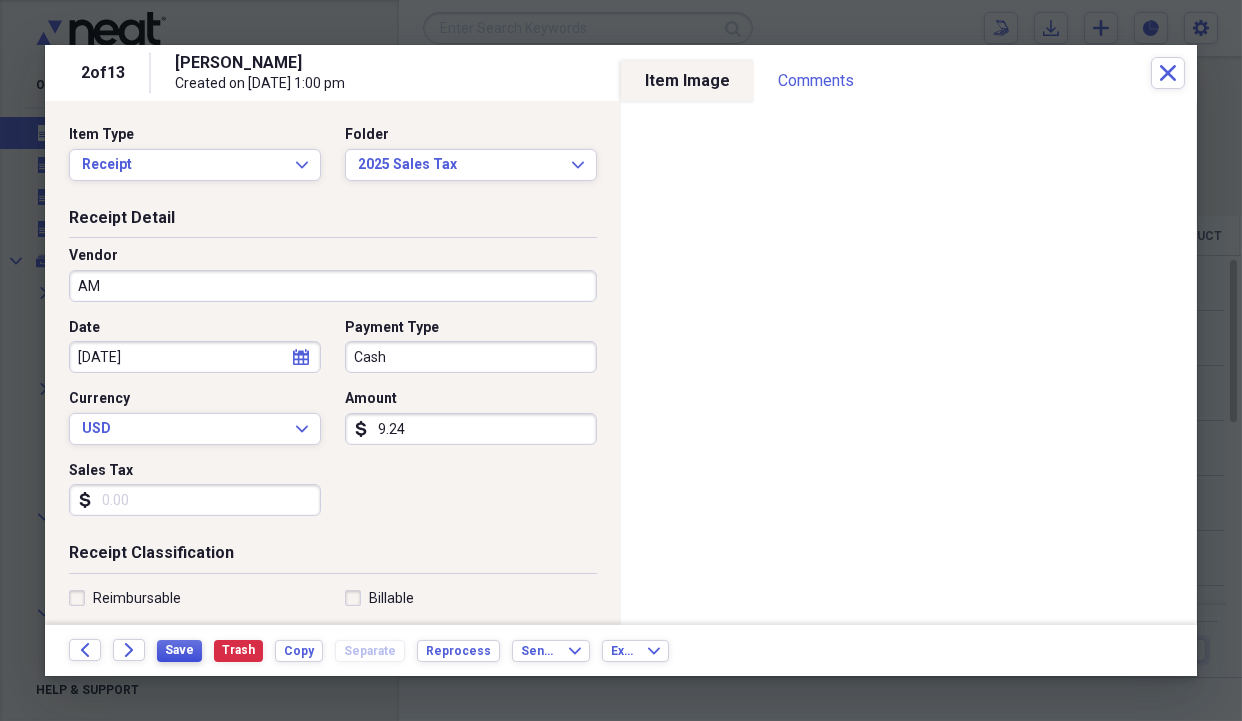 click on "Save" at bounding box center [179, 650] 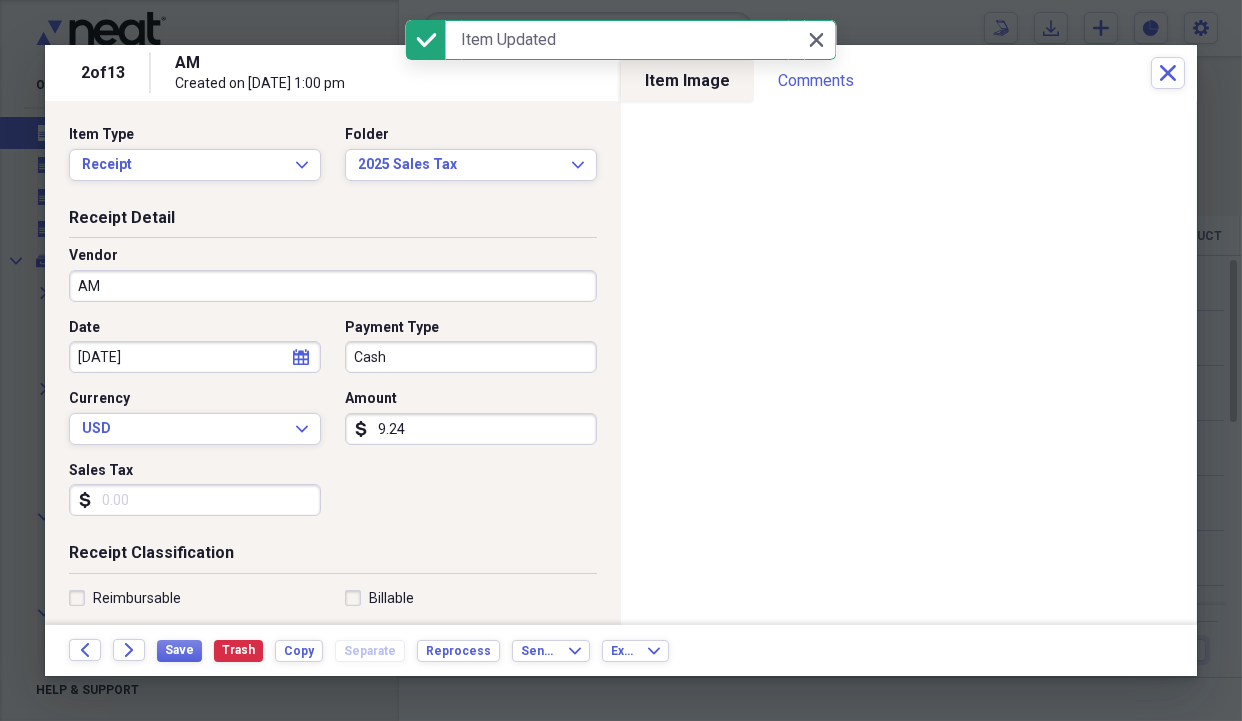 click on "AM" at bounding box center (333, 286) 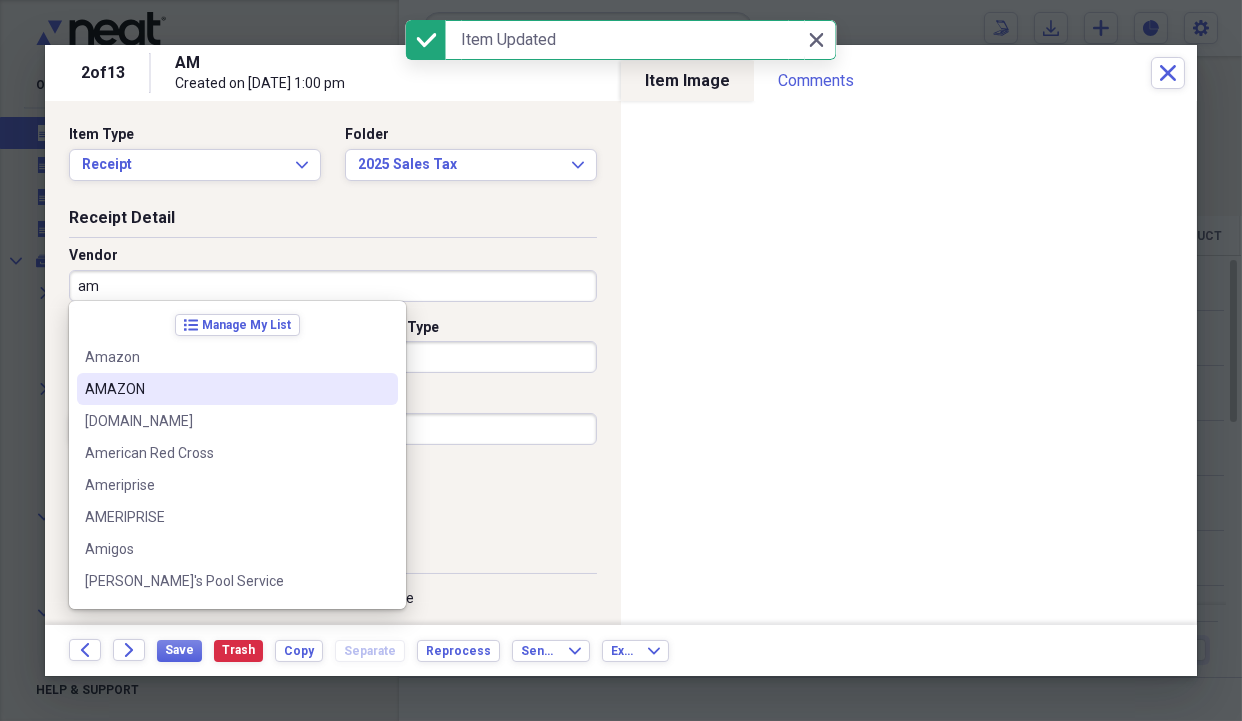 click on "AMAZON" at bounding box center (225, 389) 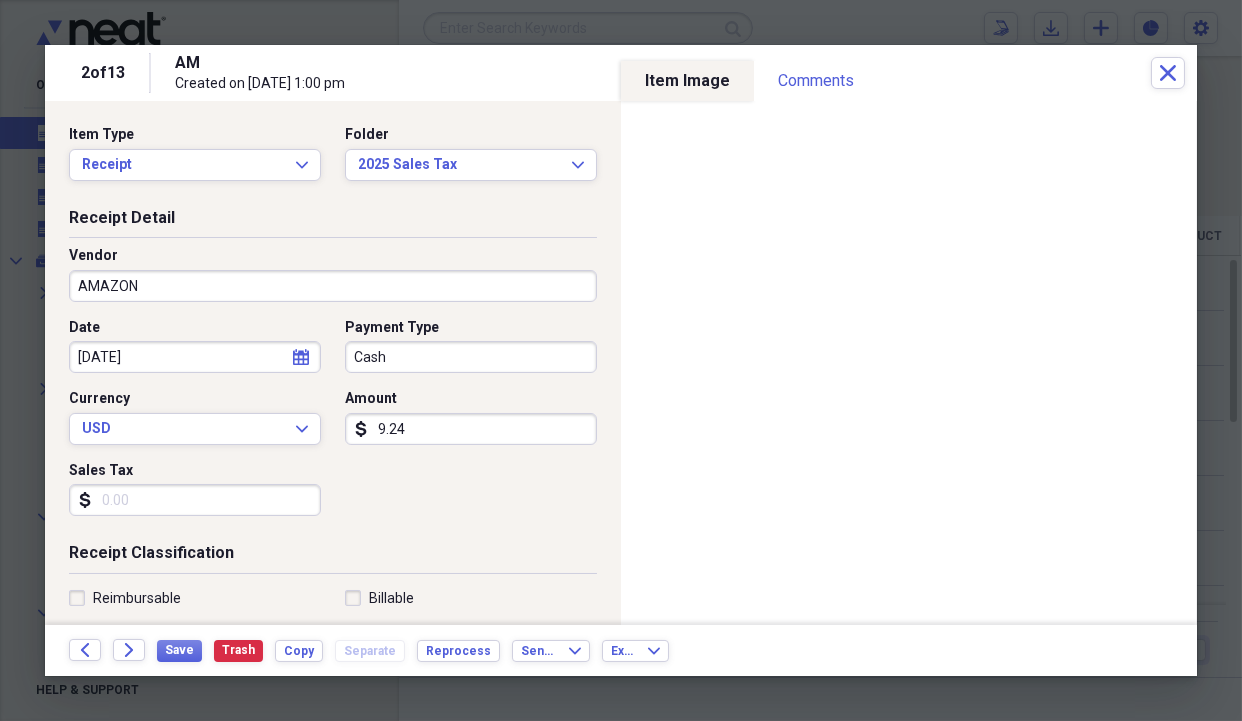 type on "Medical" 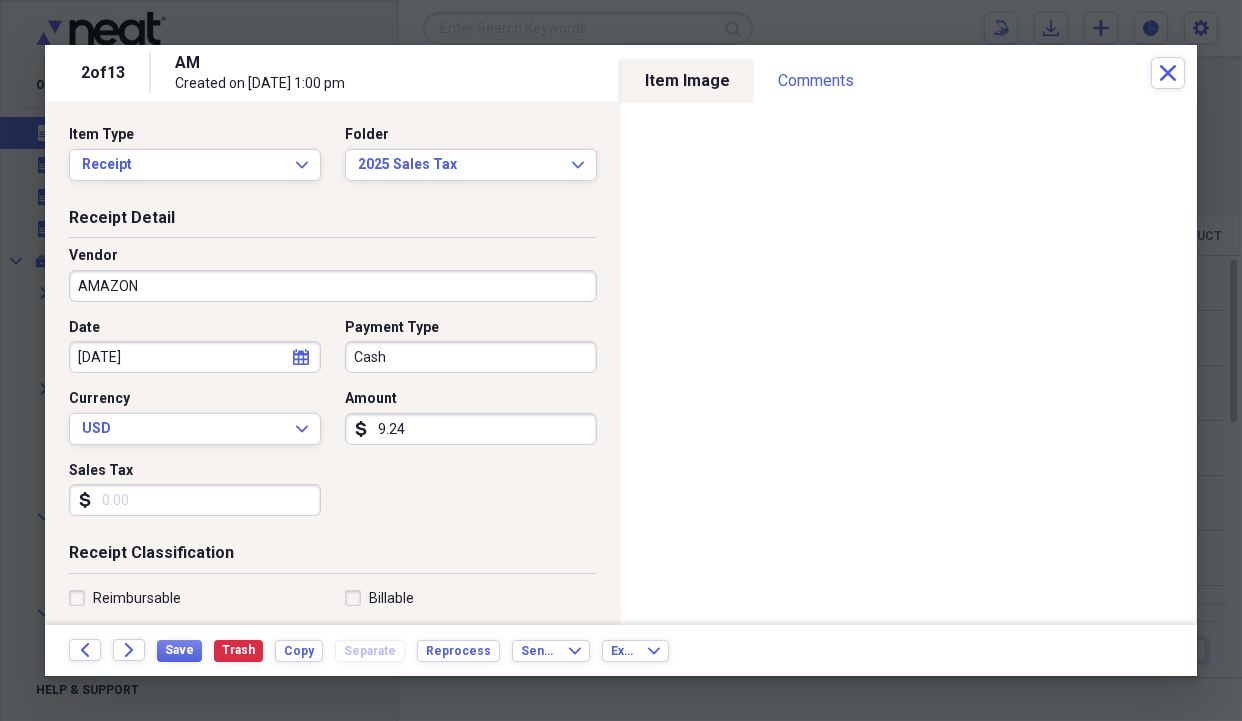 click on "Sales Tax" at bounding box center [195, 500] 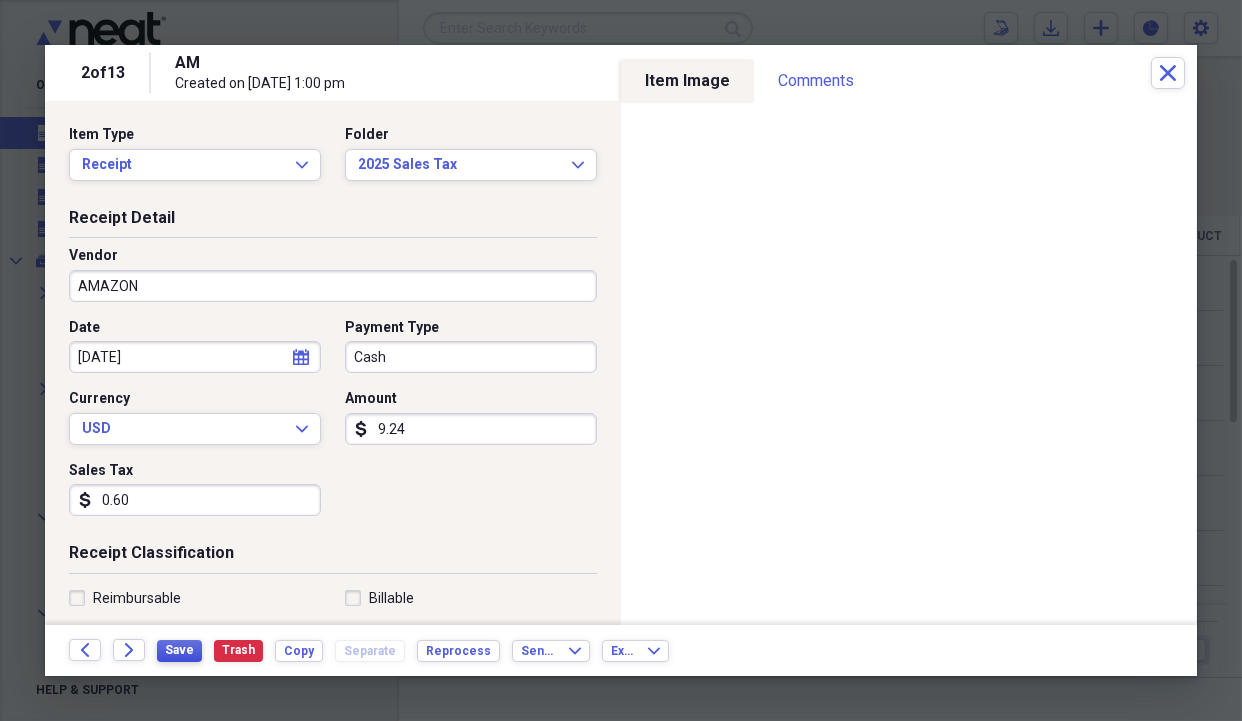 type on "0.60" 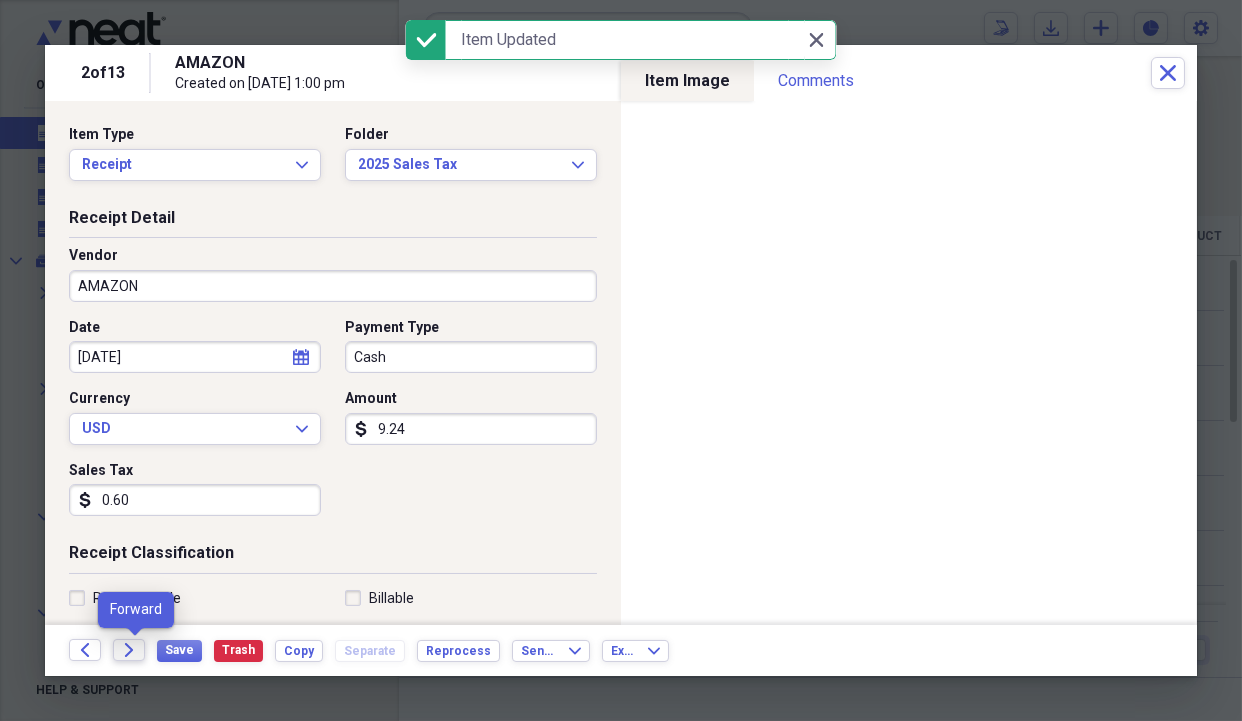 click on "Forward" at bounding box center [129, 650] 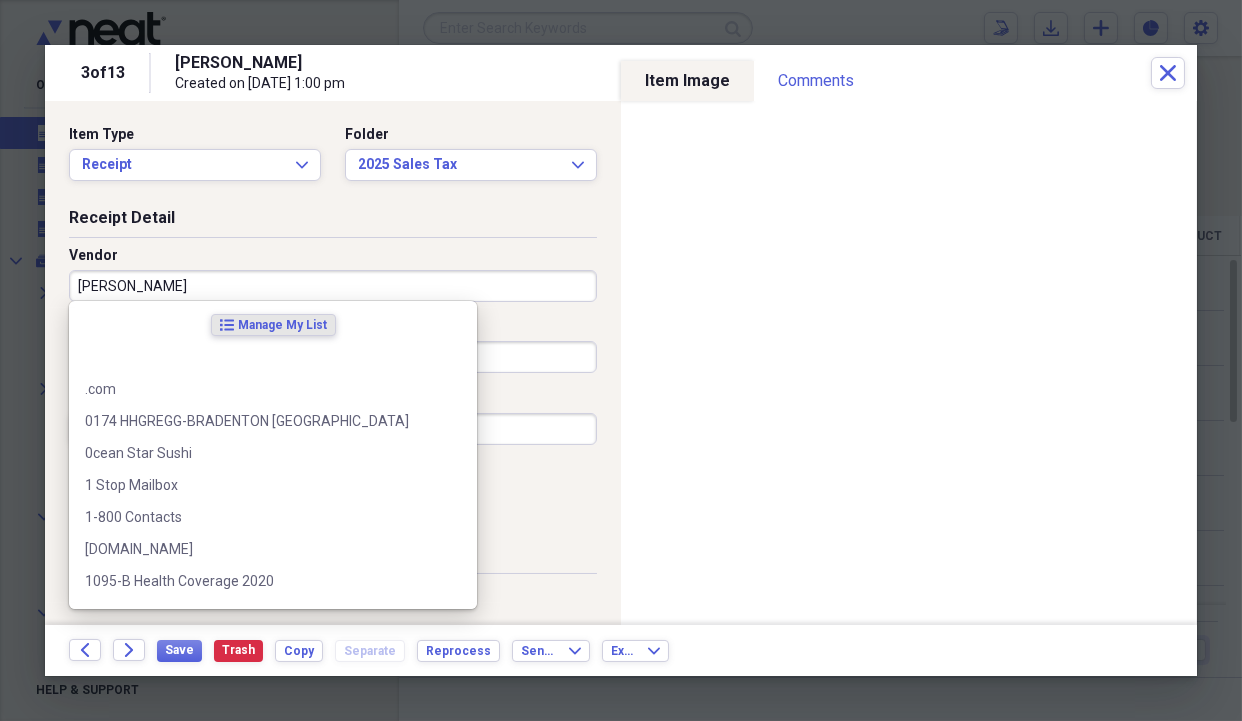 click on "[PERSON_NAME]" at bounding box center [333, 286] 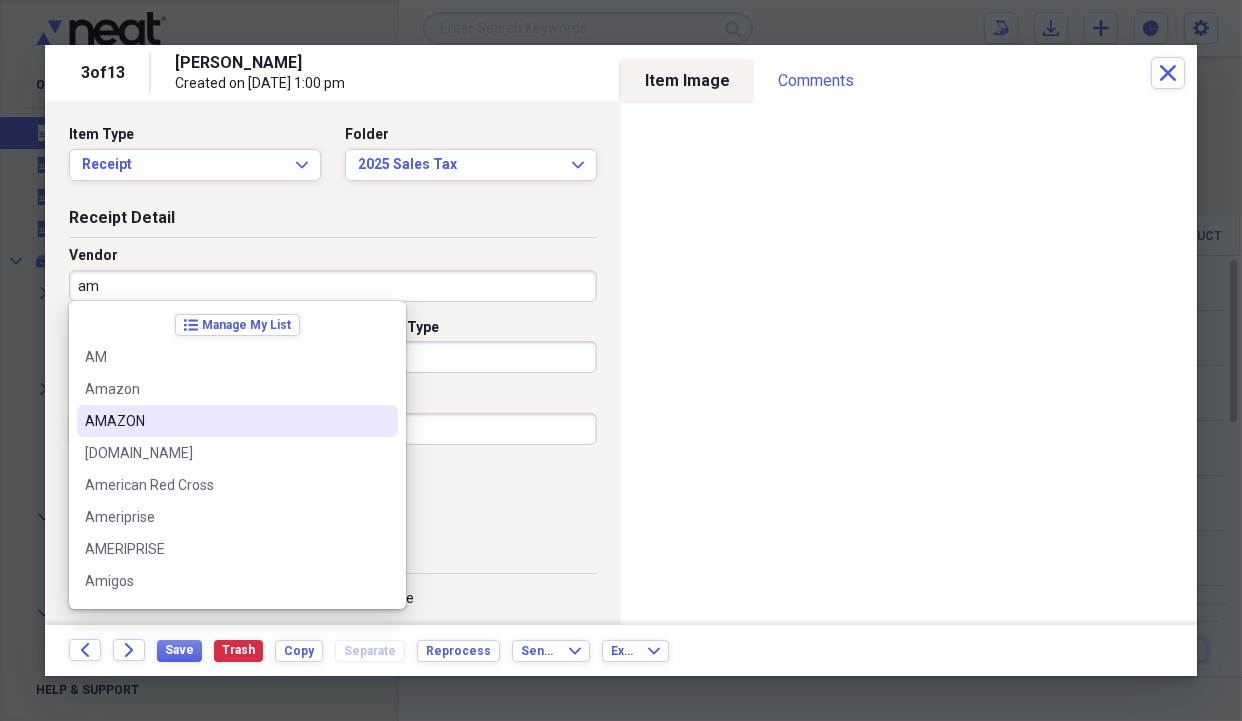 click on "AMAZON" at bounding box center [225, 421] 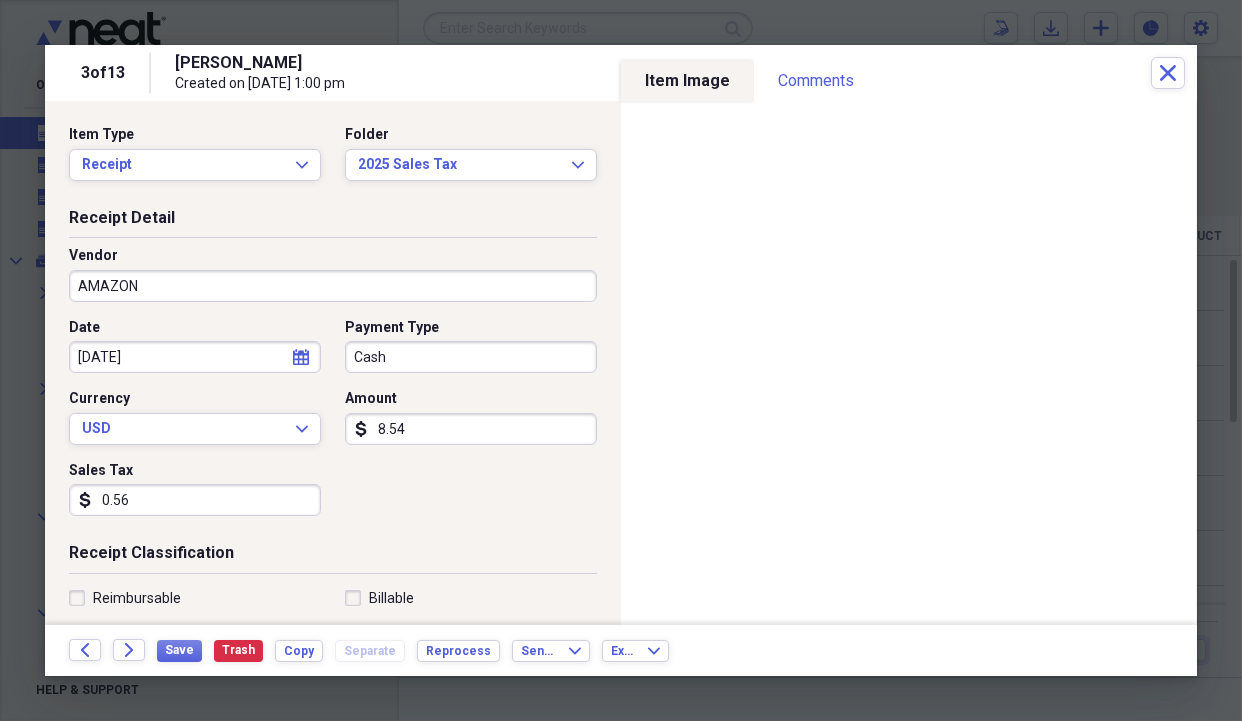 type on "Medical" 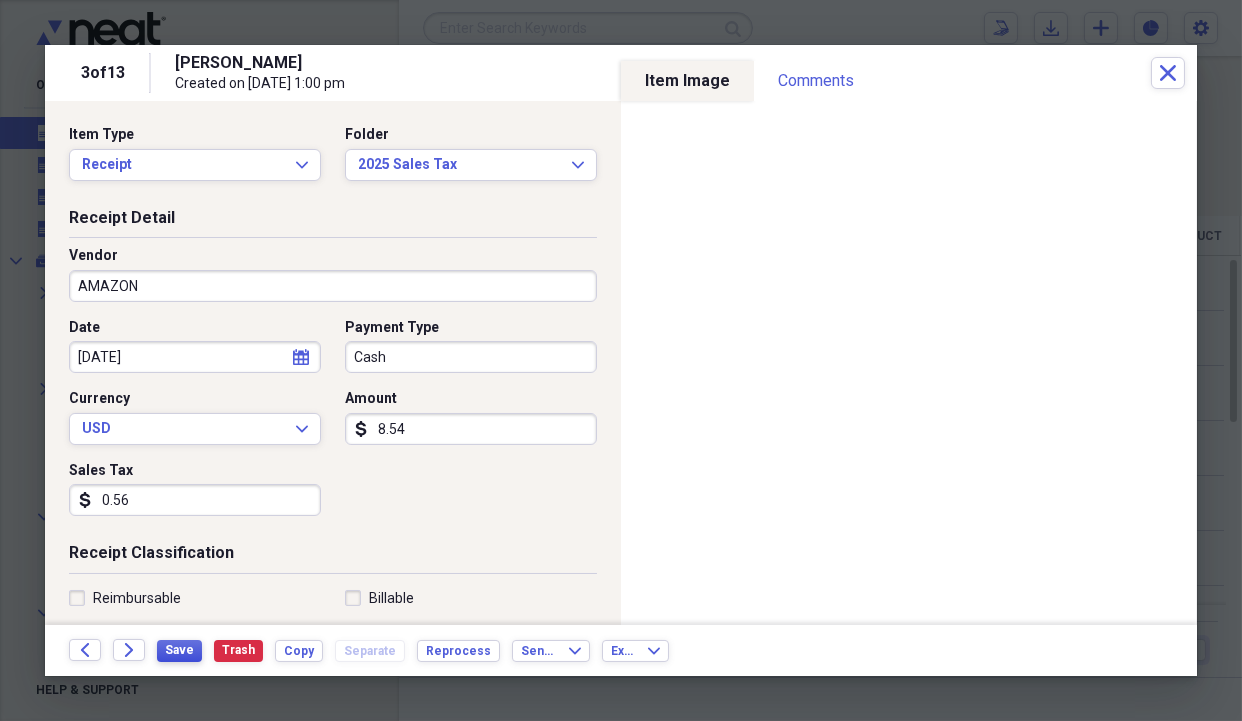 click on "Save" at bounding box center [179, 650] 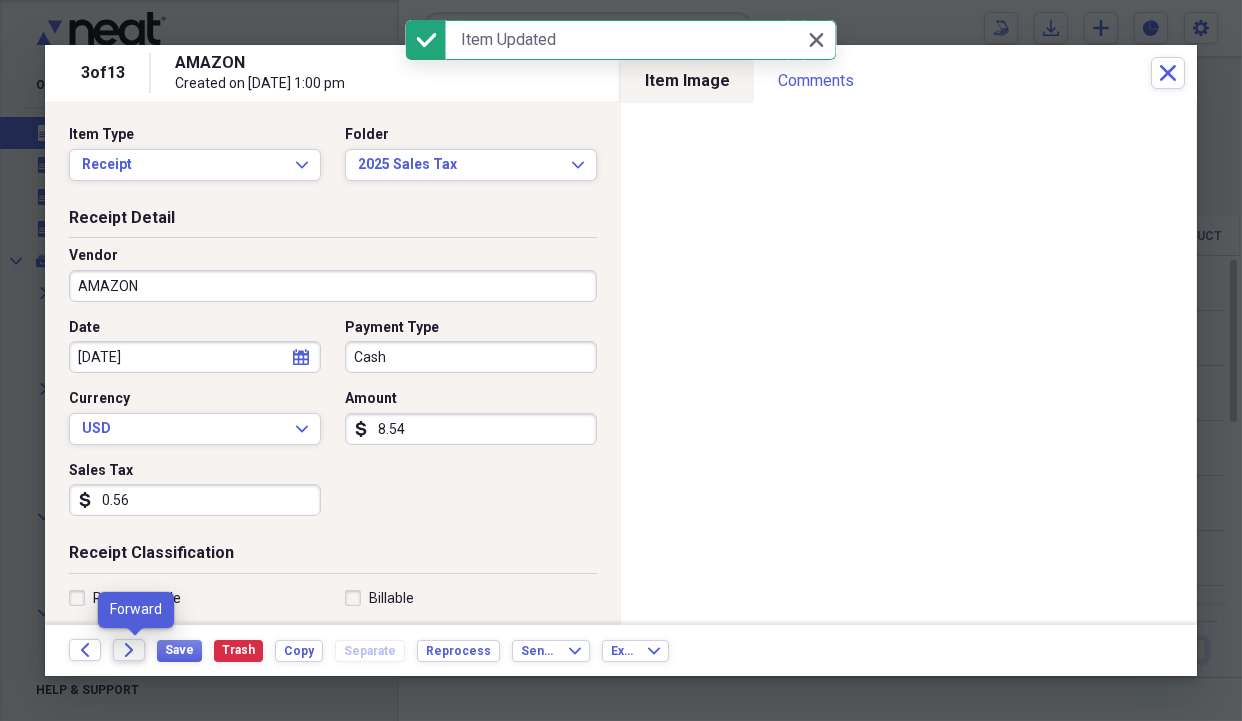 click on "Forward" 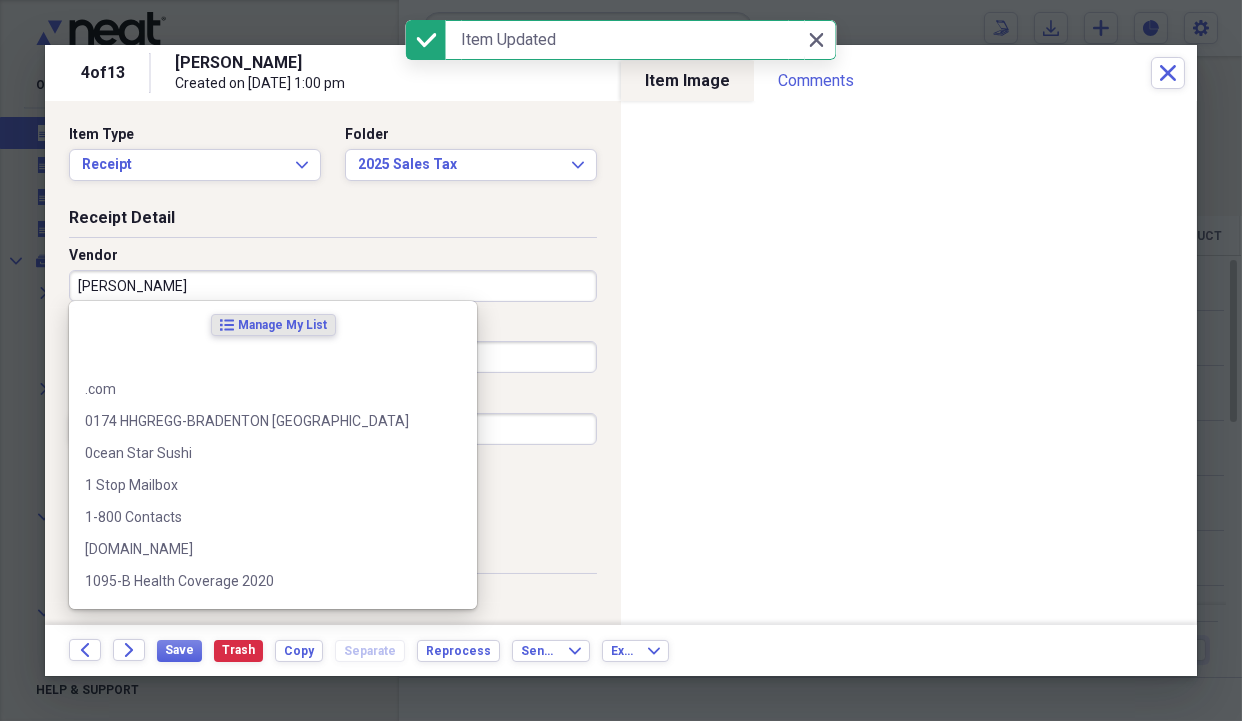 click on "[PERSON_NAME]" at bounding box center [333, 286] 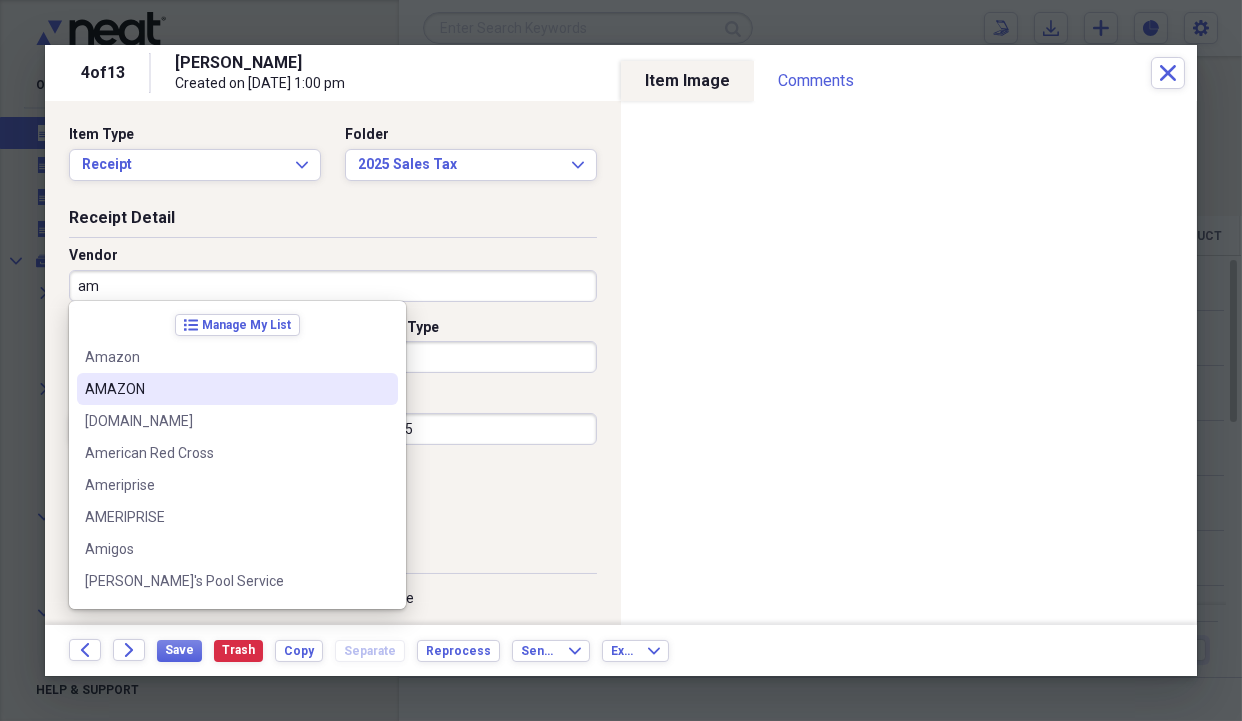 click on "AMAZON" at bounding box center (225, 389) 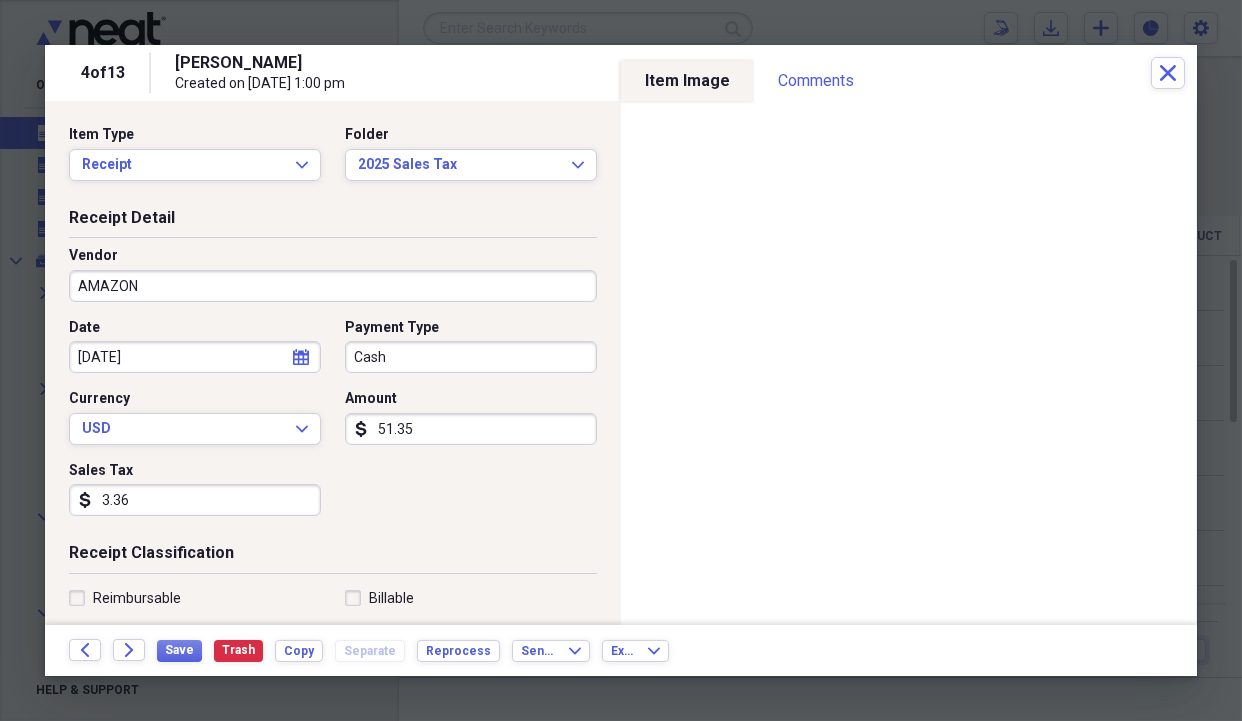 type on "Medical" 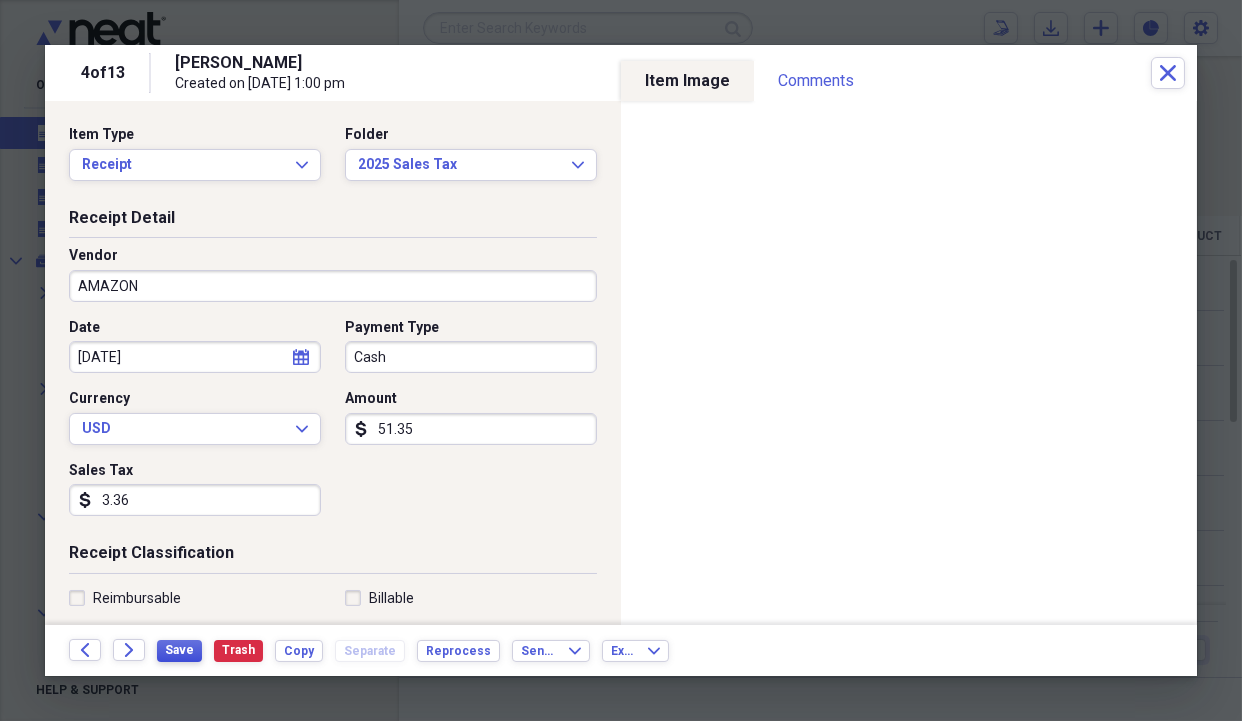 click on "Save" at bounding box center [179, 650] 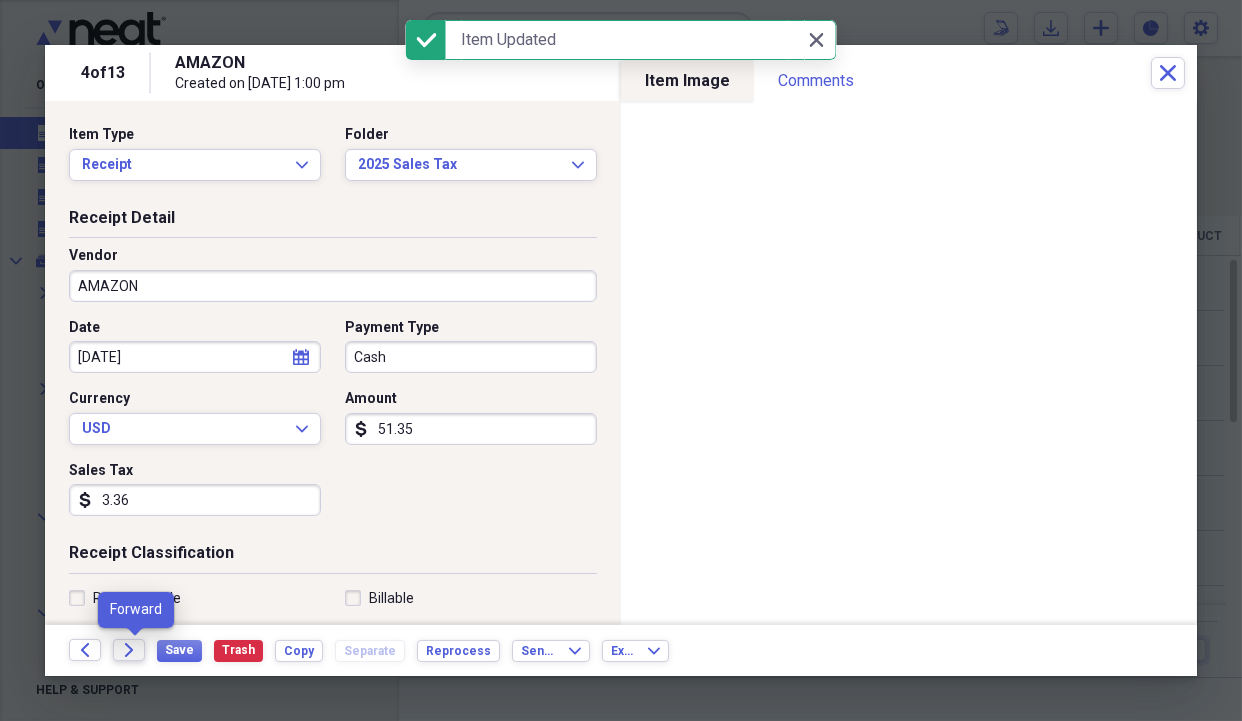 click 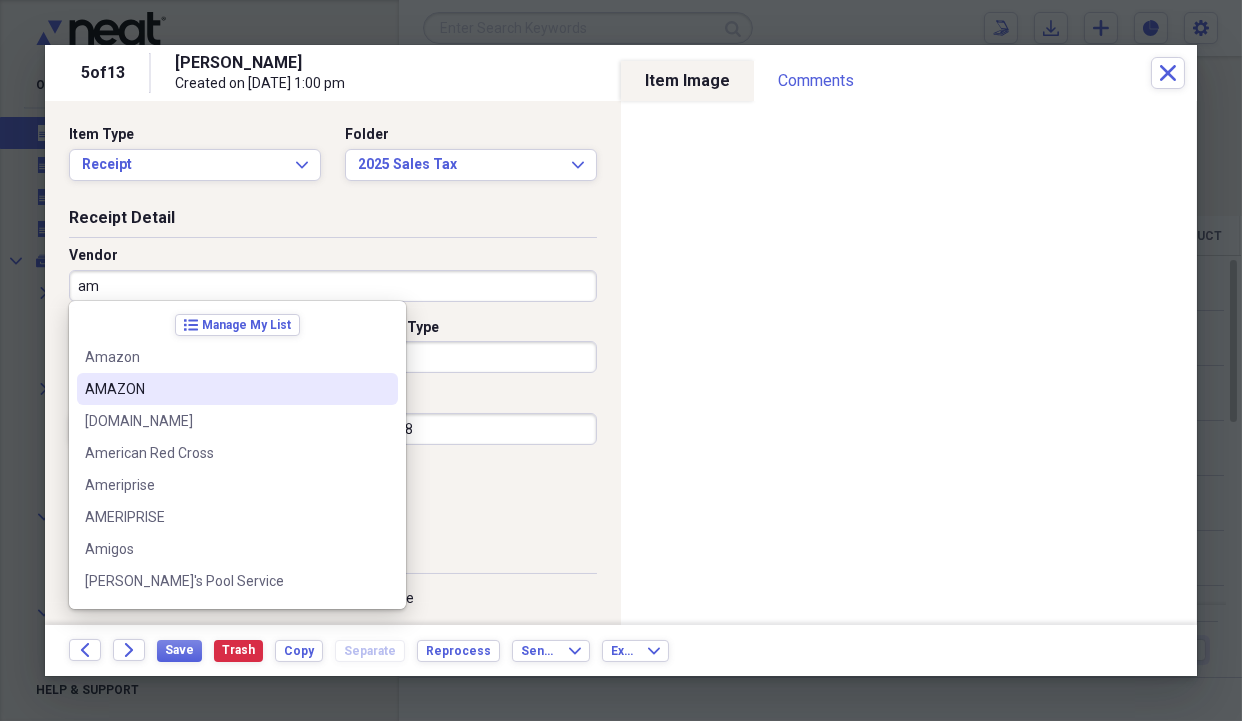 click on "AMAZON" at bounding box center [237, 389] 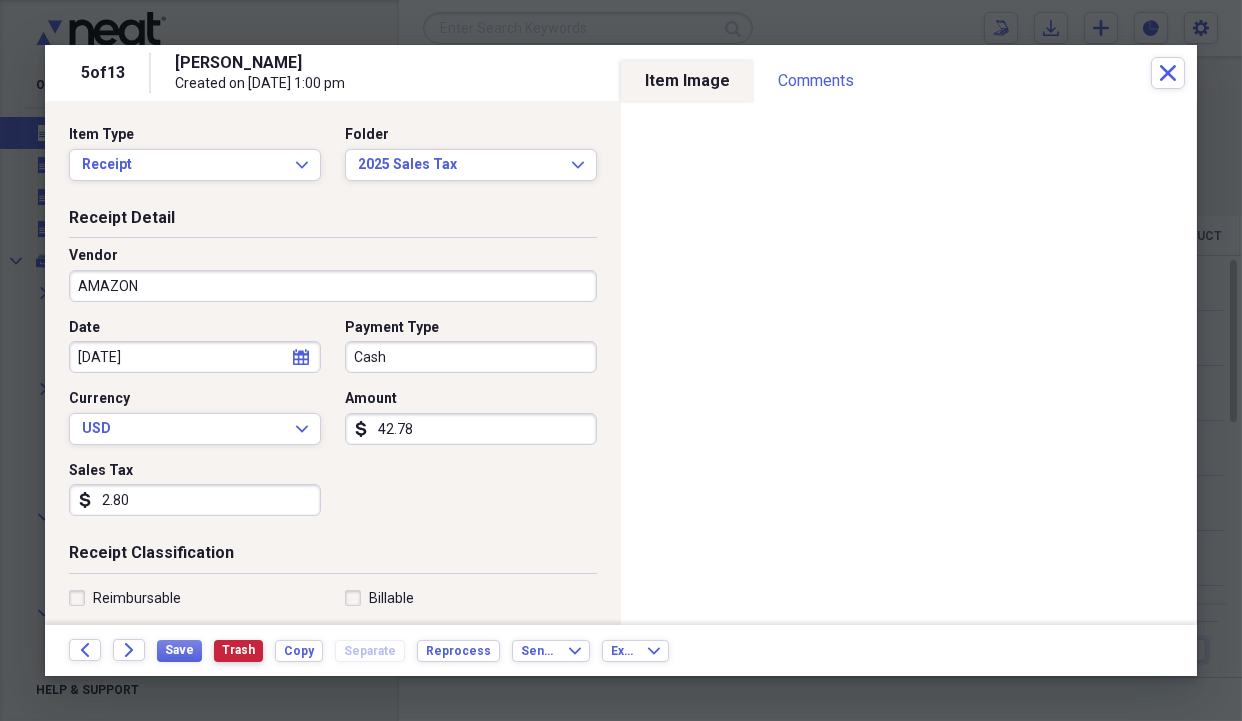 type on "Medical" 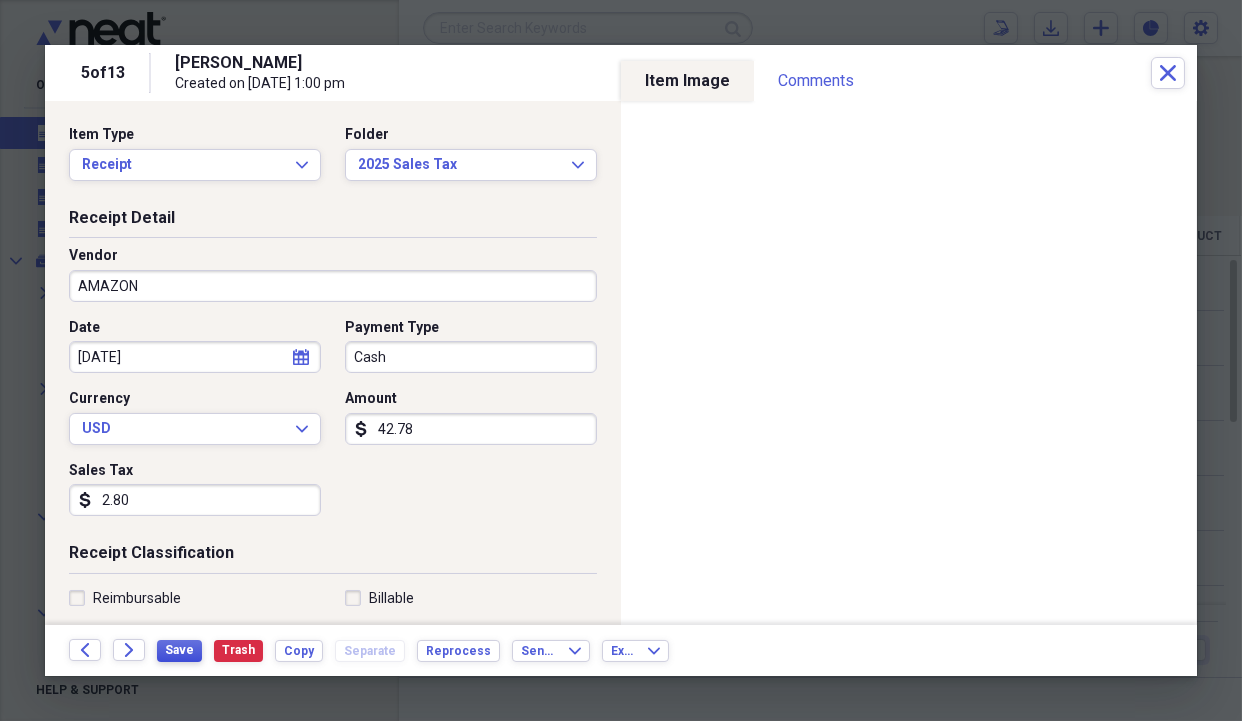 click on "Save" at bounding box center (179, 650) 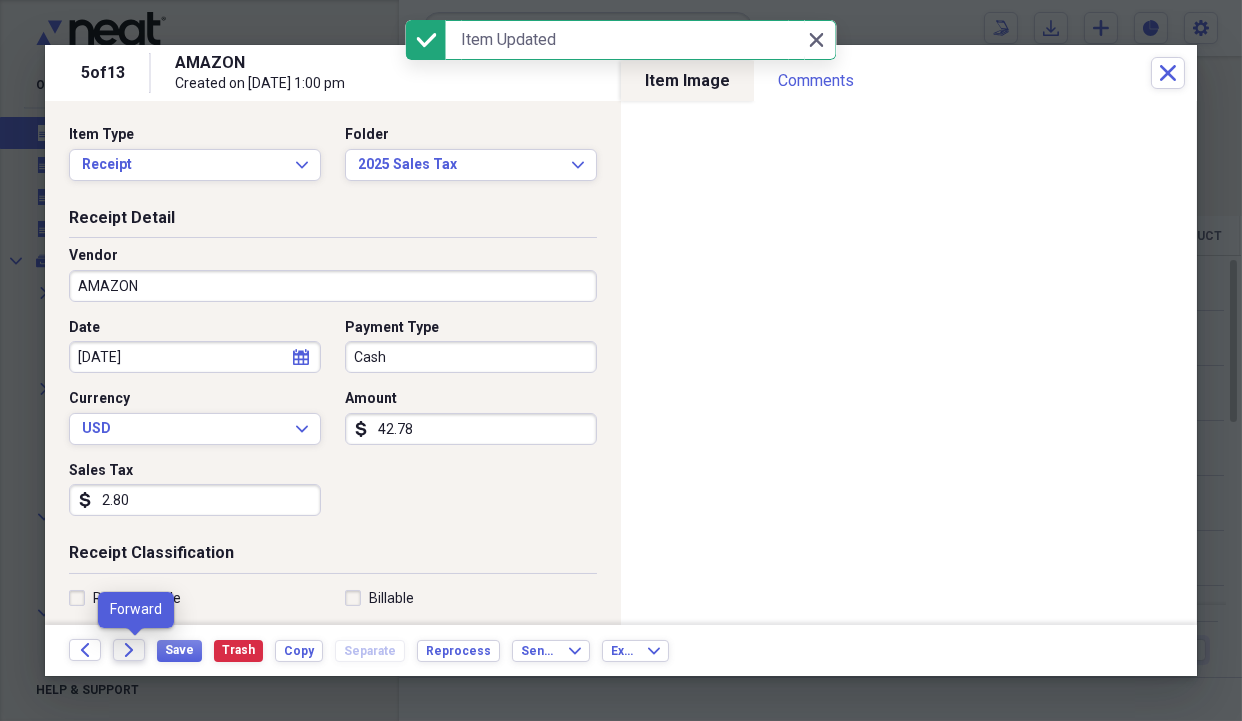 click 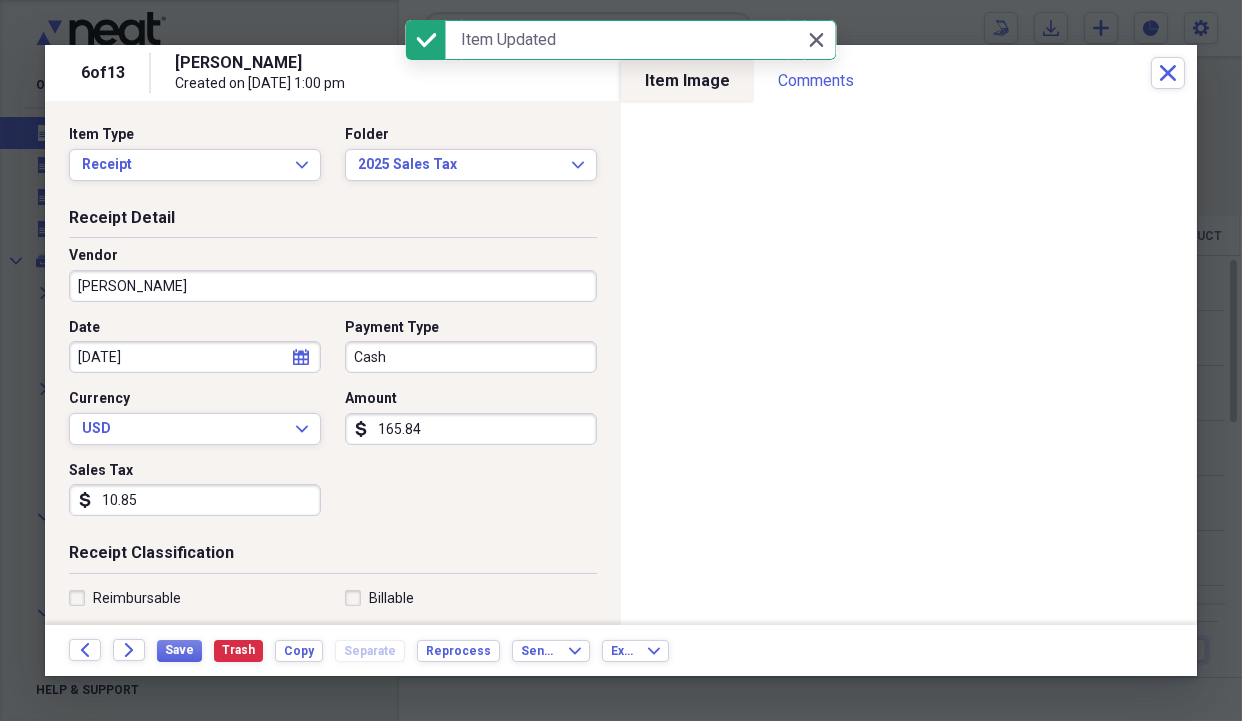 click on "[PERSON_NAME]" at bounding box center [333, 286] 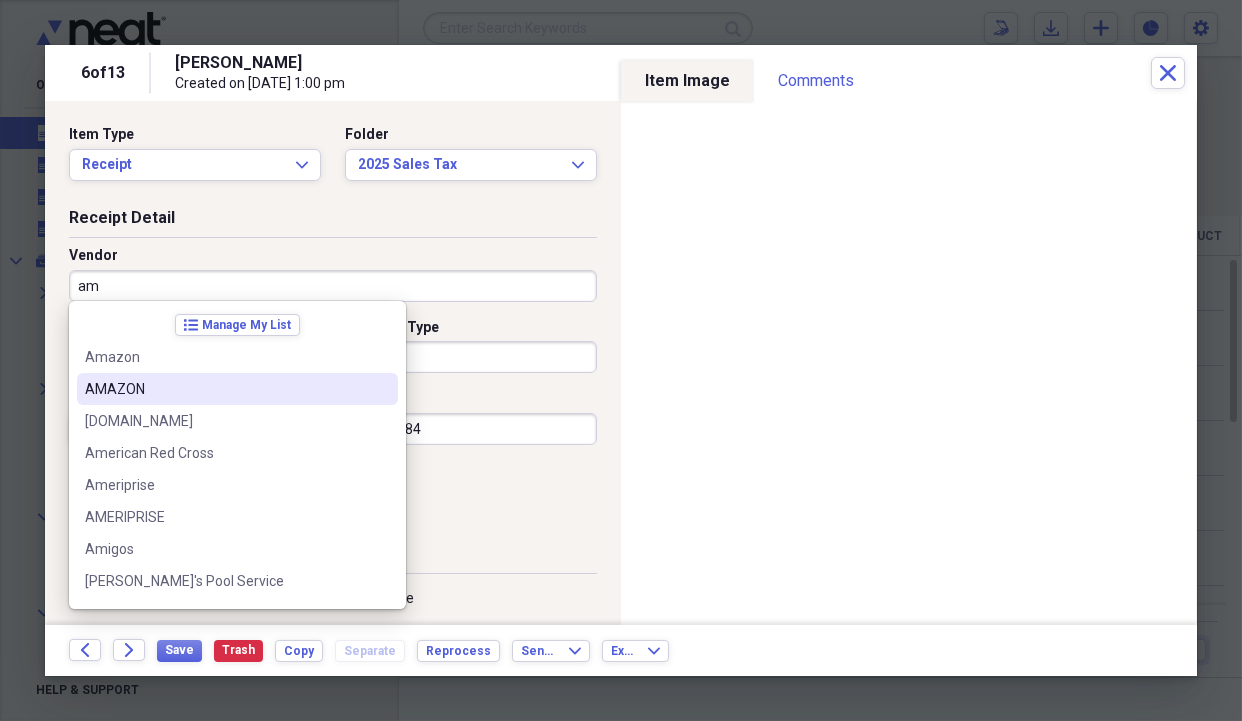 click on "AMAZON" at bounding box center (225, 389) 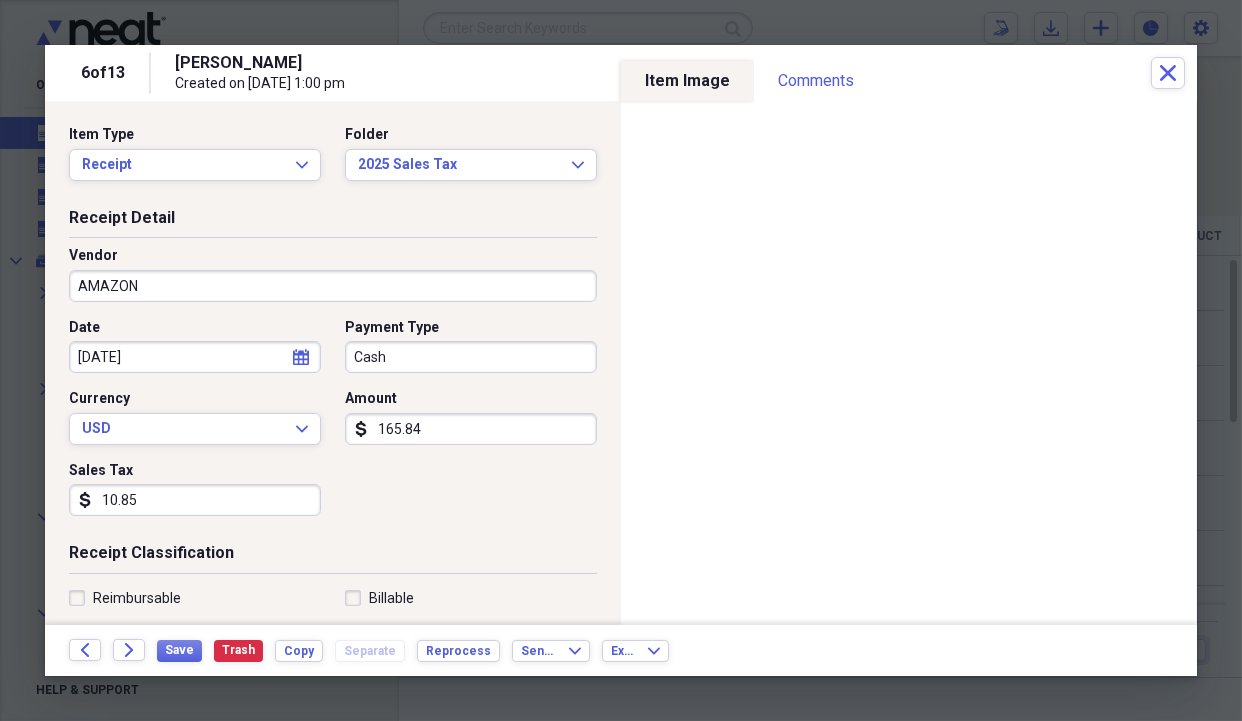 type on "Medical" 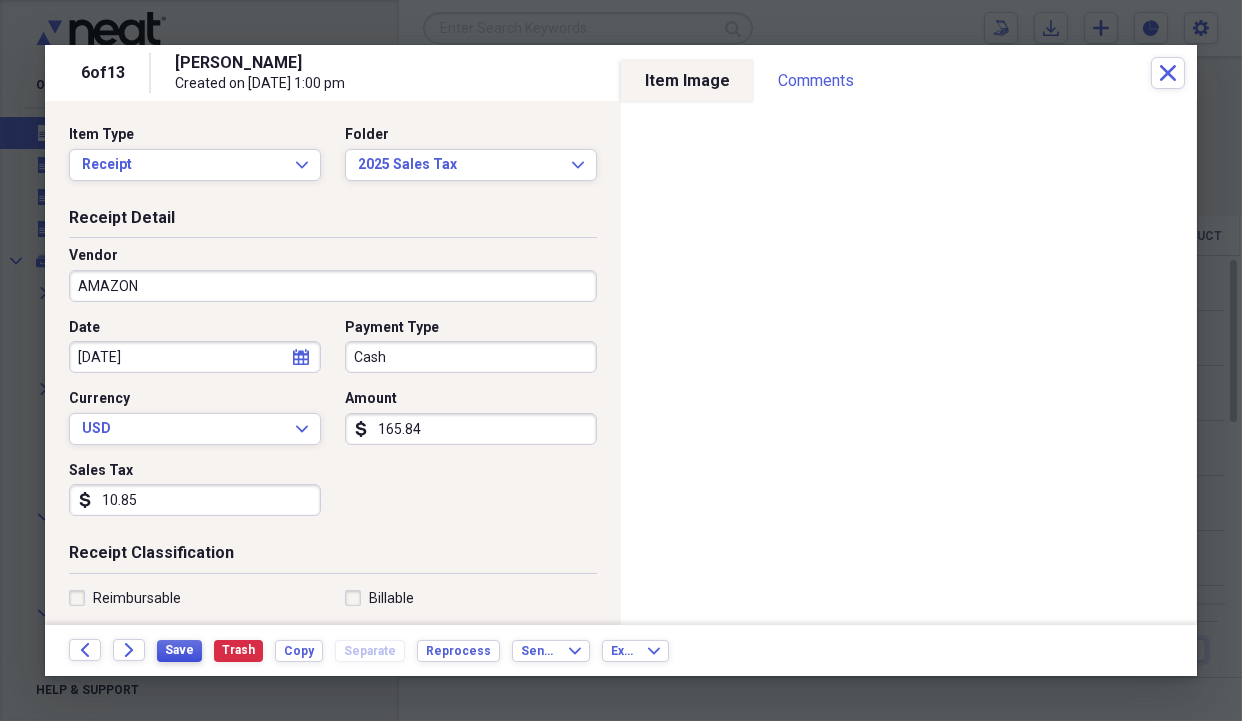 click on "Save" at bounding box center (179, 650) 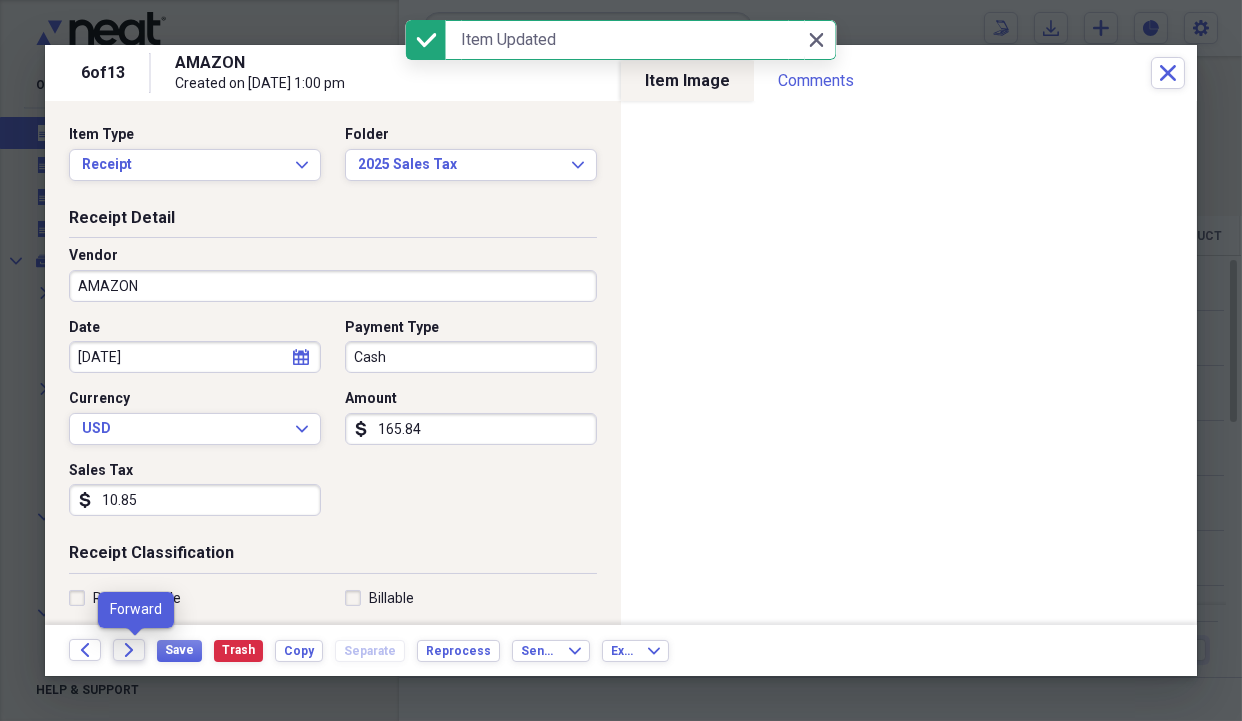 click on "Forward" 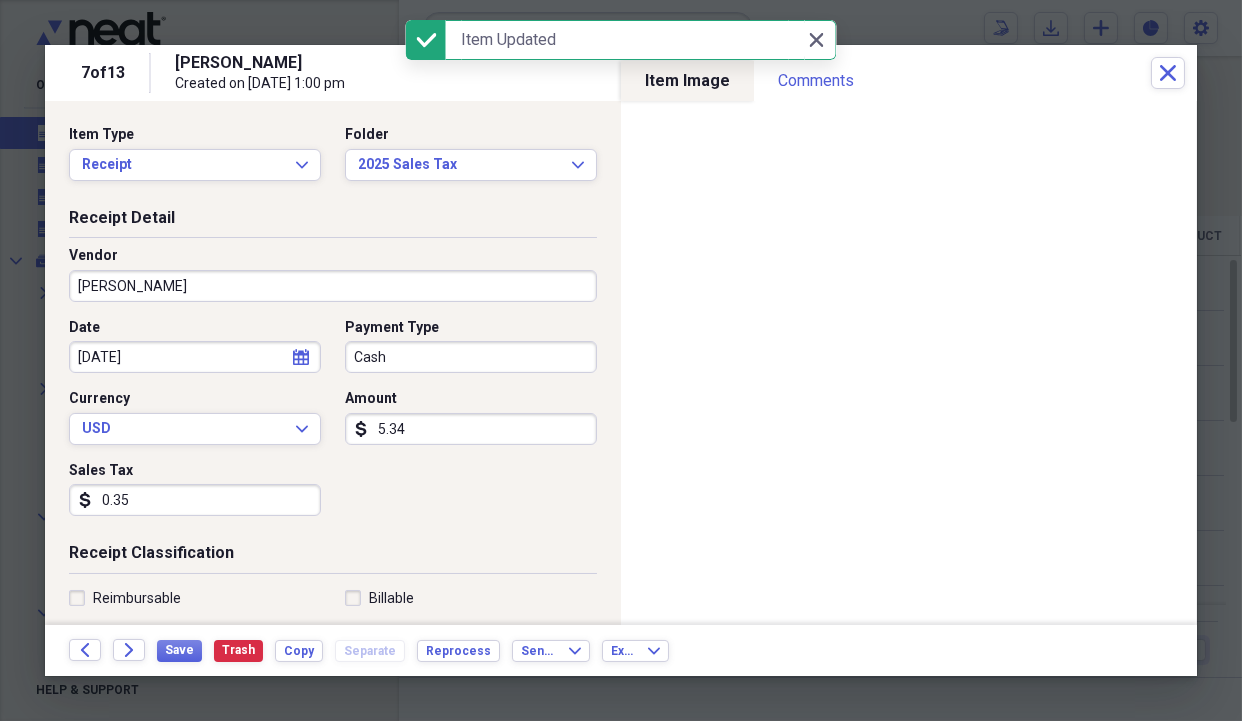 click on "[PERSON_NAME]" at bounding box center [333, 286] 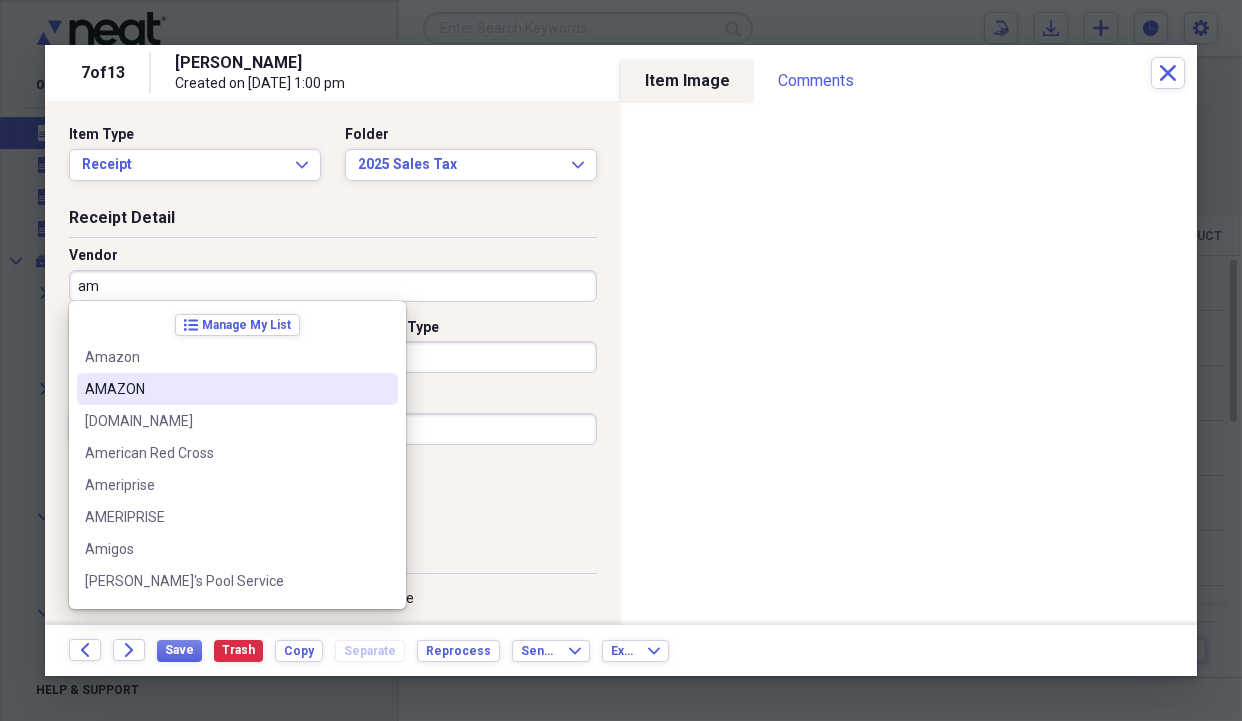 click on "AMAZON" at bounding box center [225, 389] 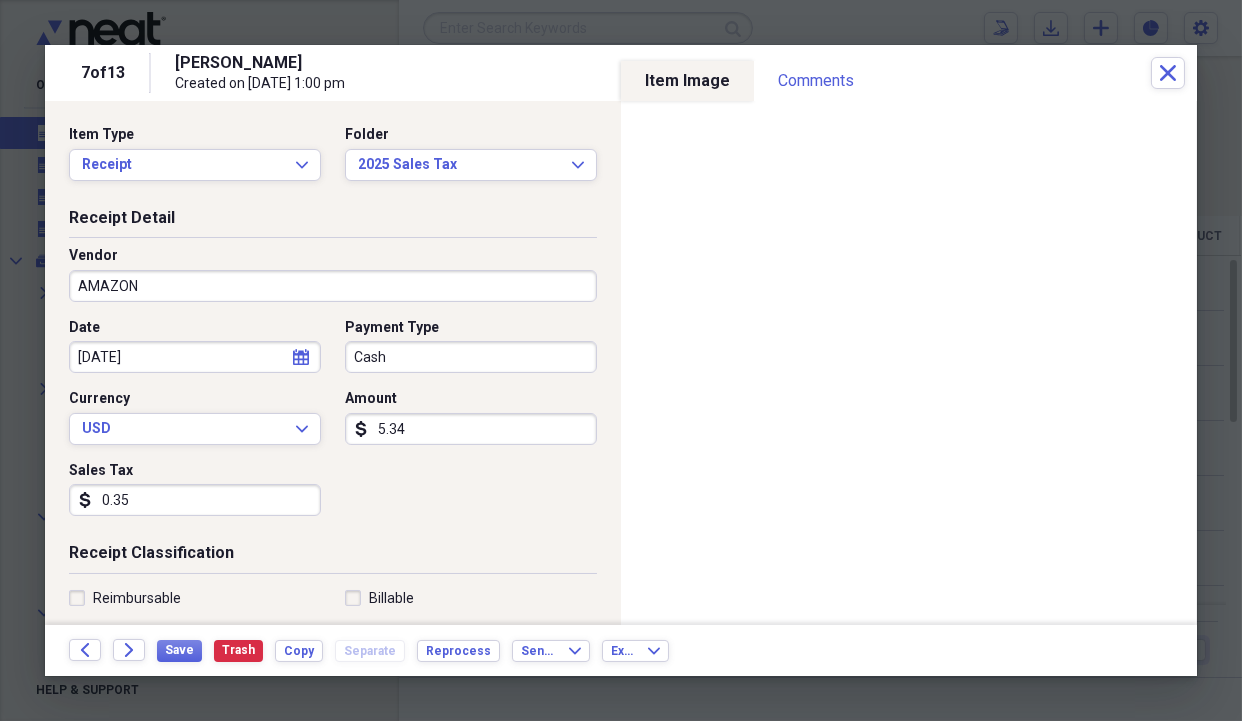 type on "Medical" 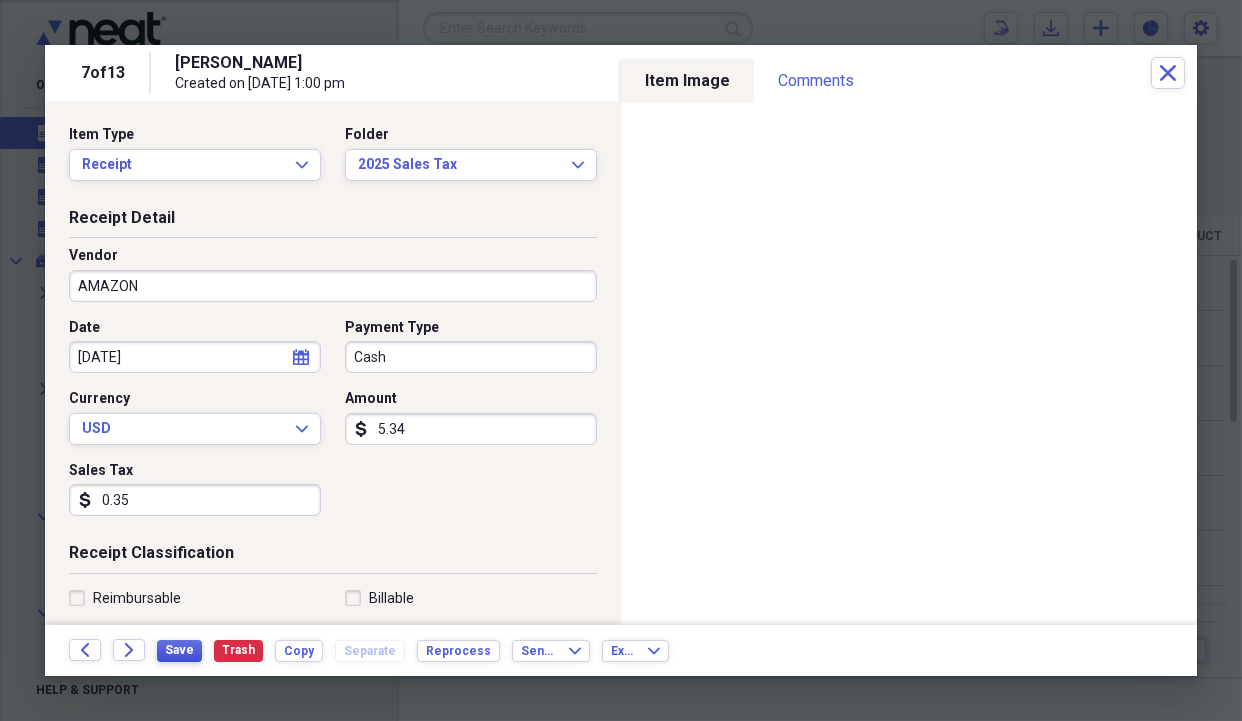 click on "Save" at bounding box center [179, 650] 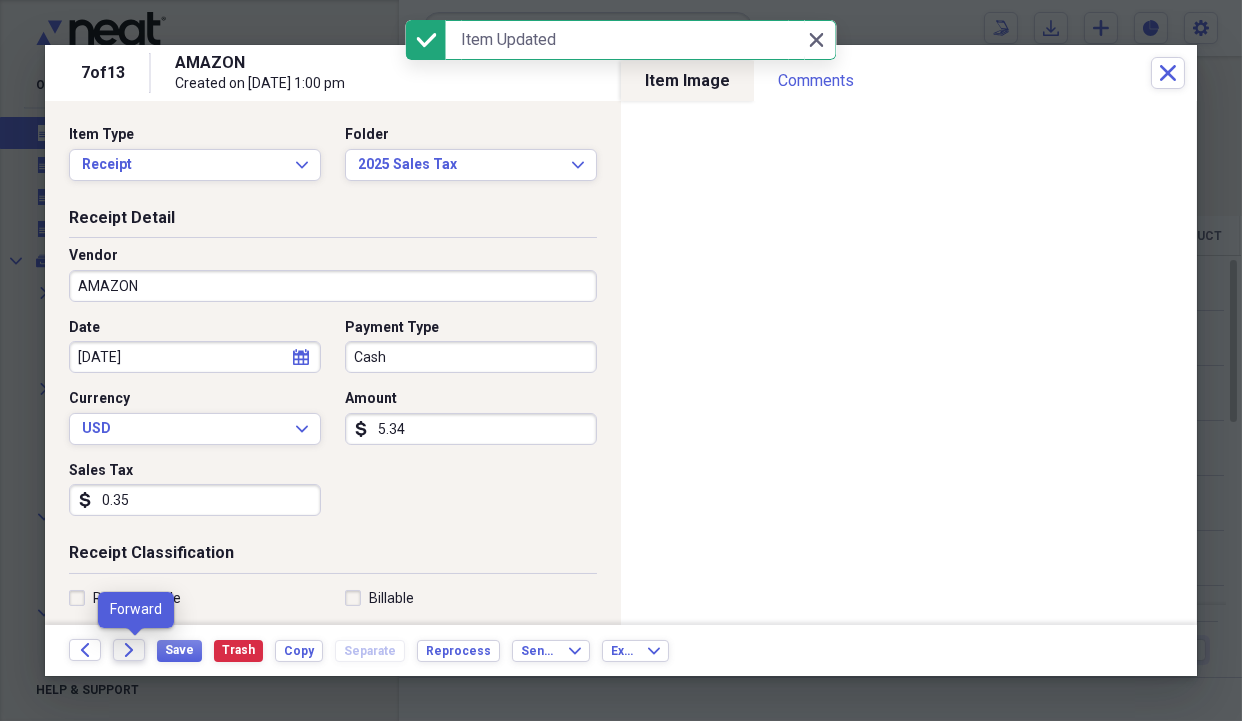 click on "Forward" 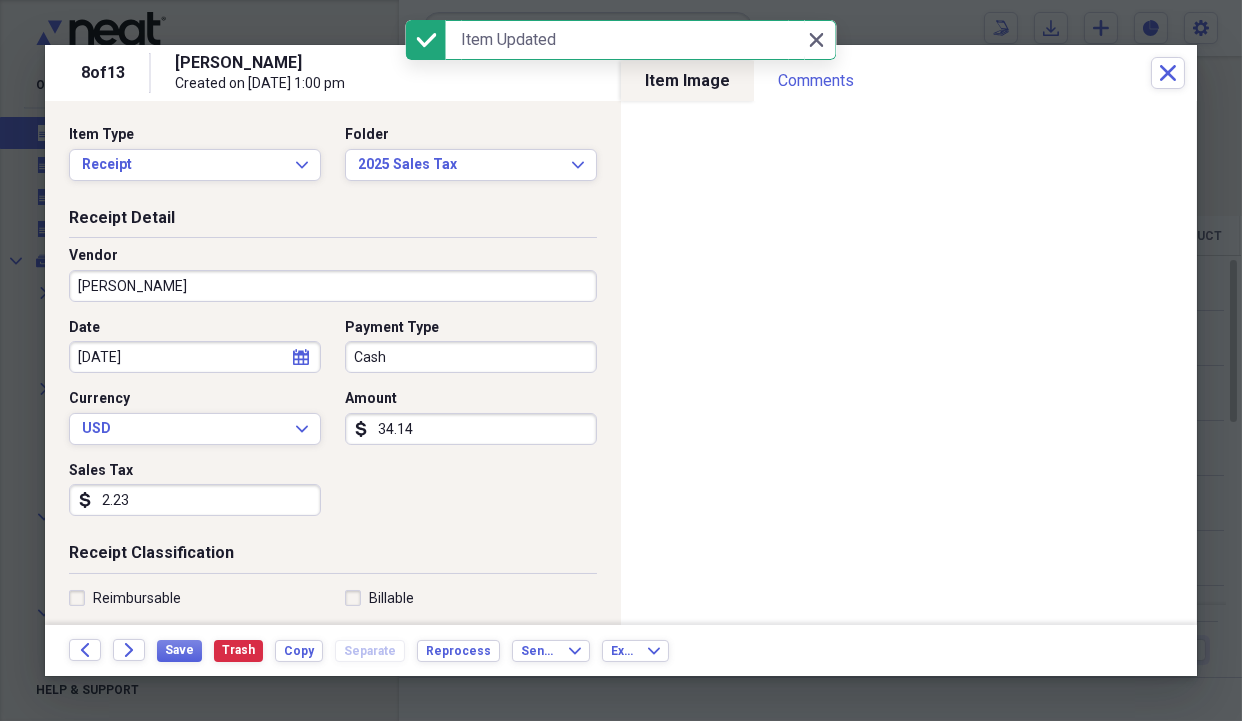 click on "[PERSON_NAME]" at bounding box center (333, 286) 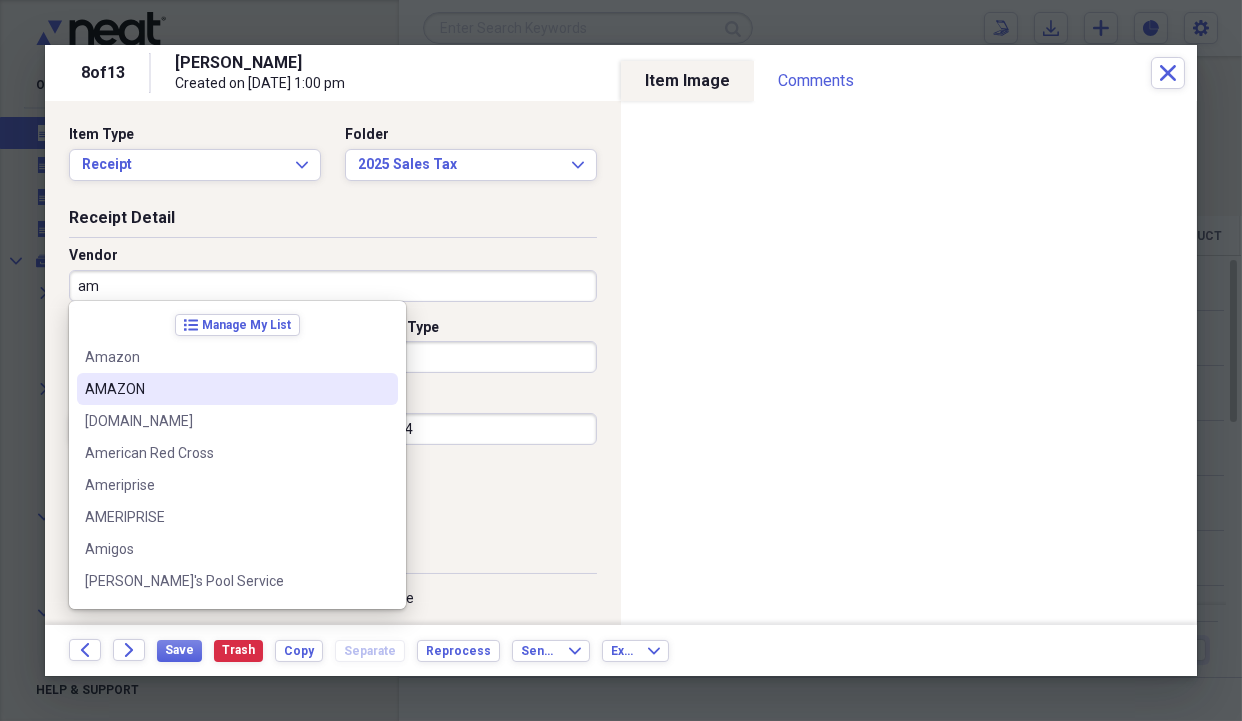 click on "AMAZON" at bounding box center [225, 389] 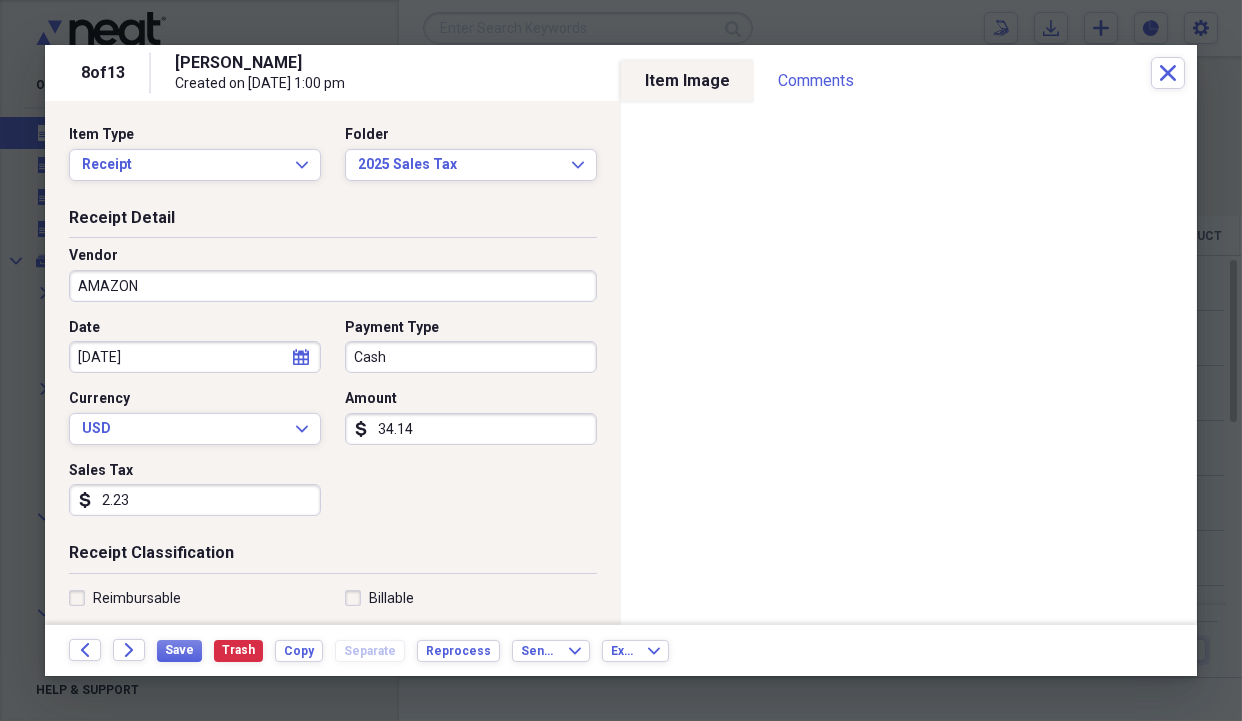 type on "Medical" 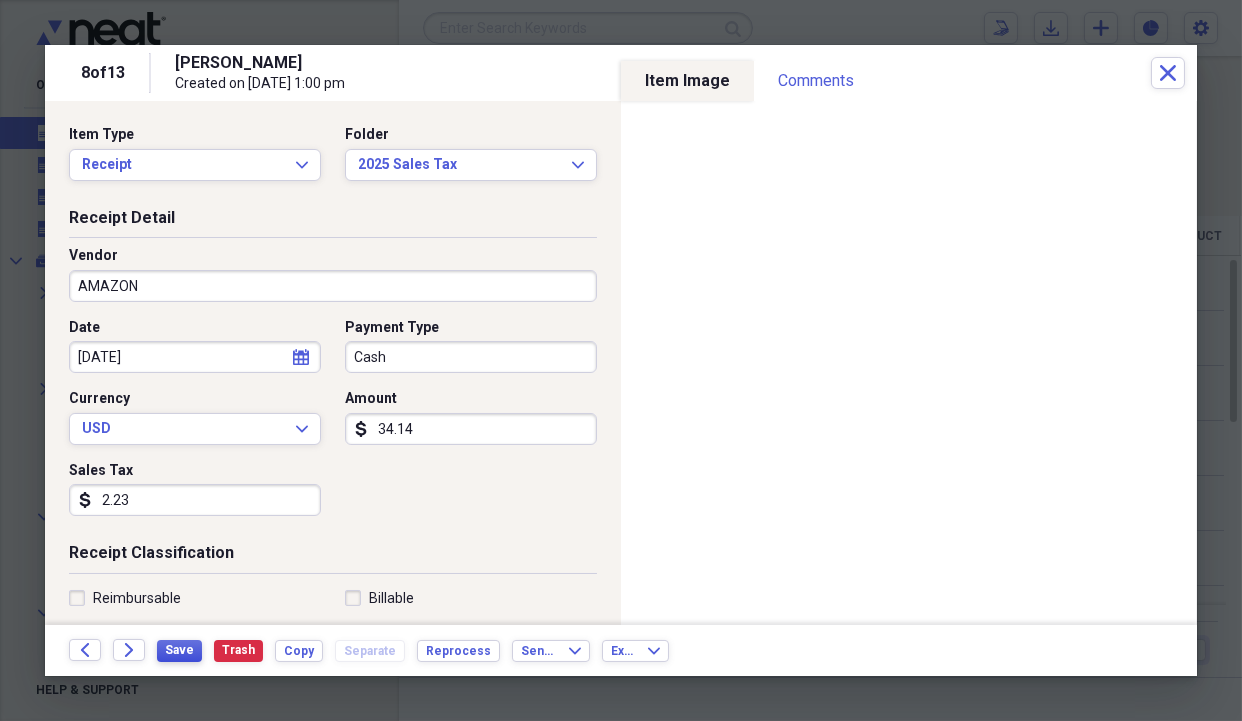 click on "Save" at bounding box center (179, 650) 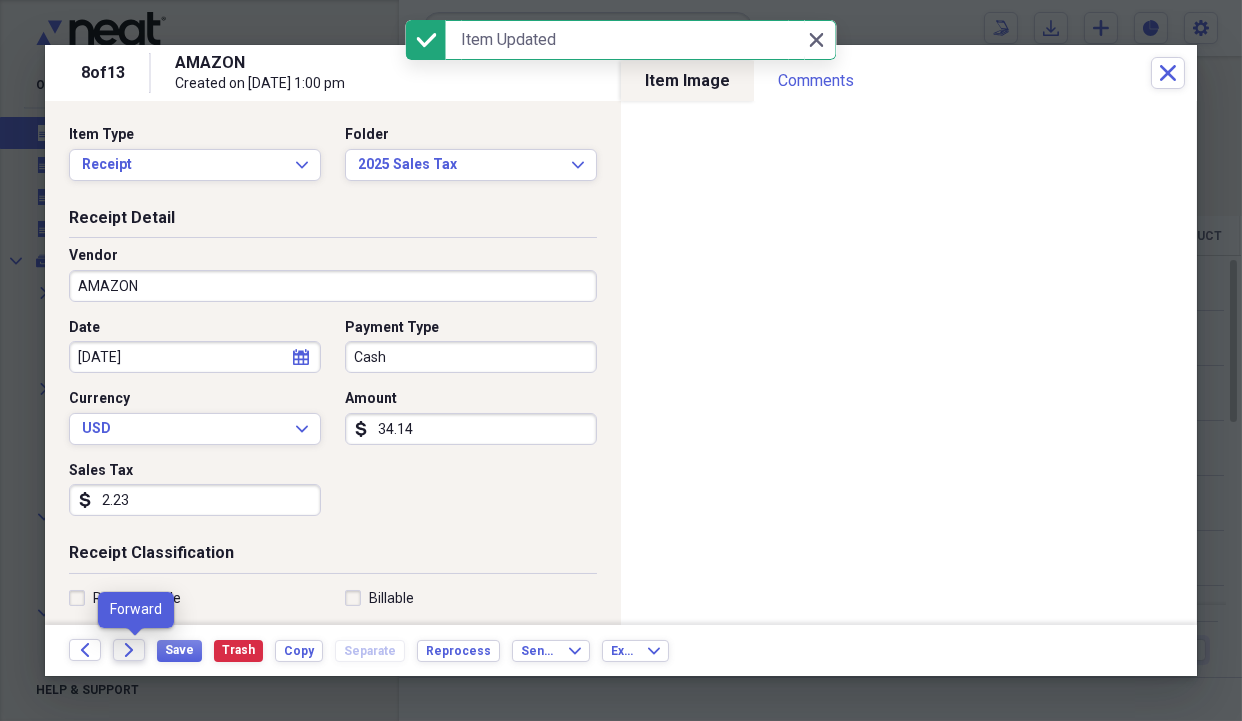 click on "Forward" 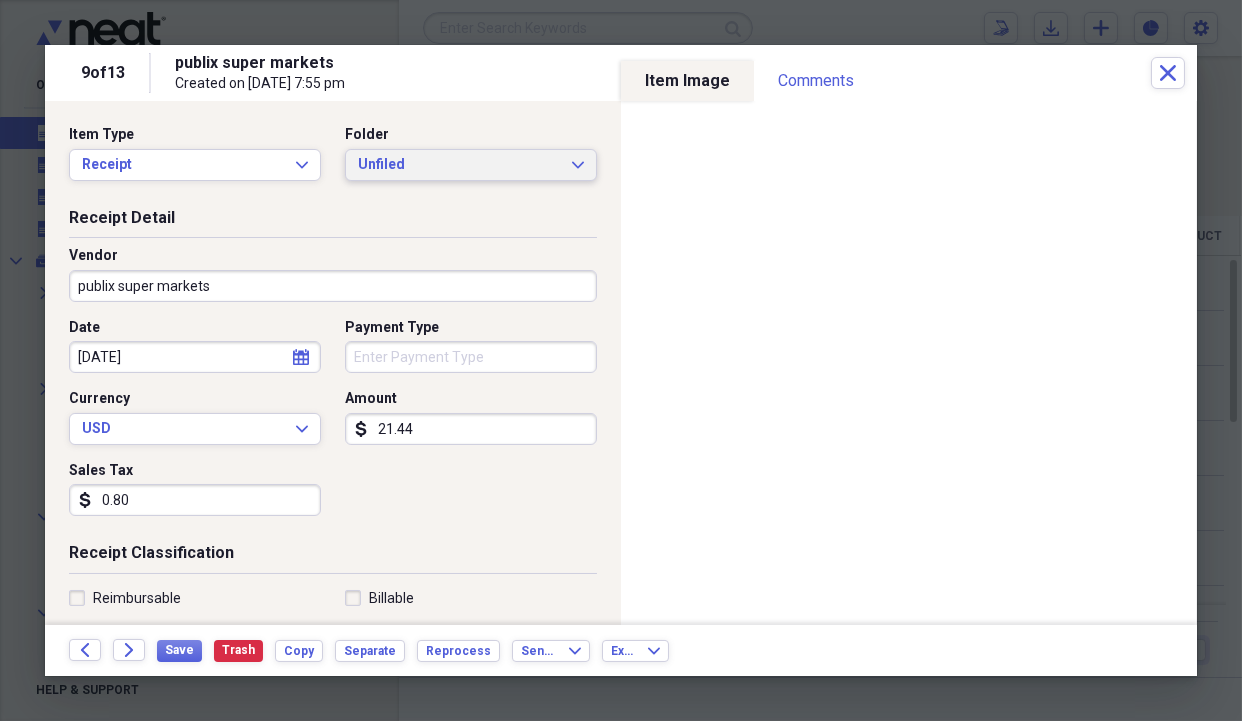 click on "Unfiled" at bounding box center [459, 165] 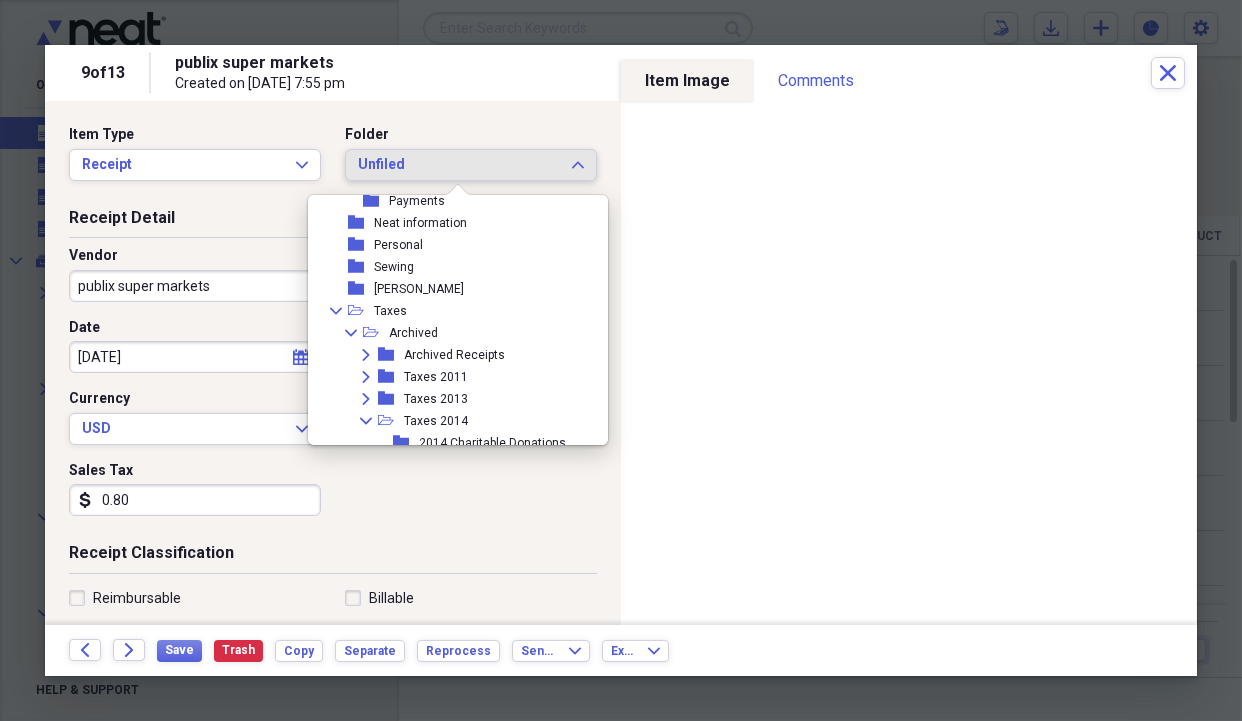 scroll, scrollTop: 700, scrollLeft: 0, axis: vertical 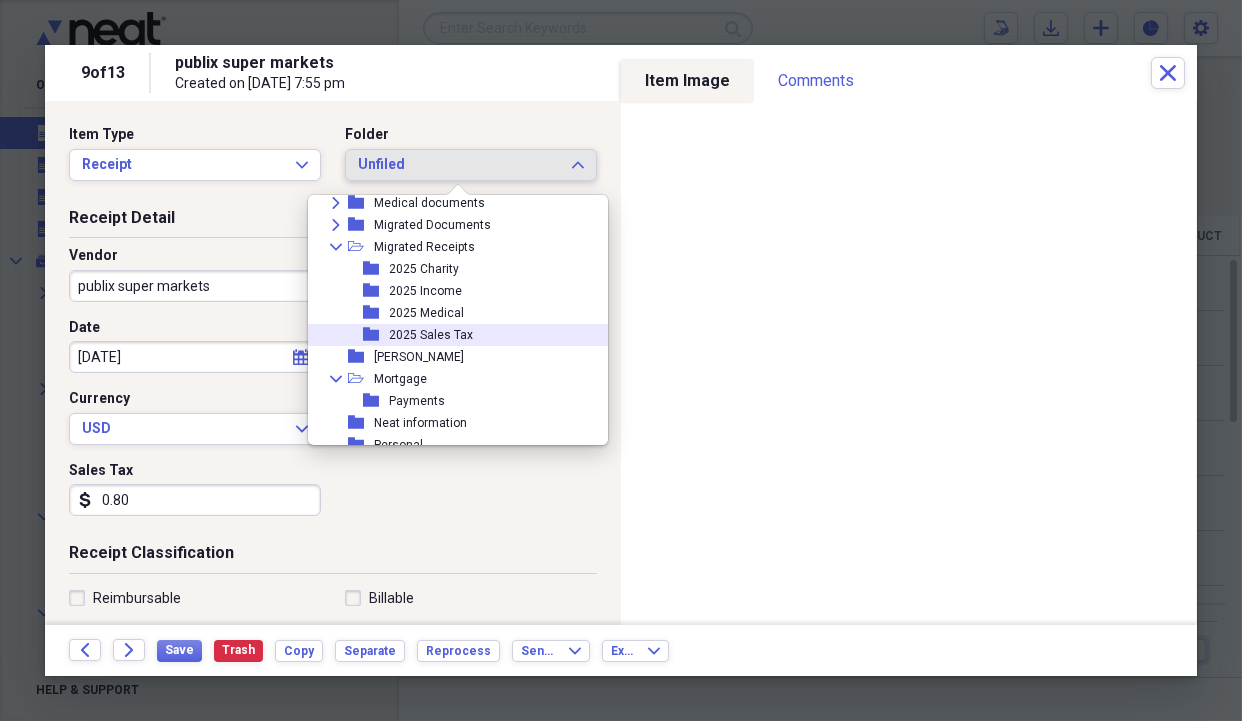 click on "2025 Sales Tax" at bounding box center [431, 335] 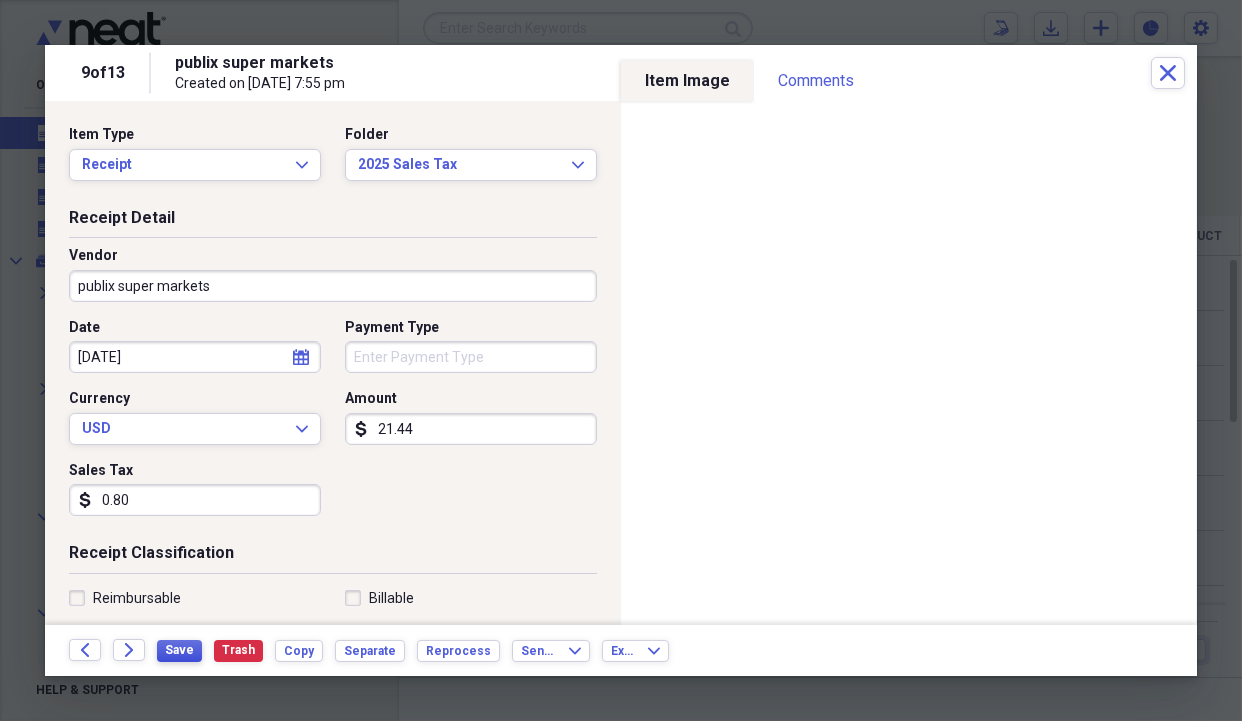 click on "Save" at bounding box center (179, 650) 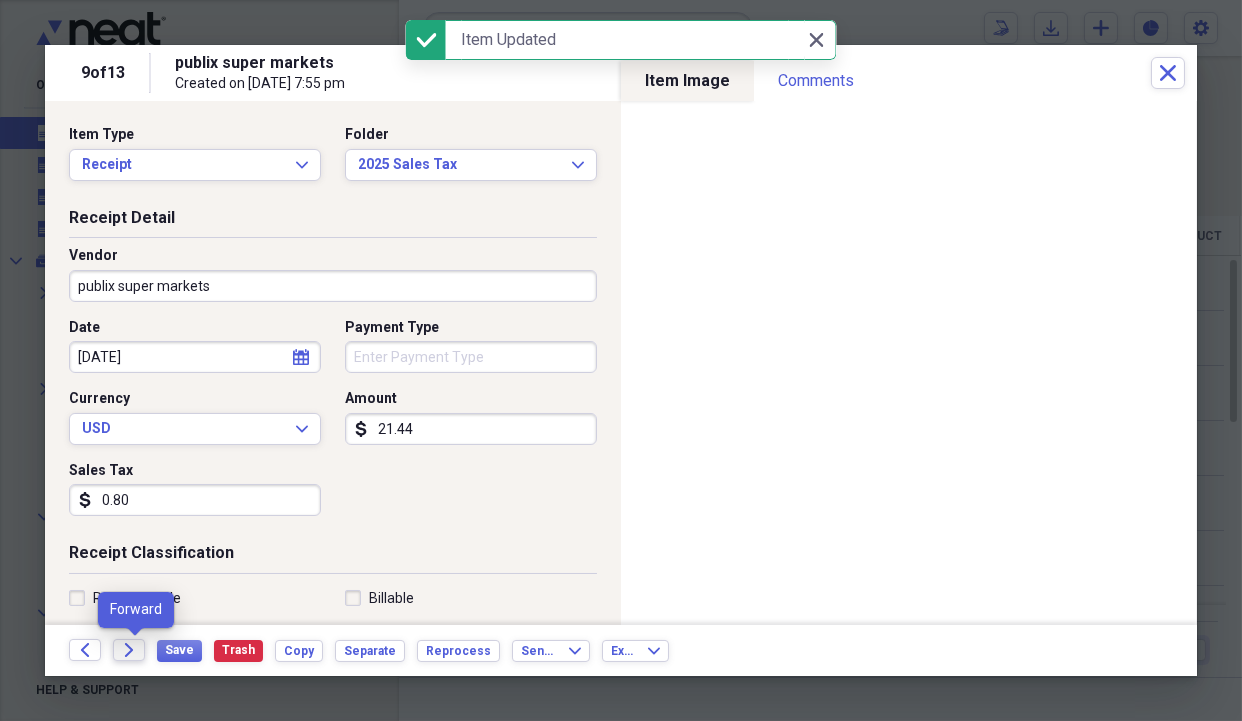 click on "Forward" 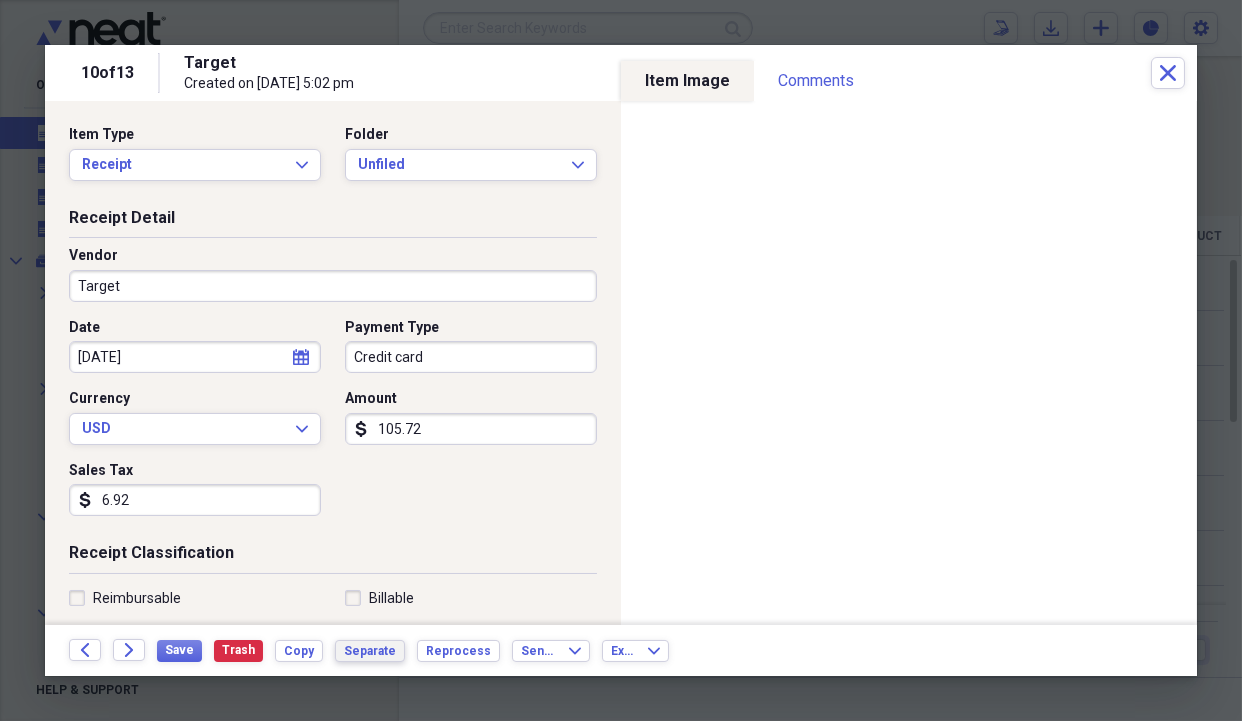 click on "Separate" at bounding box center [370, 651] 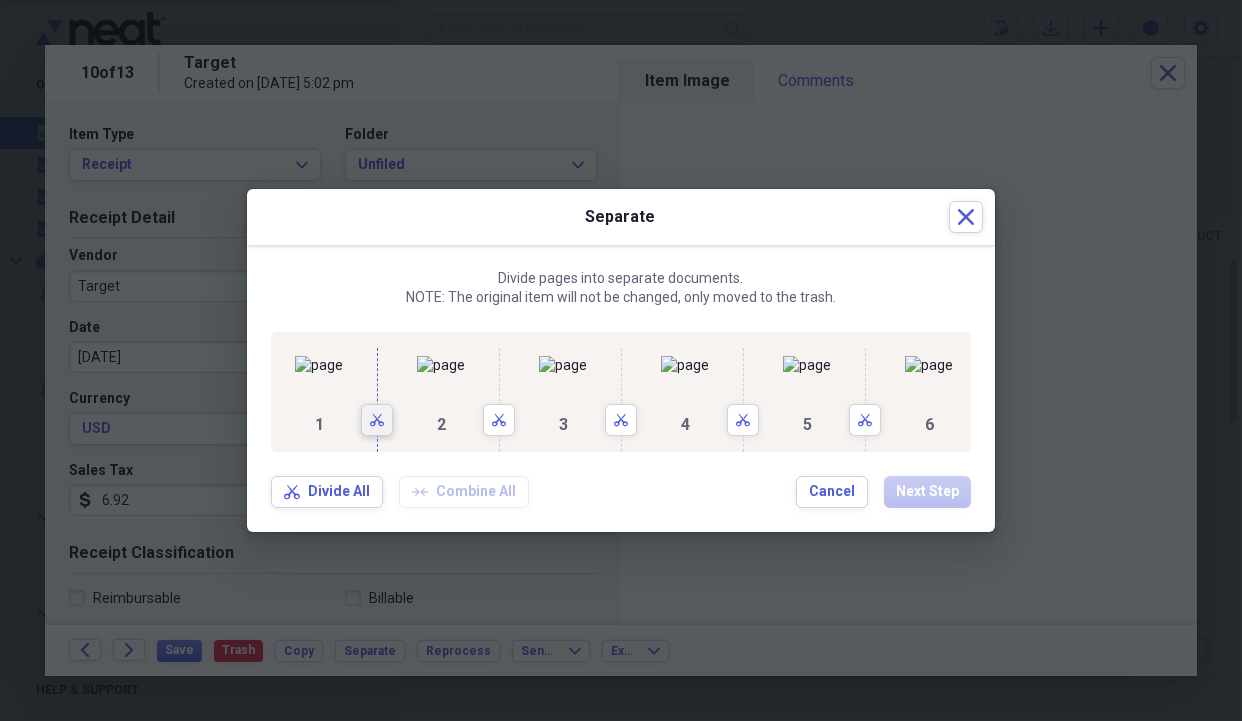 click 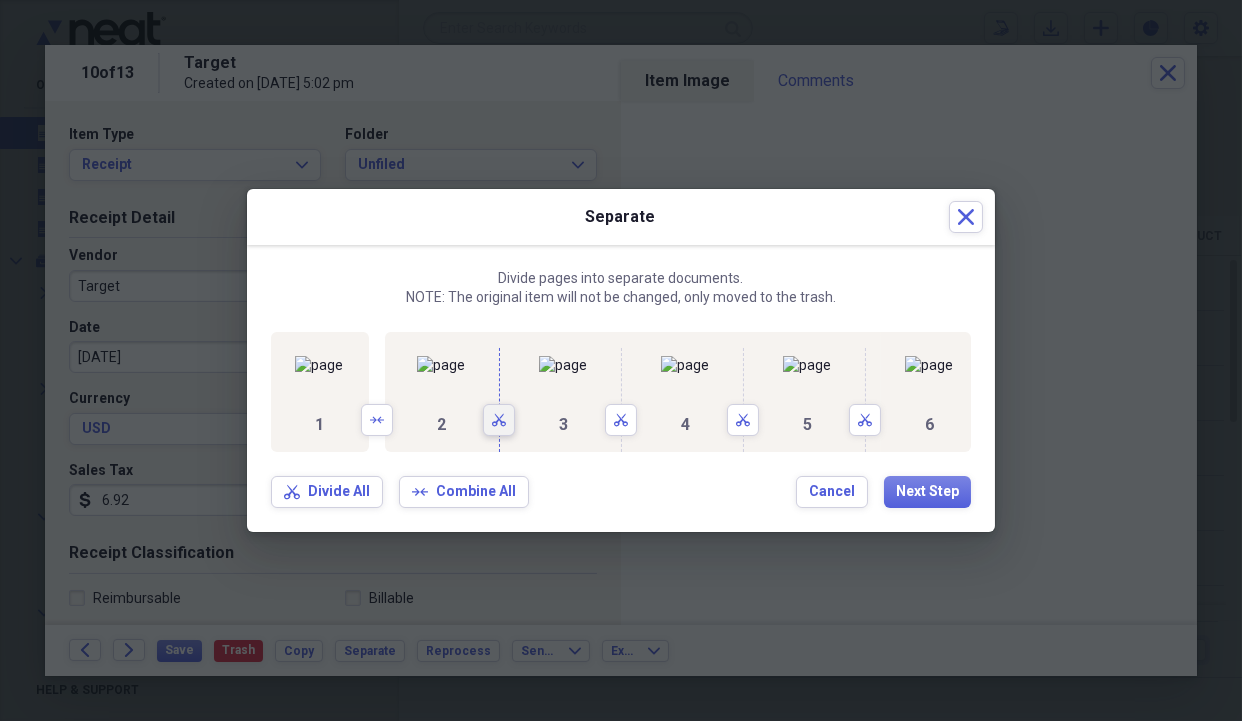 click on "Scissors" 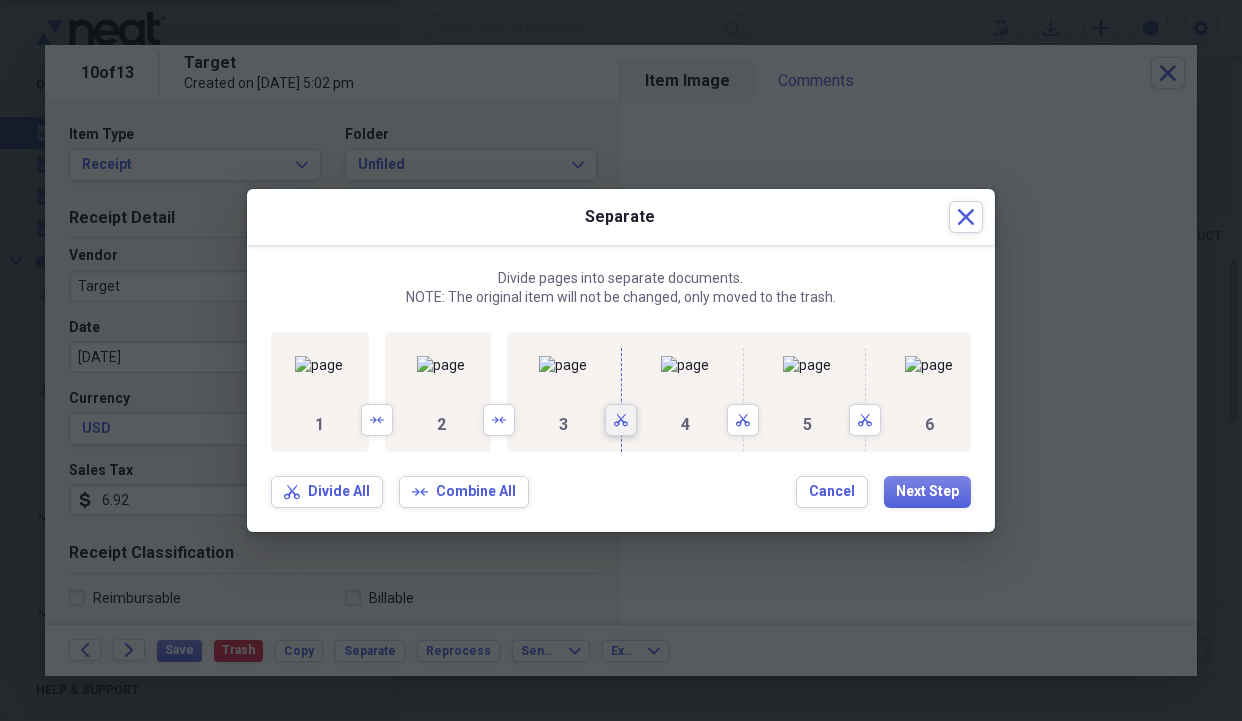 click 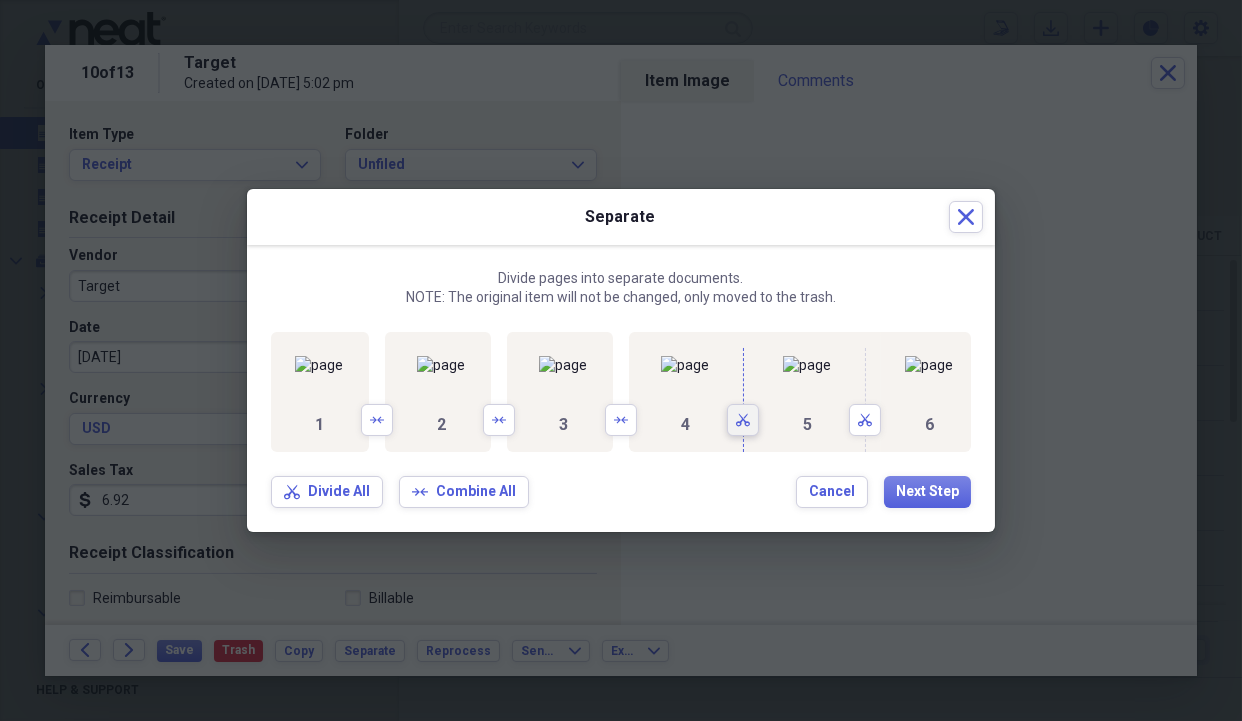 click 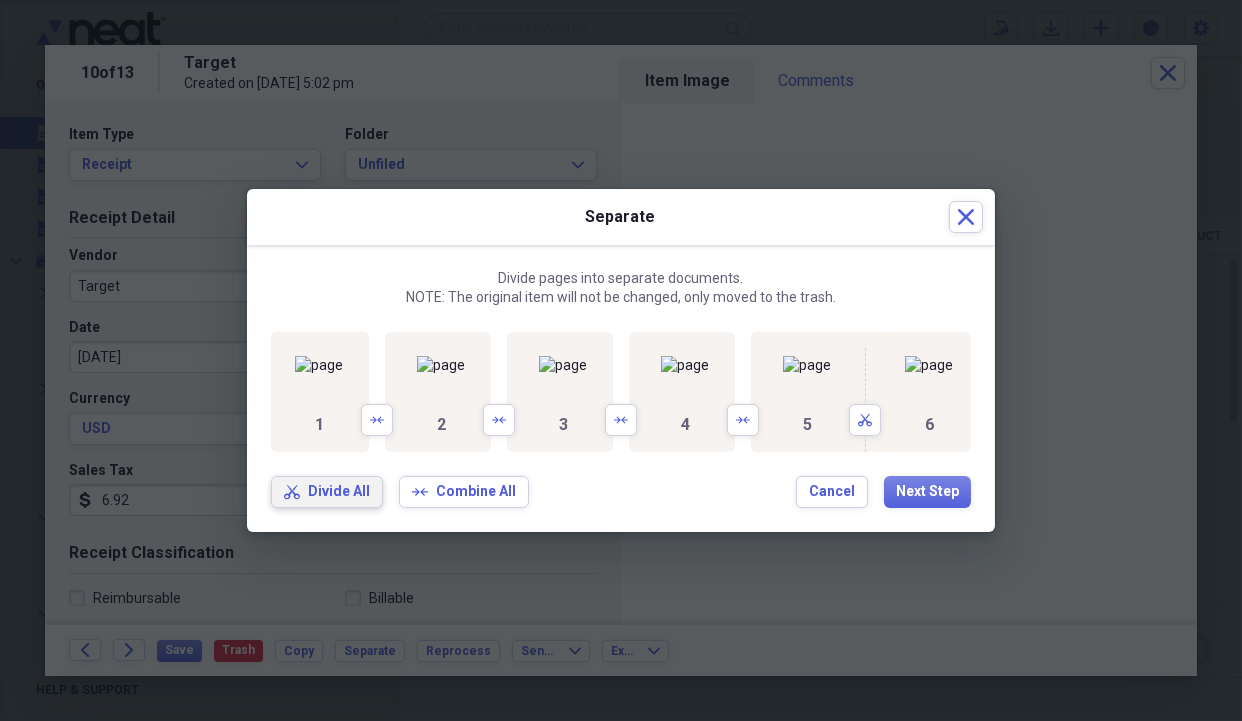 click on "Divide All" at bounding box center [339, 492] 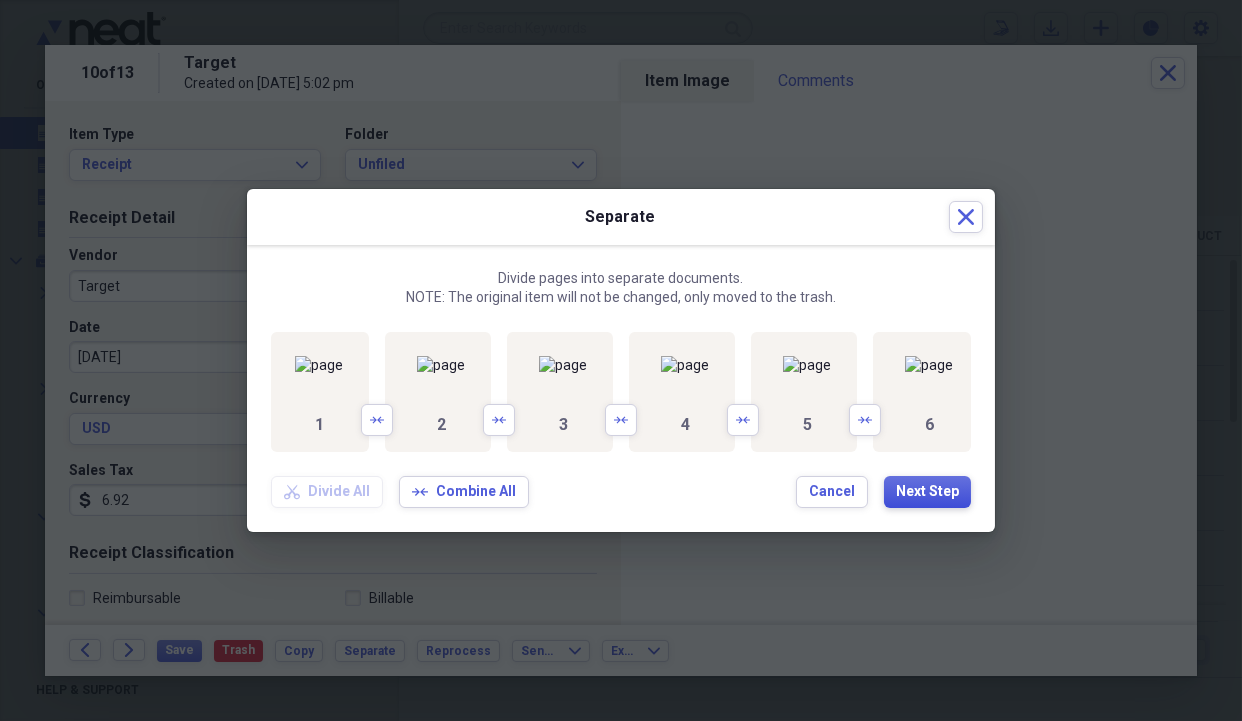 click on "Next Step" at bounding box center (927, 492) 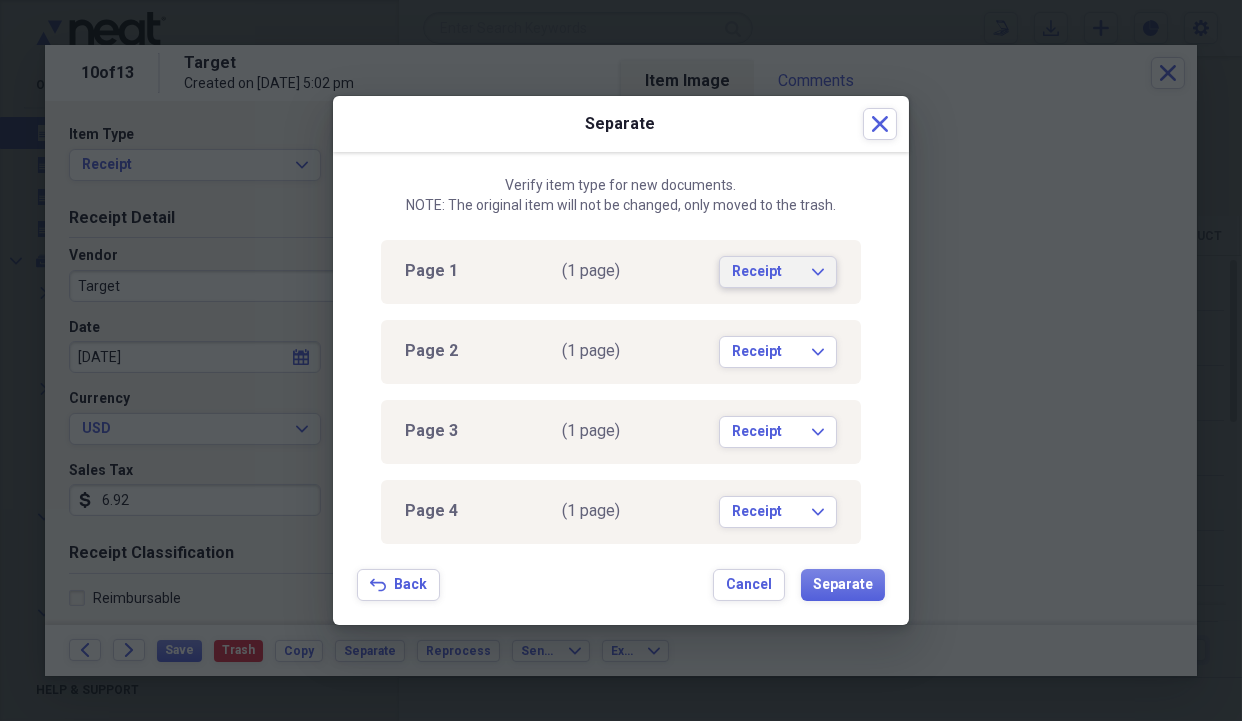 click on "Receipt Expand" at bounding box center (778, 272) 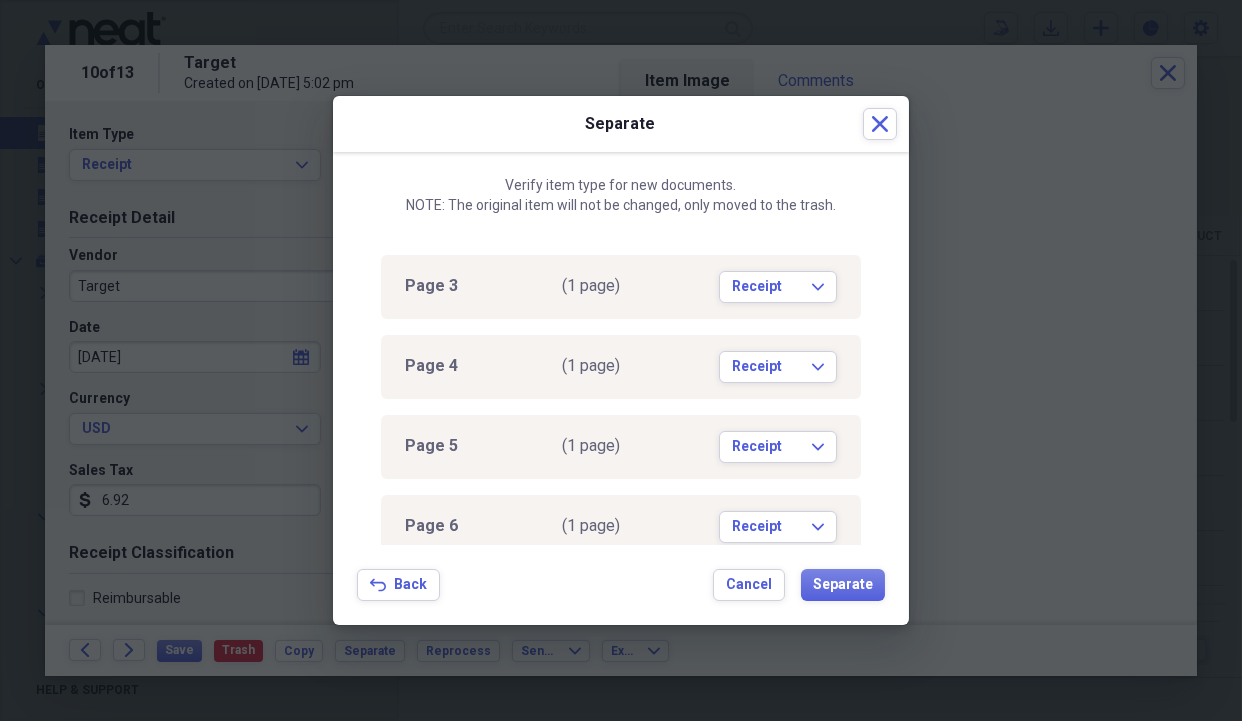 scroll, scrollTop: 174, scrollLeft: 0, axis: vertical 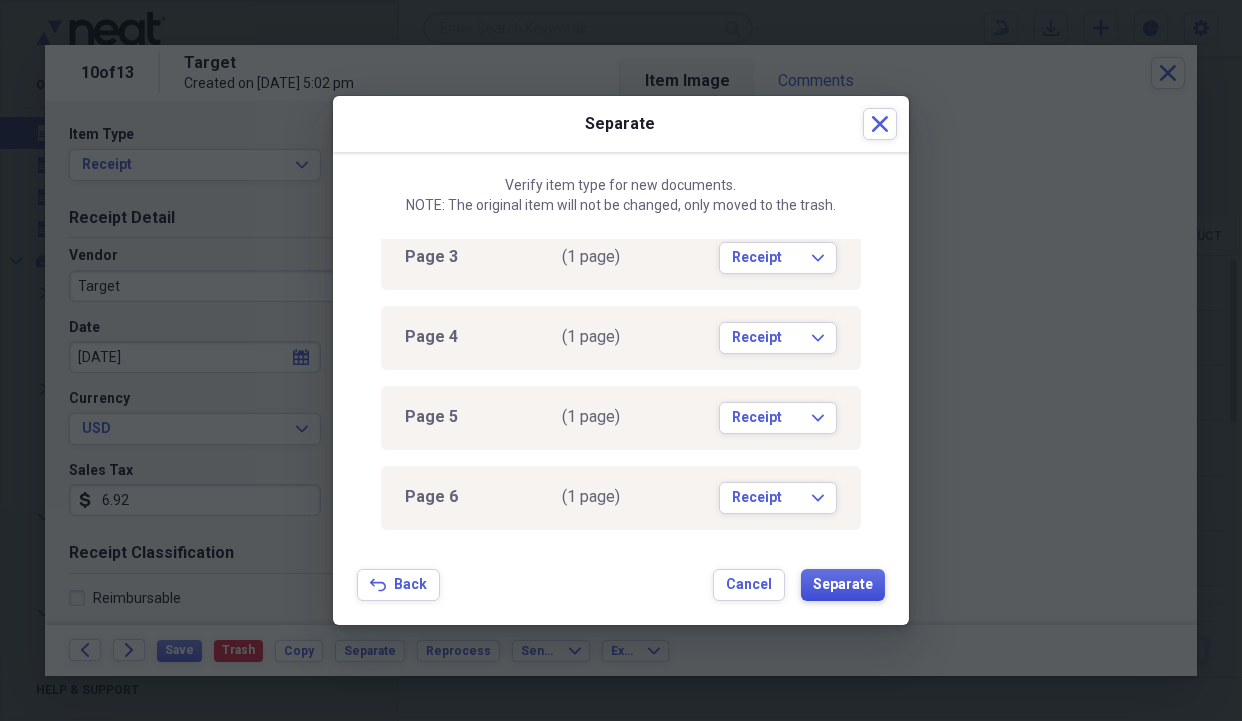 click on "Separate" at bounding box center [843, 585] 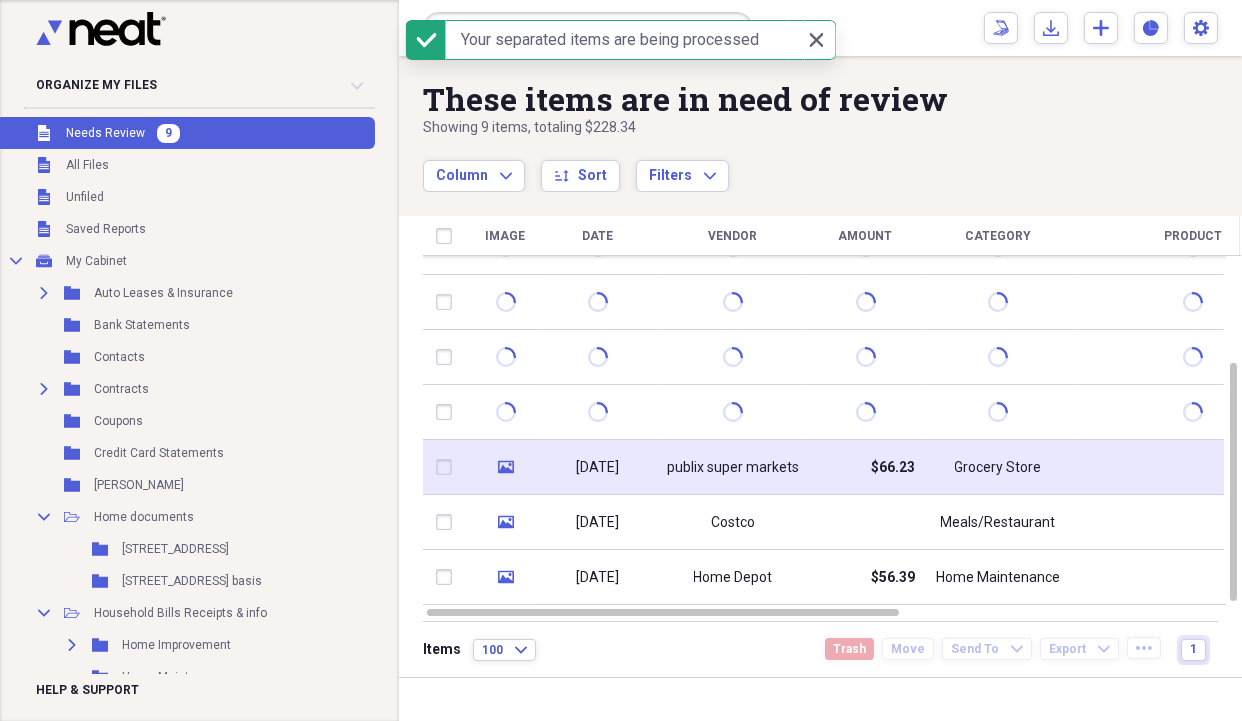 click on "publix super markets" at bounding box center [733, 468] 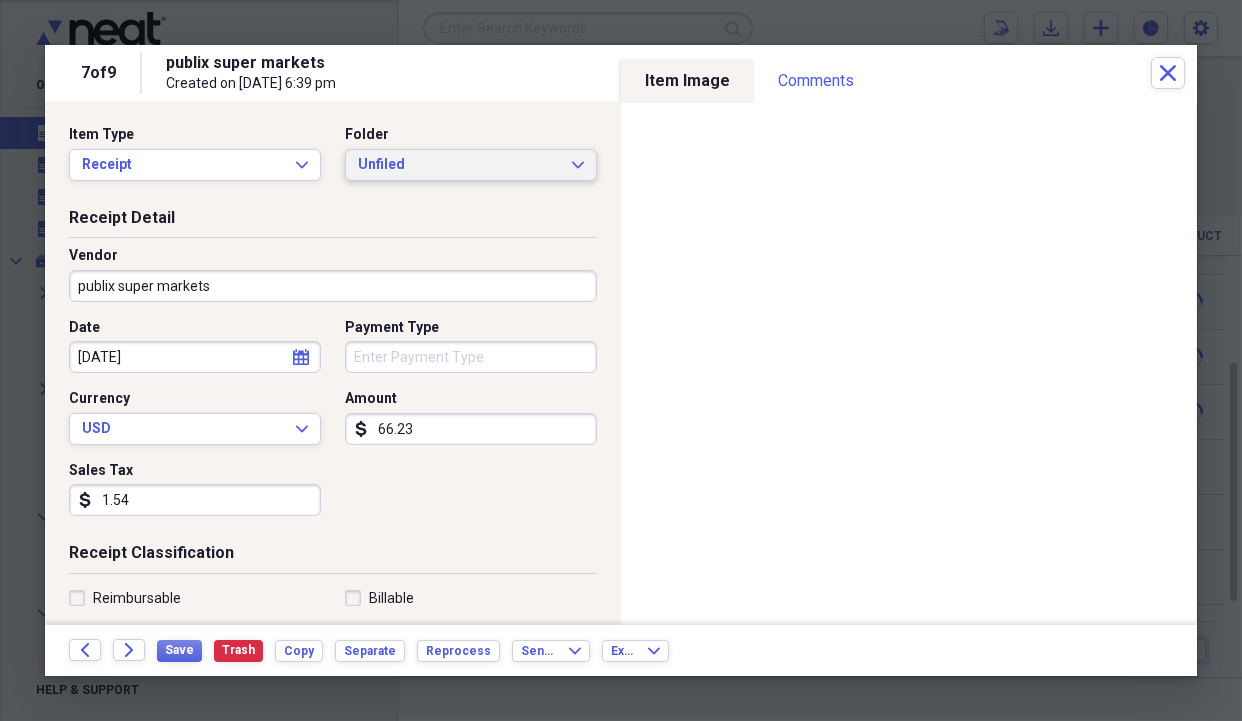 click on "Unfiled" at bounding box center [459, 165] 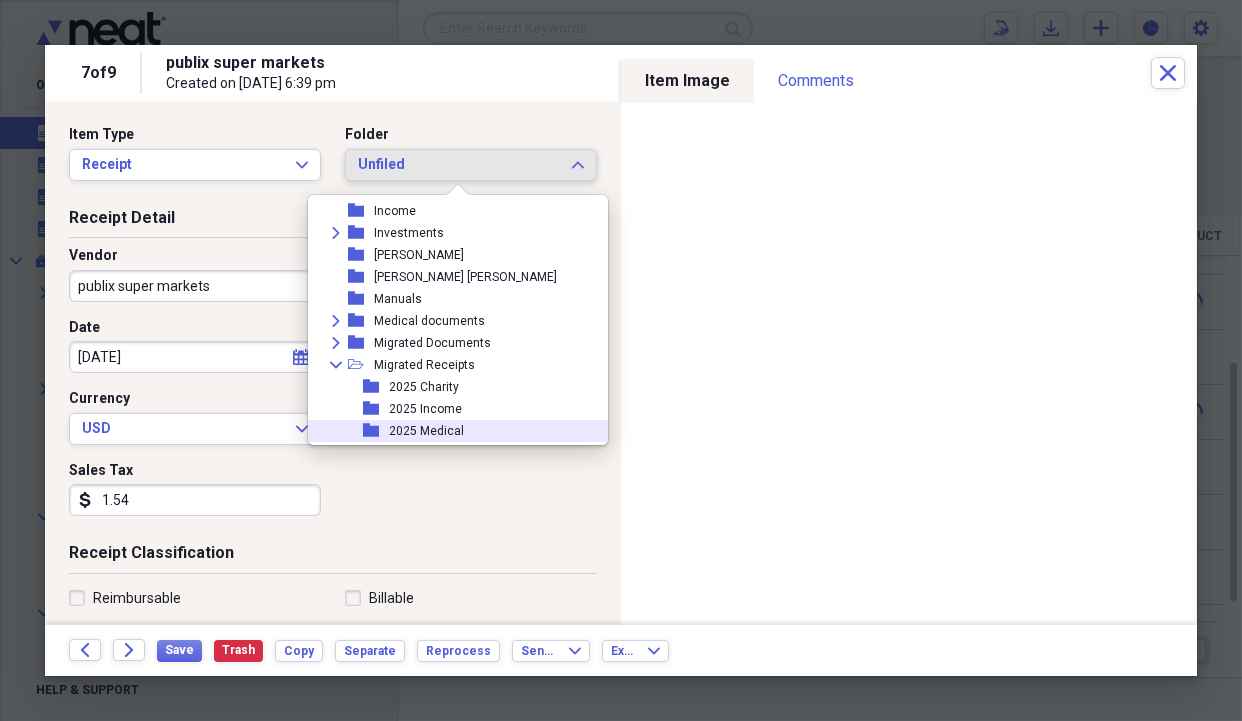 scroll, scrollTop: 682, scrollLeft: 0, axis: vertical 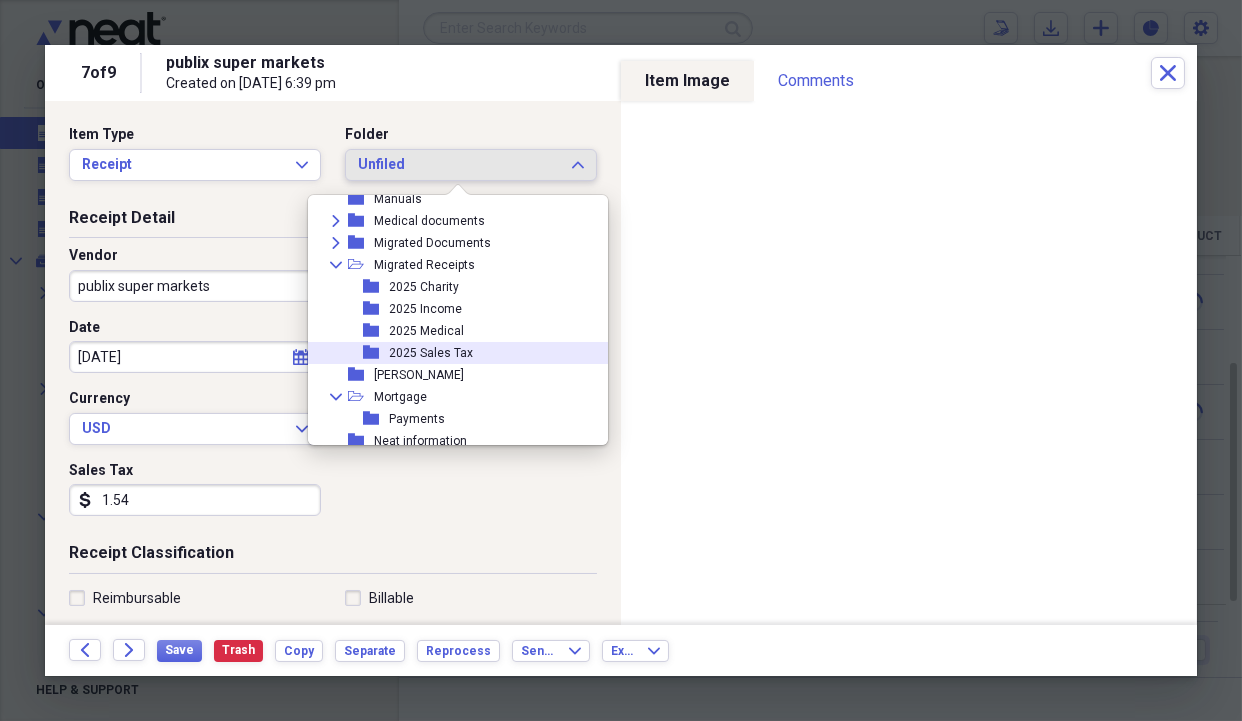 click on "2025 Sales Tax" at bounding box center [431, 353] 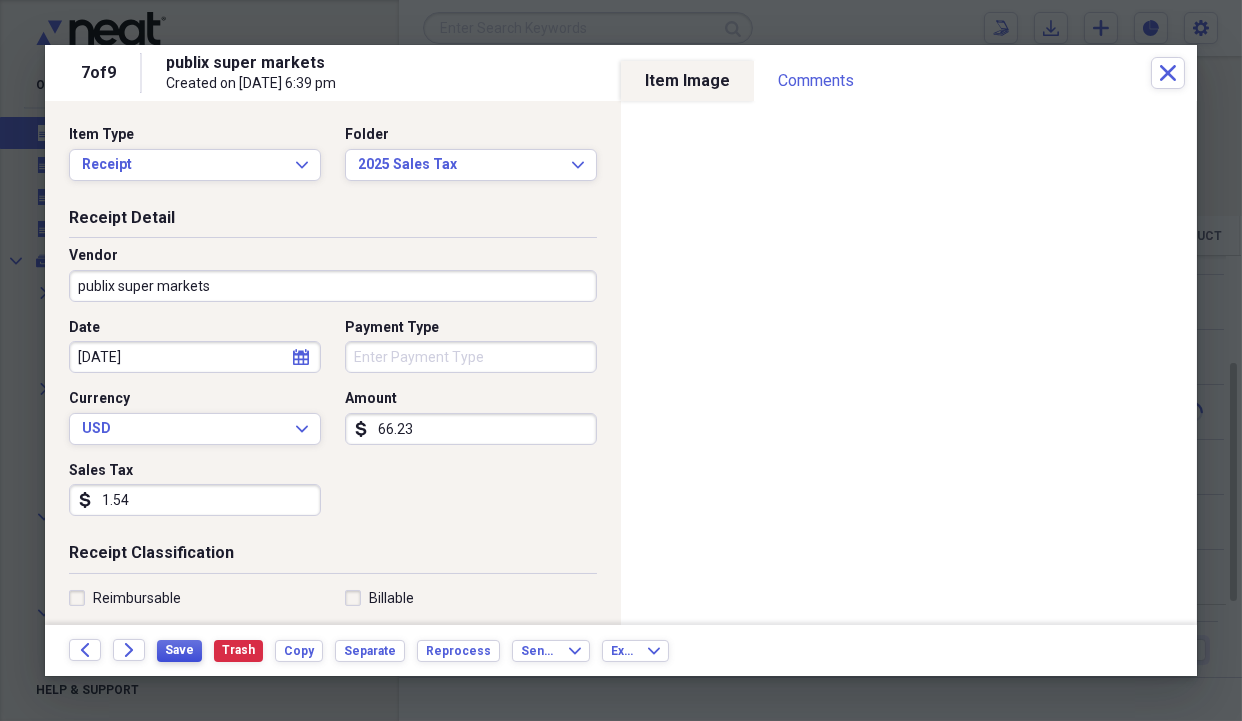 click on "Save" at bounding box center (179, 651) 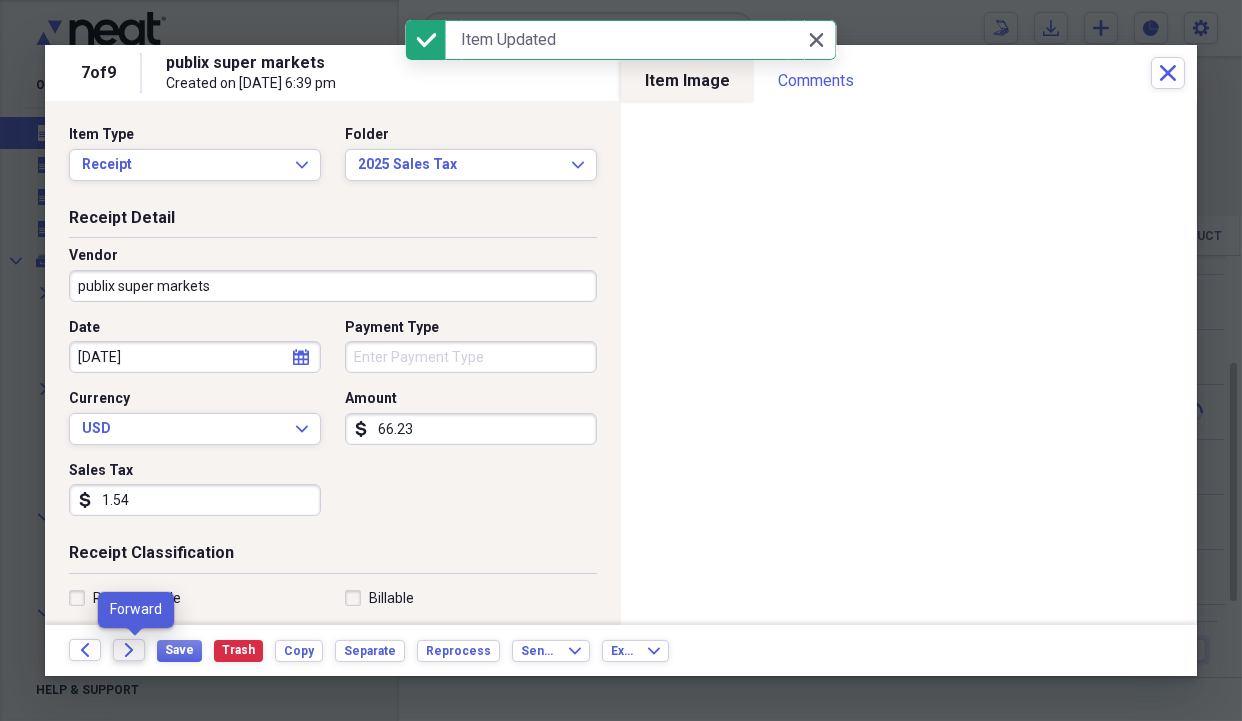 click on "Forward" 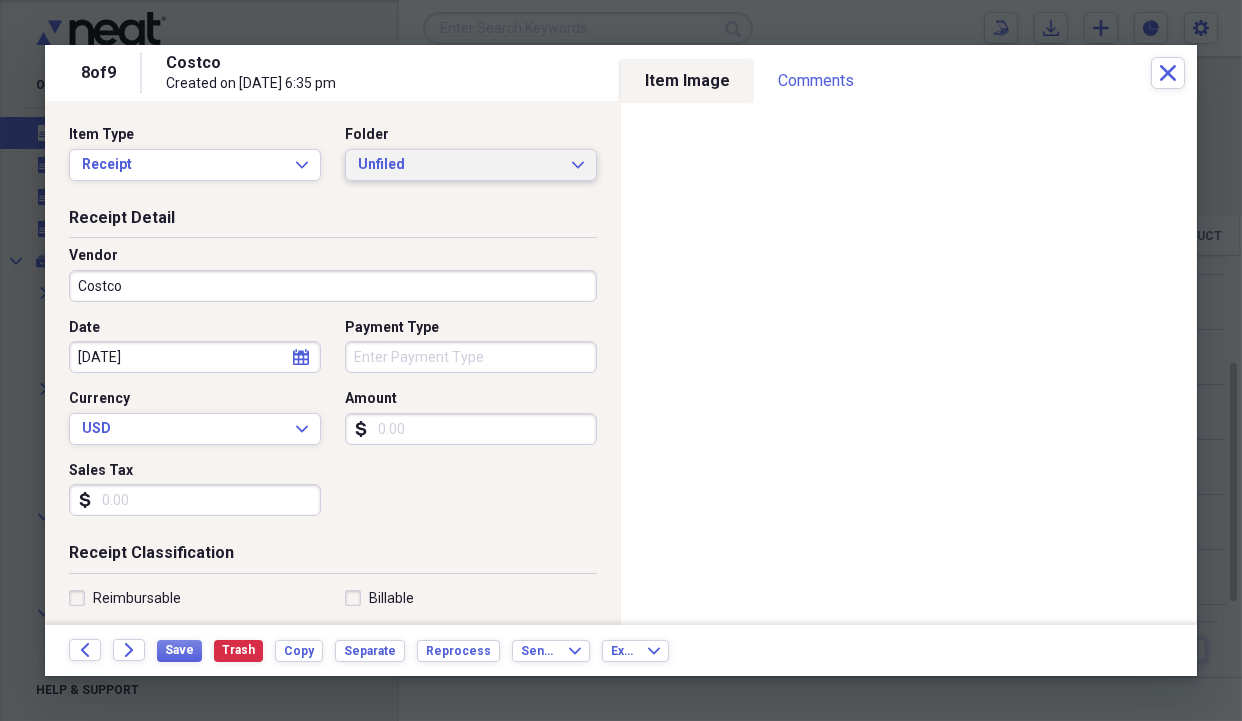 click on "Unfiled" at bounding box center (459, 165) 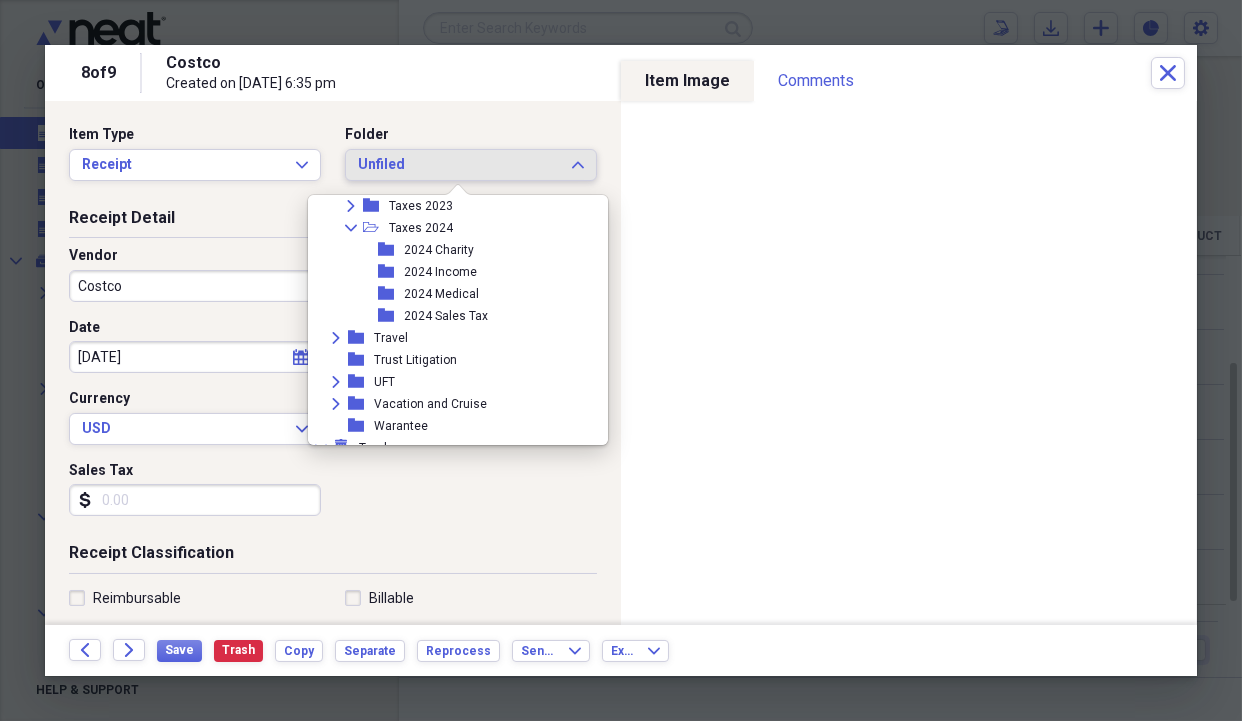 scroll, scrollTop: 1480, scrollLeft: 0, axis: vertical 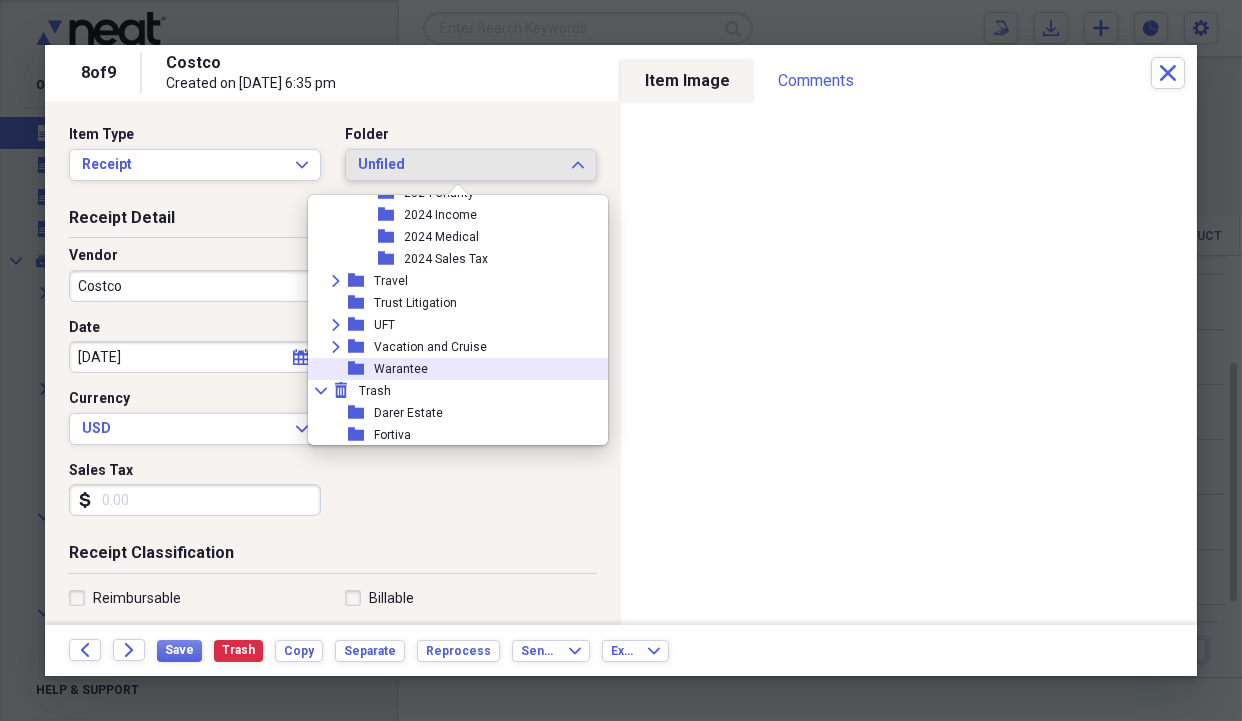 click on "Expand folder Vacation and Cruise" at bounding box center [457, 347] 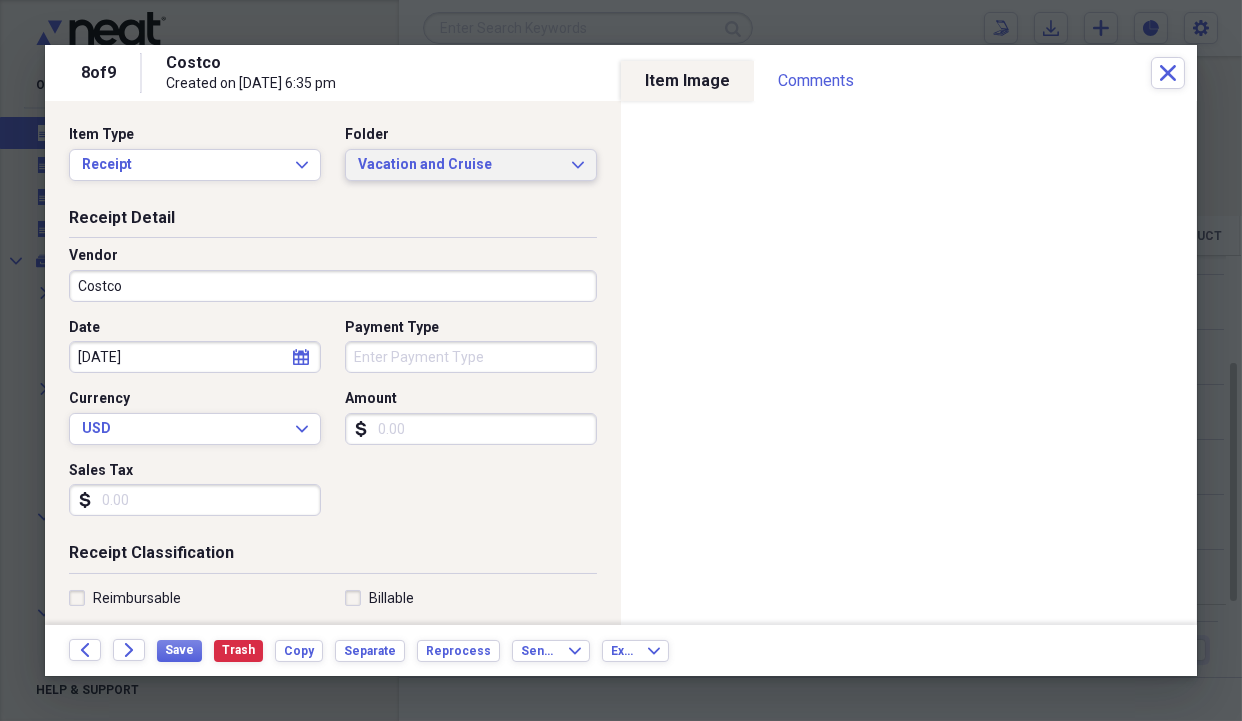 click on "Vacation and Cruise Expand" at bounding box center (471, 165) 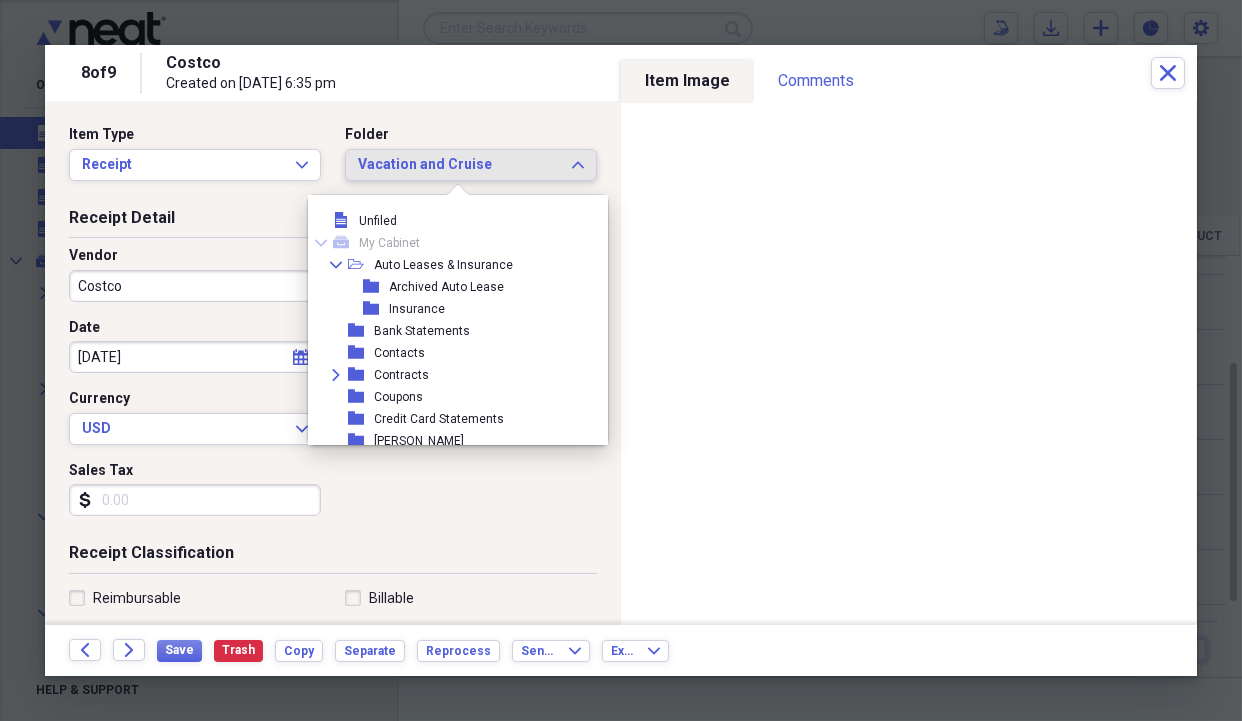 scroll, scrollTop: 1480, scrollLeft: 0, axis: vertical 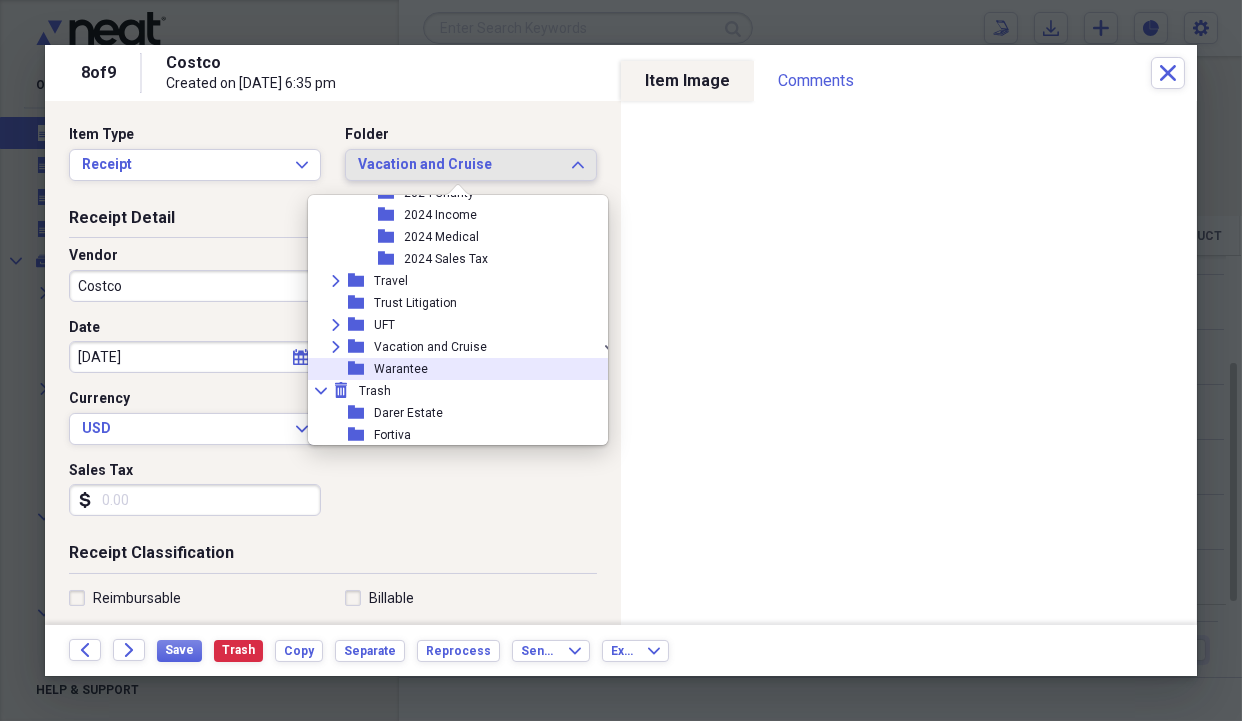 click on "Warantee" at bounding box center (401, 369) 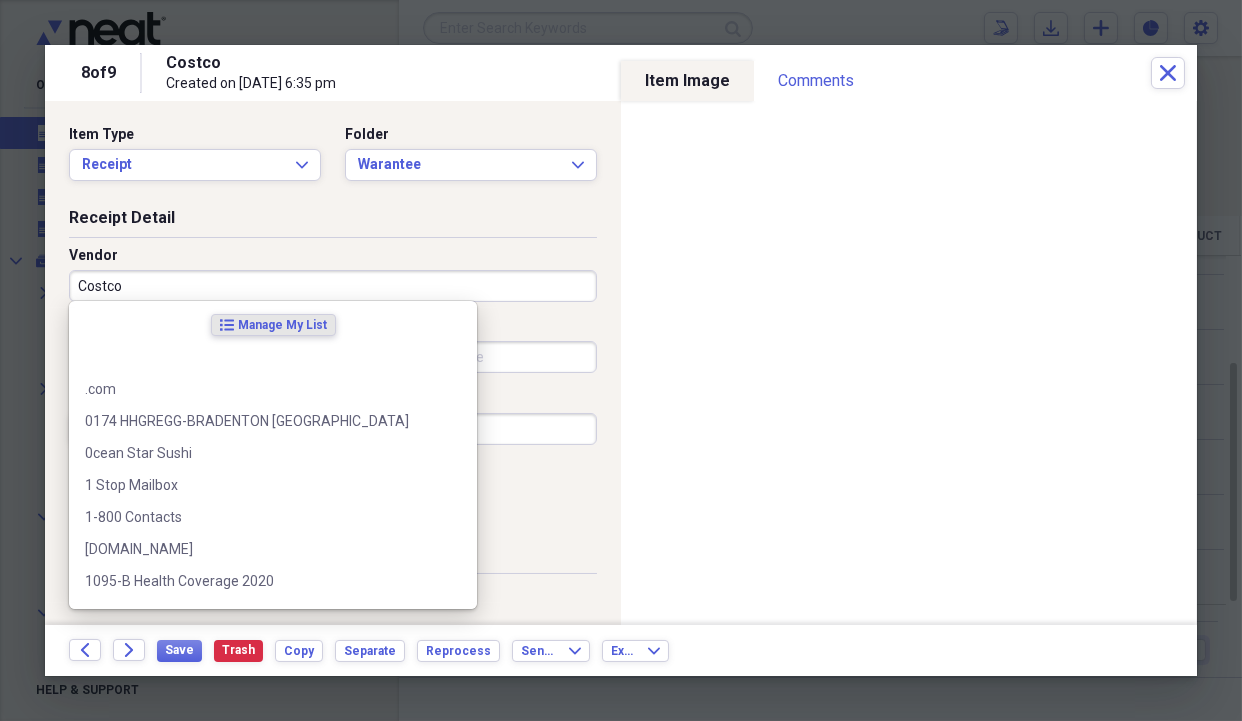 click on "Costco" at bounding box center (333, 286) 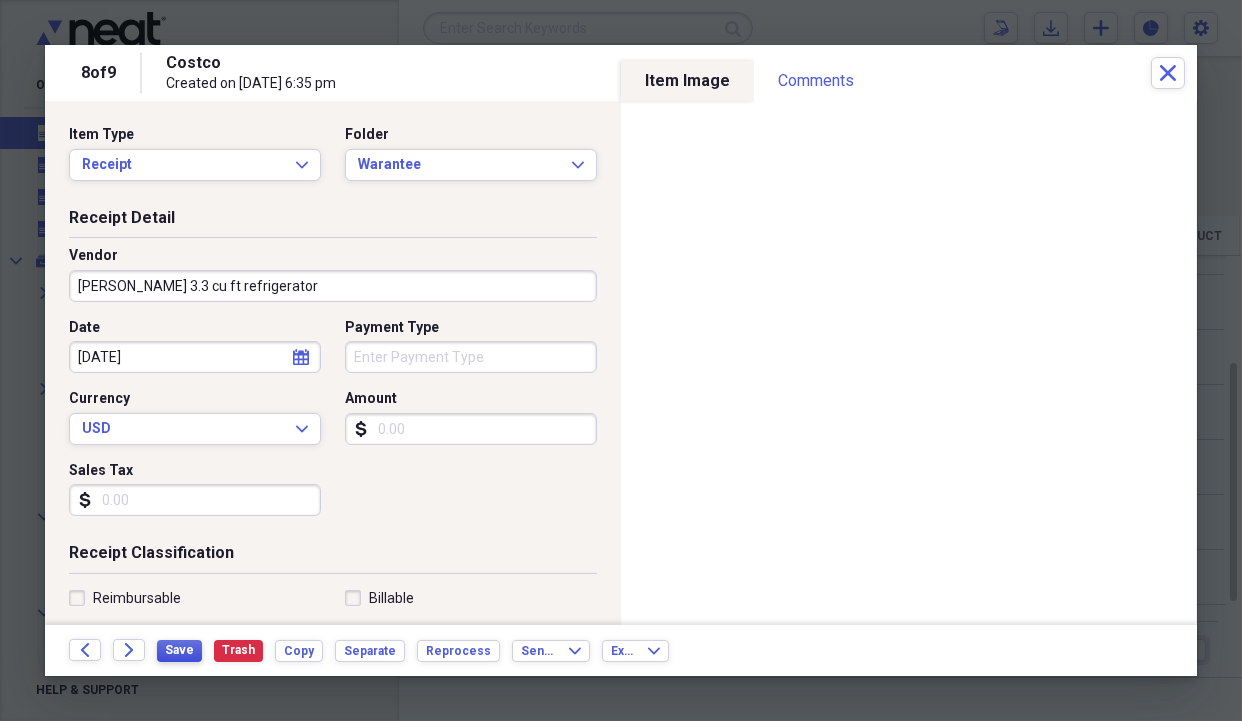 type on "[PERSON_NAME] 3.3 cu ft refrigerator" 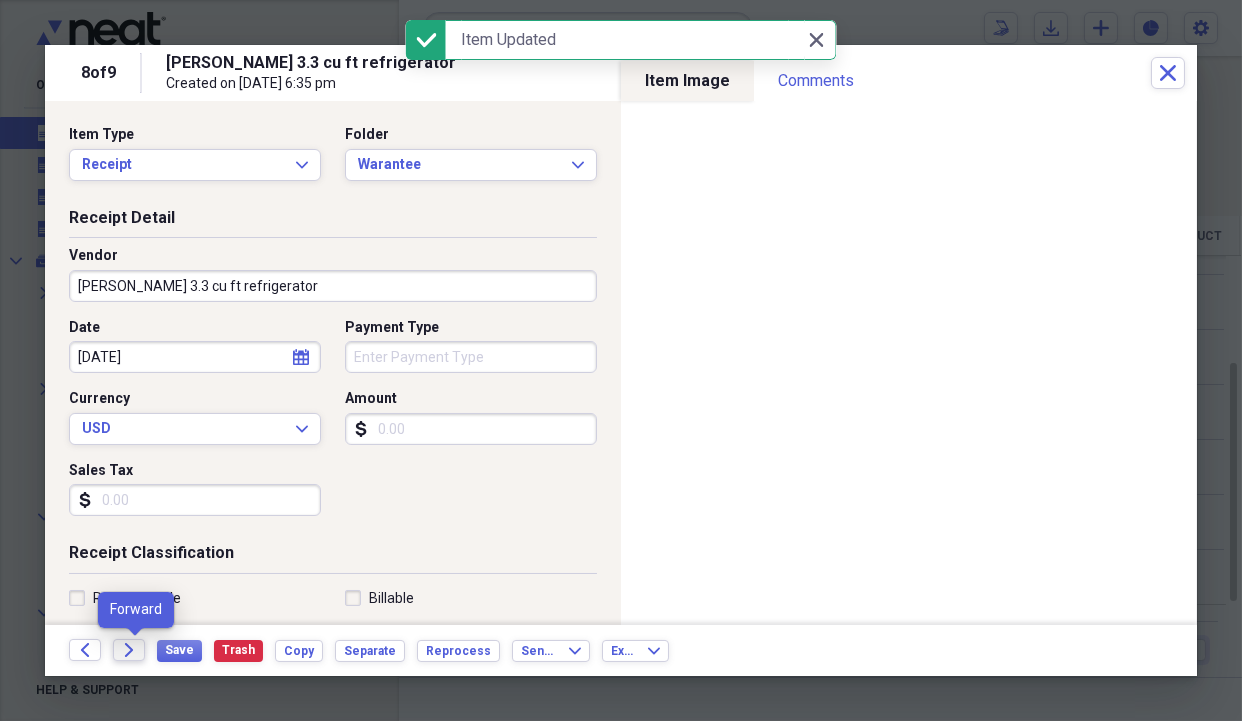 click on "Forward" 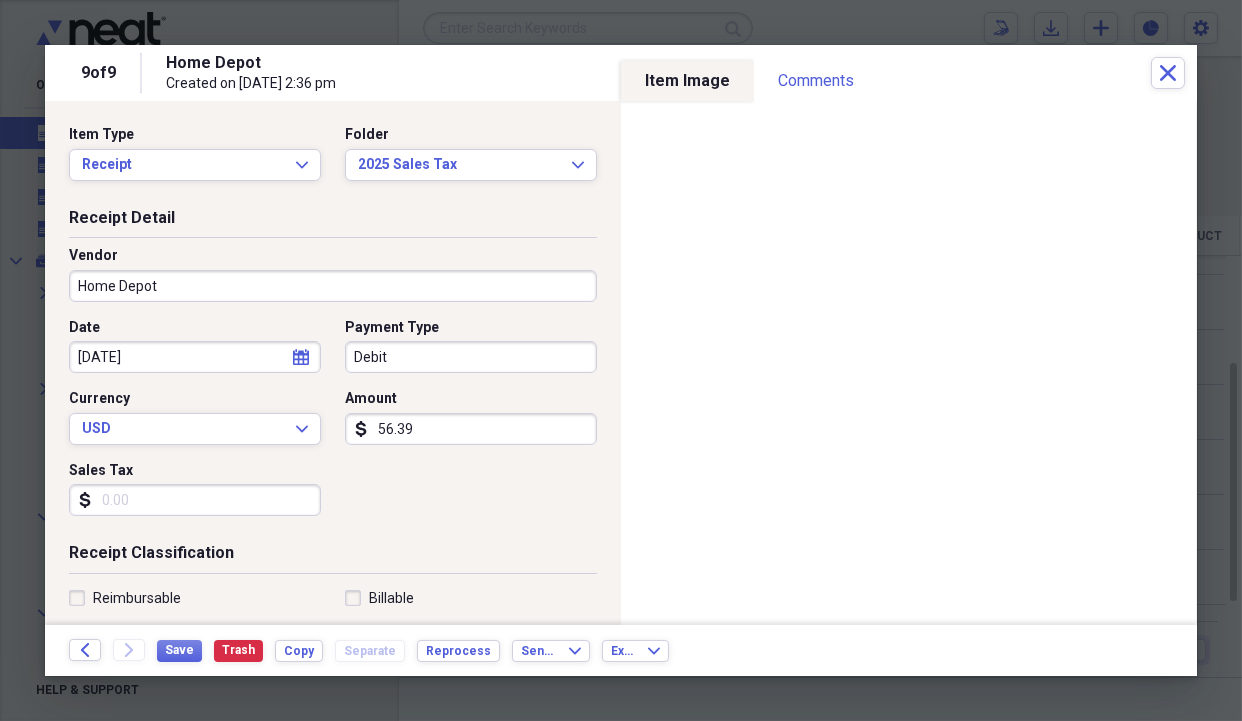 click on "Sales Tax" at bounding box center [195, 500] 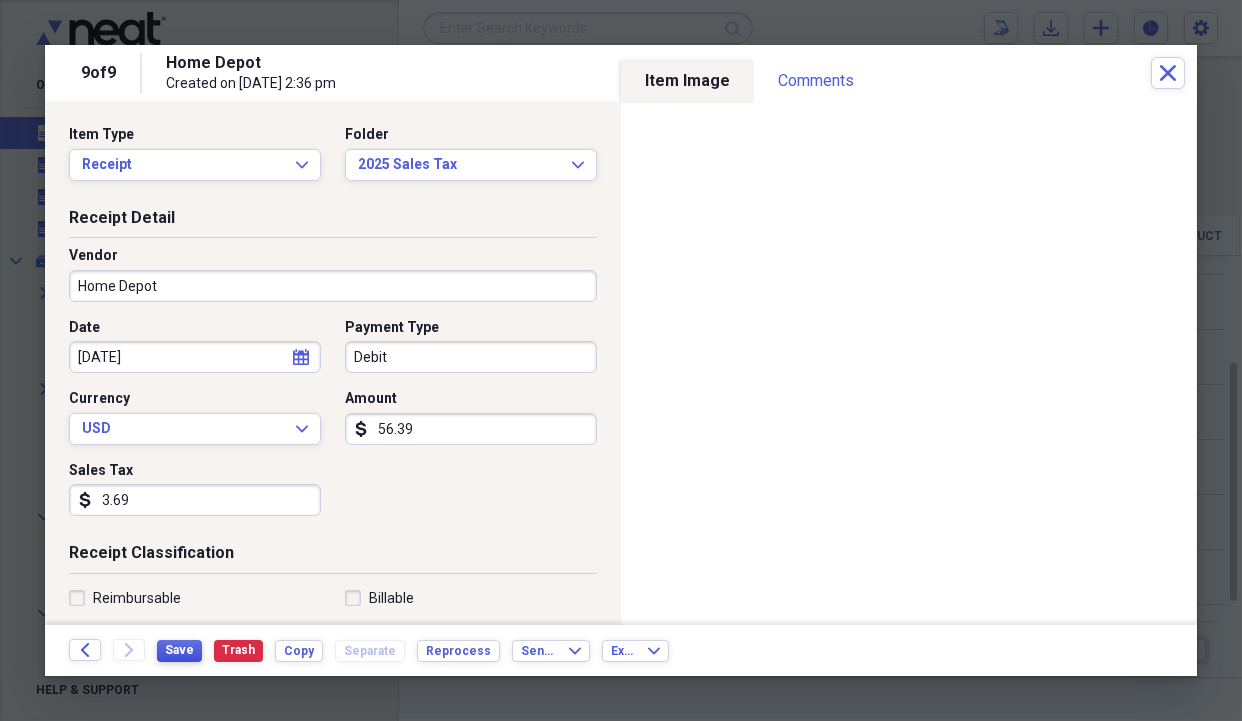 type on "3.69" 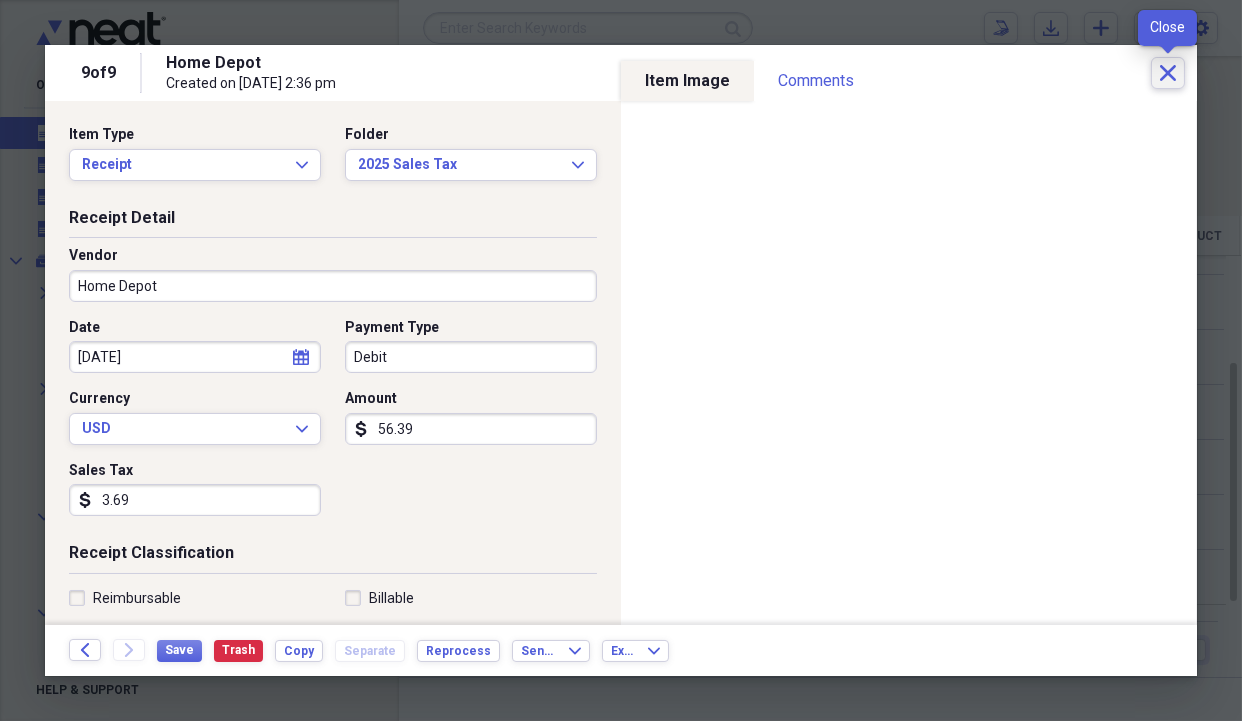 click on "Close" 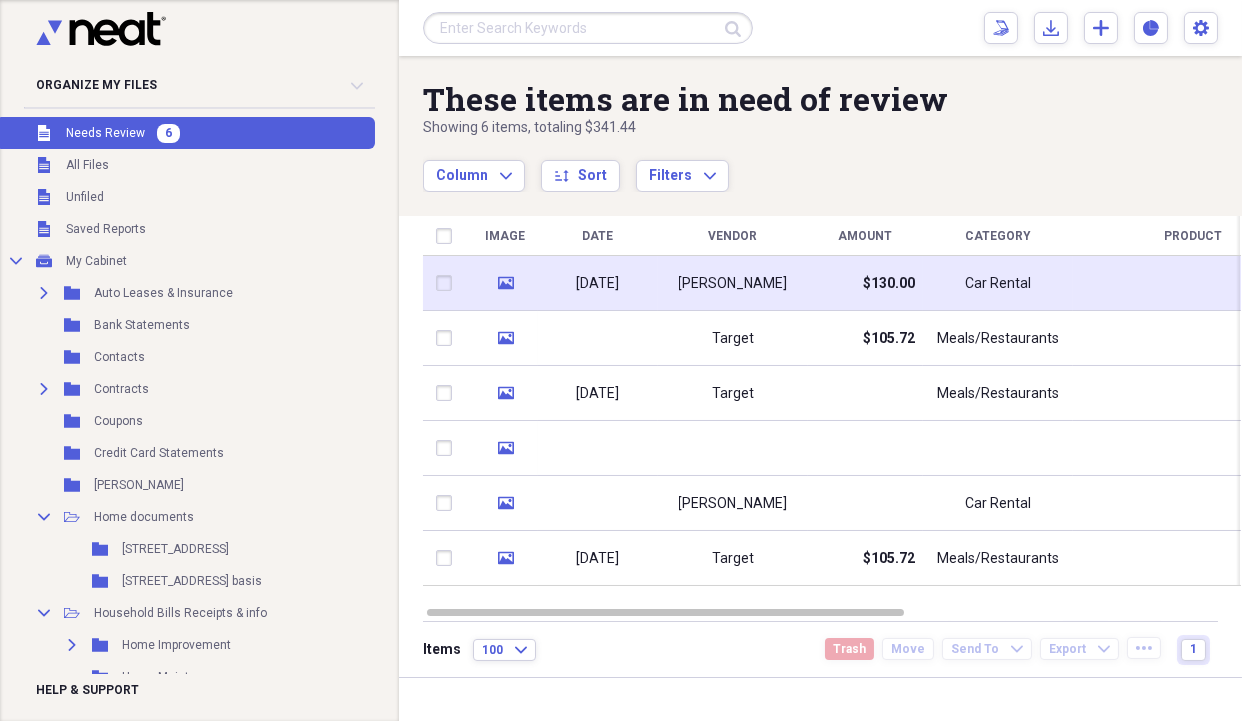 click on "[PERSON_NAME]" at bounding box center [733, 283] 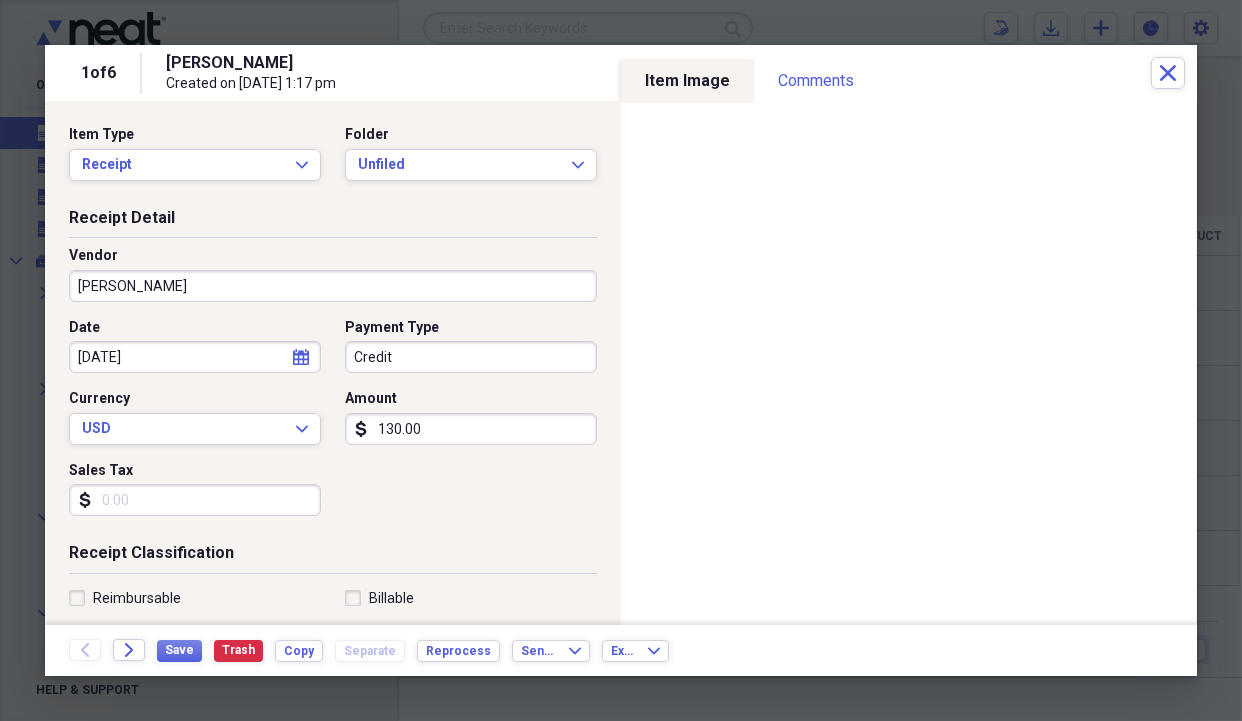 click on "[PERSON_NAME]" at bounding box center (333, 286) 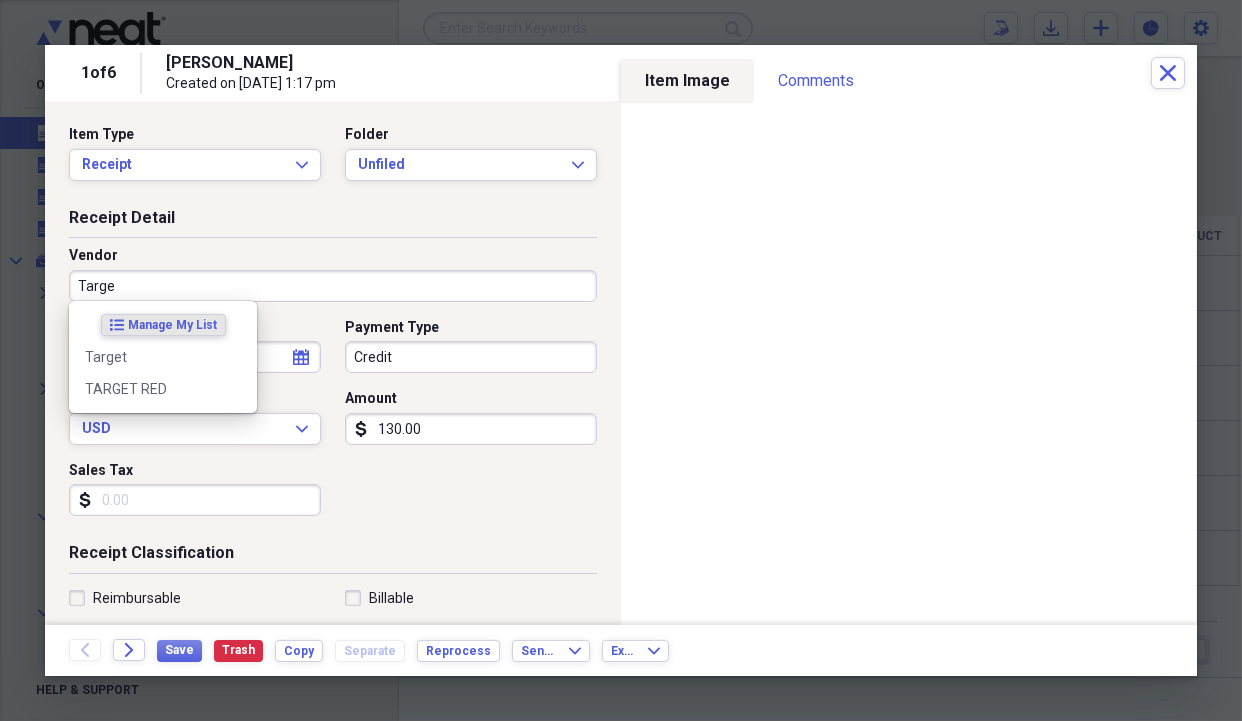 type on "Target" 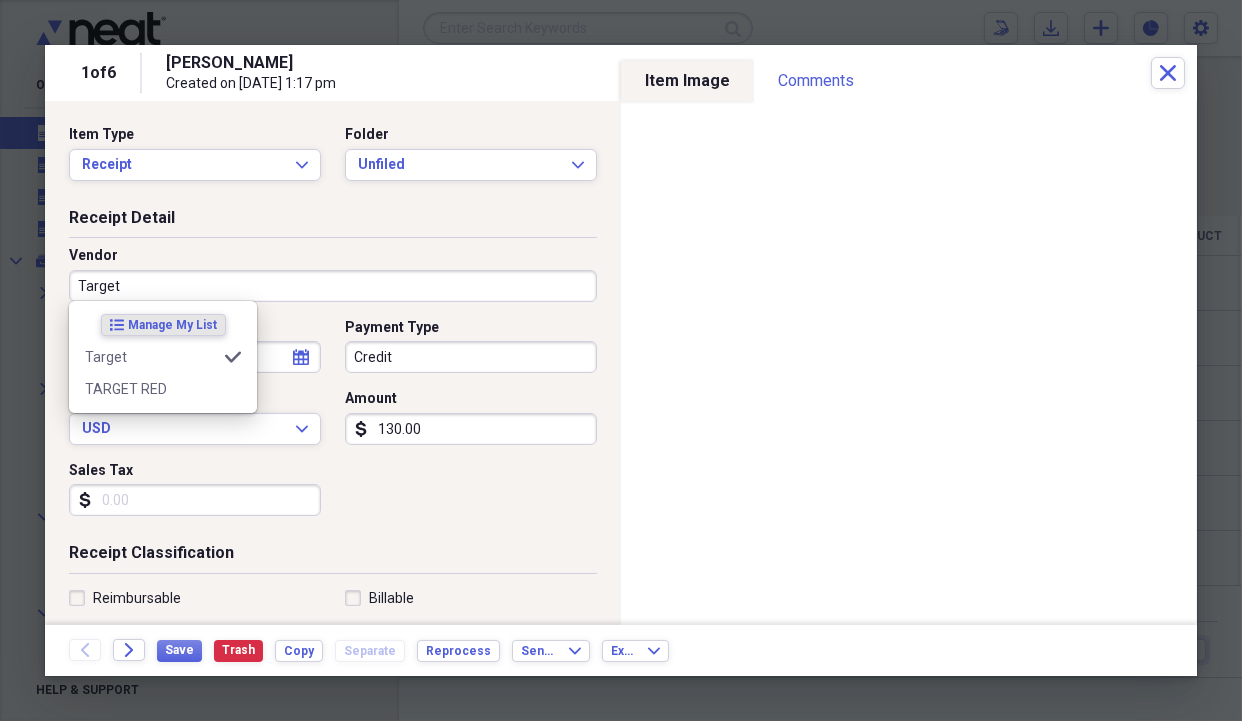 type on "Meals/Restaurants" 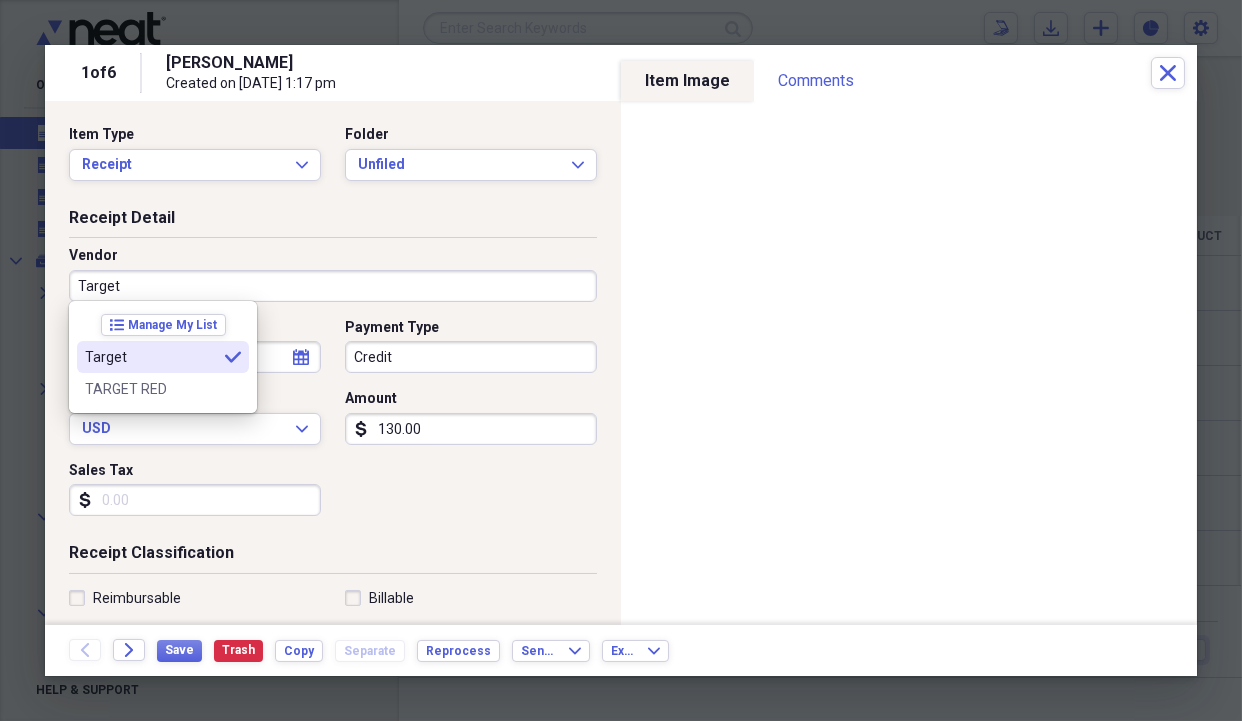 type on "Target" 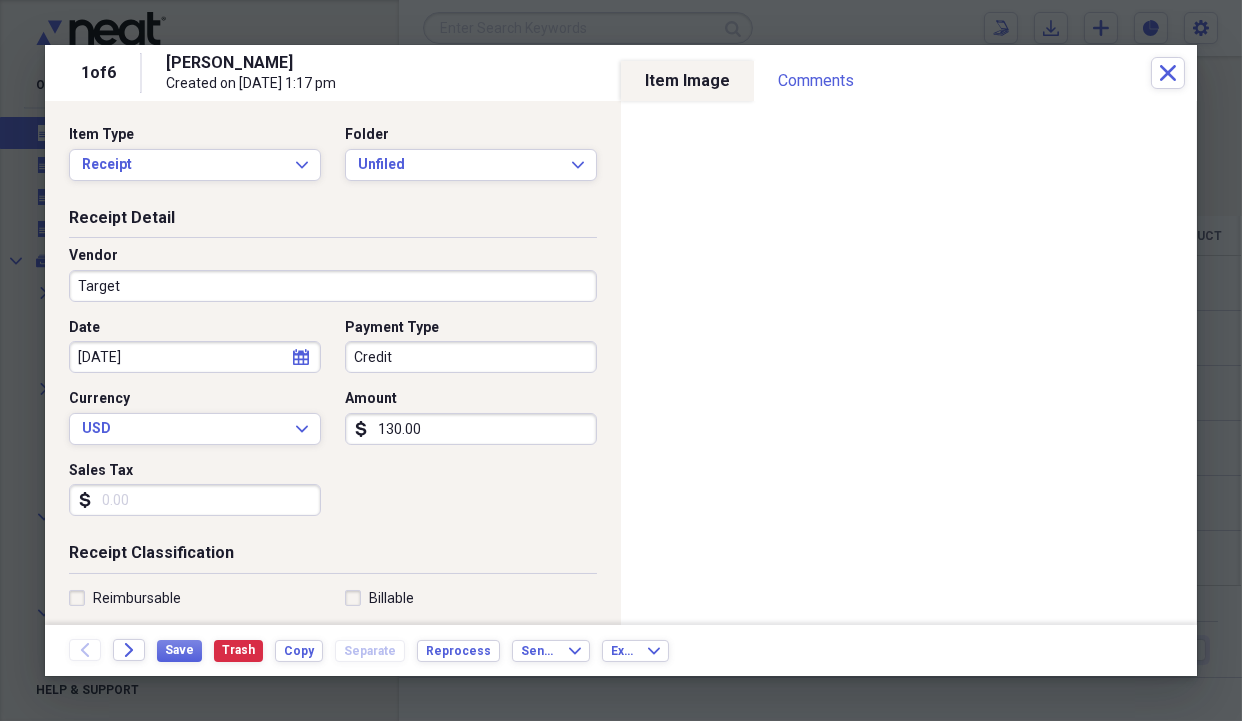 click on "130.00" at bounding box center (471, 429) 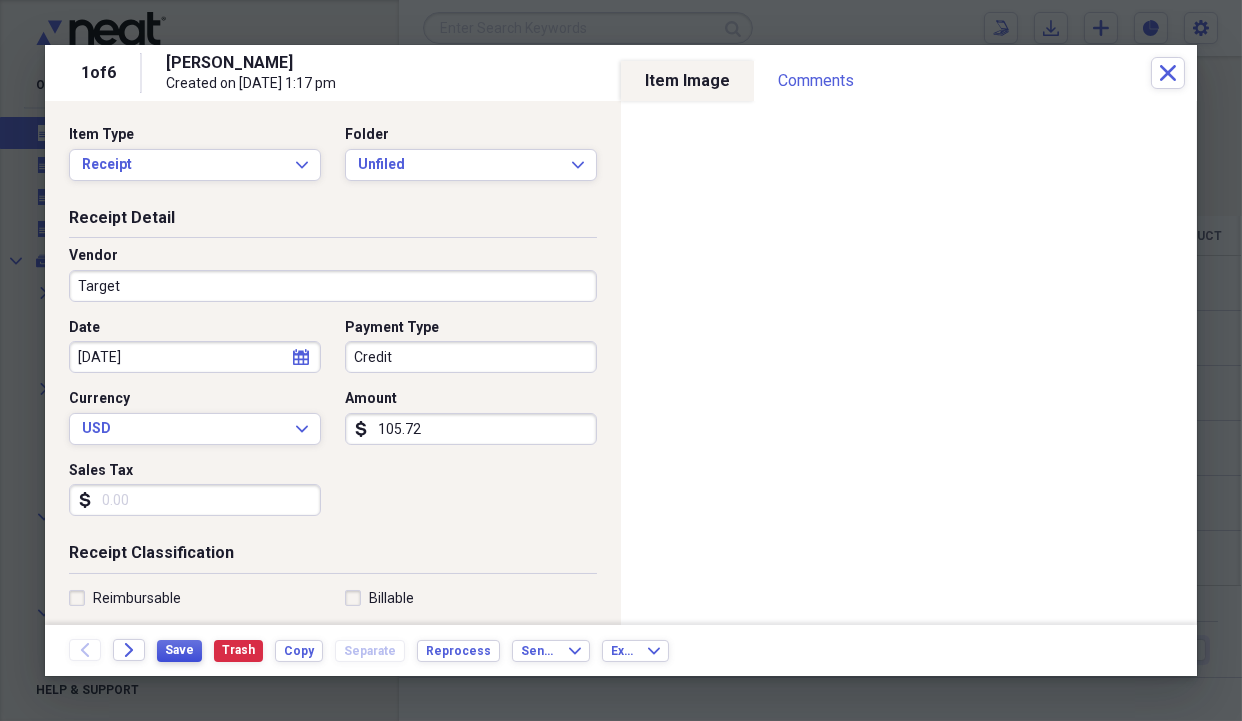 type on "105.72" 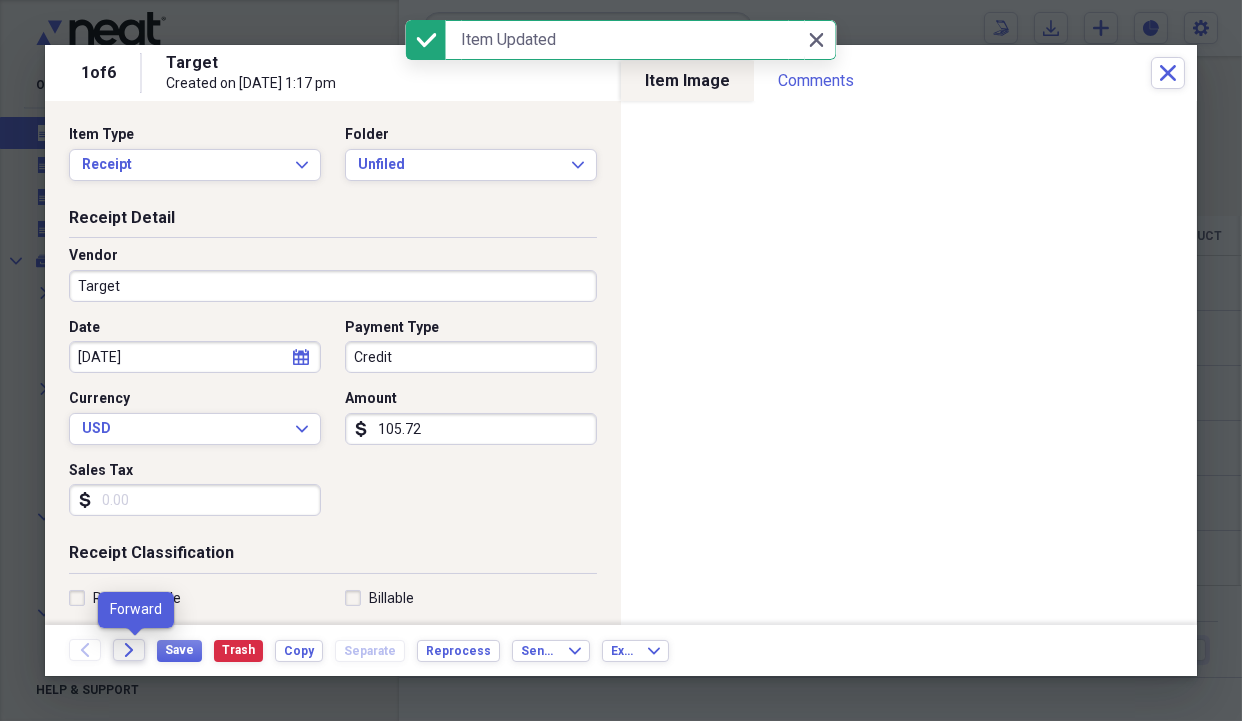 click on "Forward" 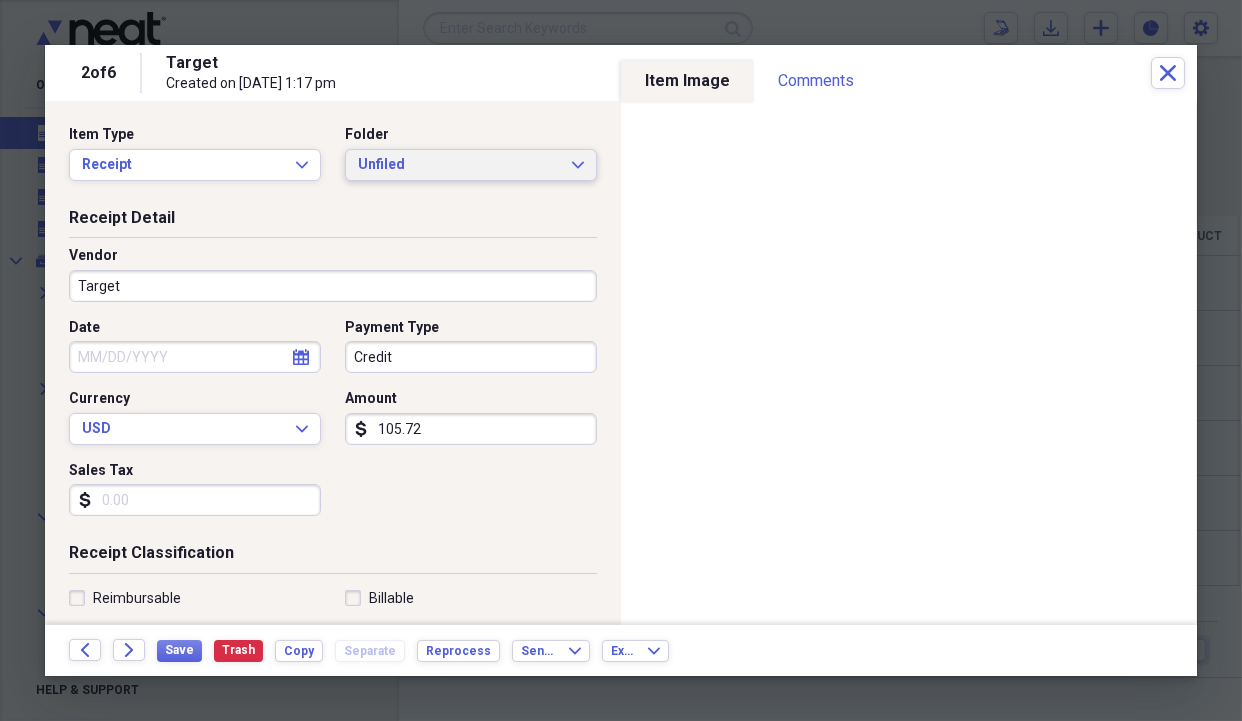 click on "Unfiled" at bounding box center (459, 165) 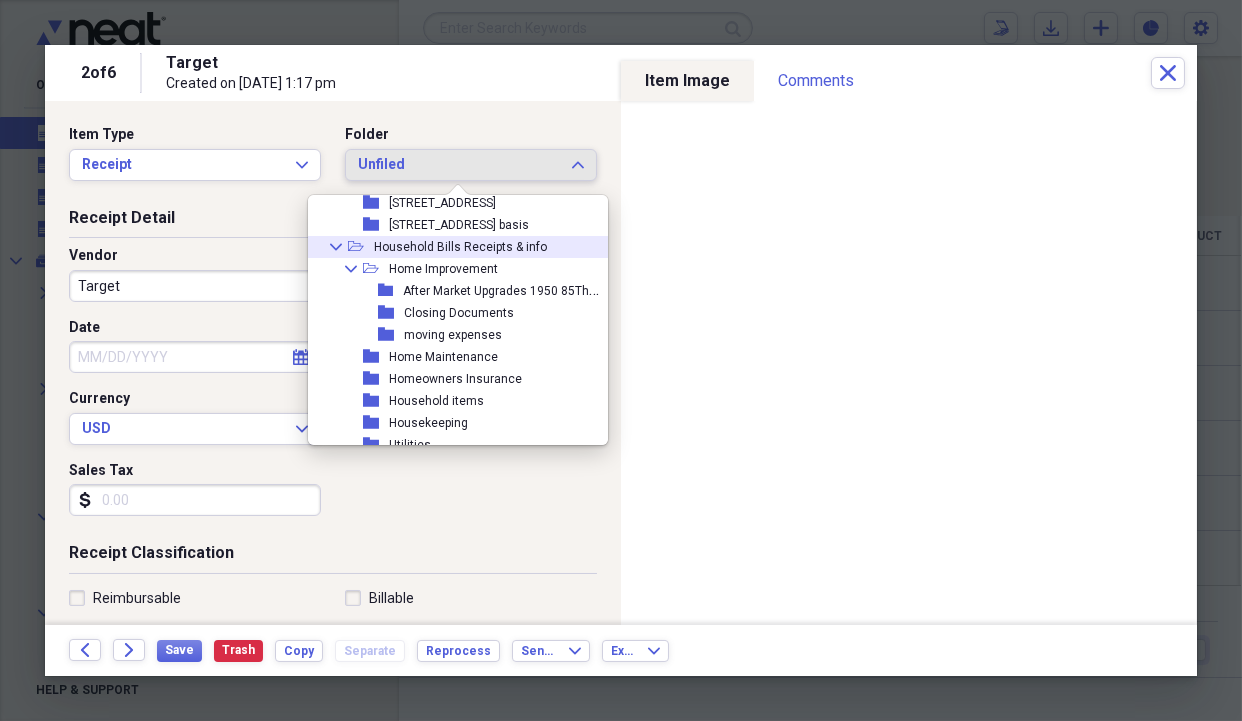 scroll, scrollTop: 300, scrollLeft: 0, axis: vertical 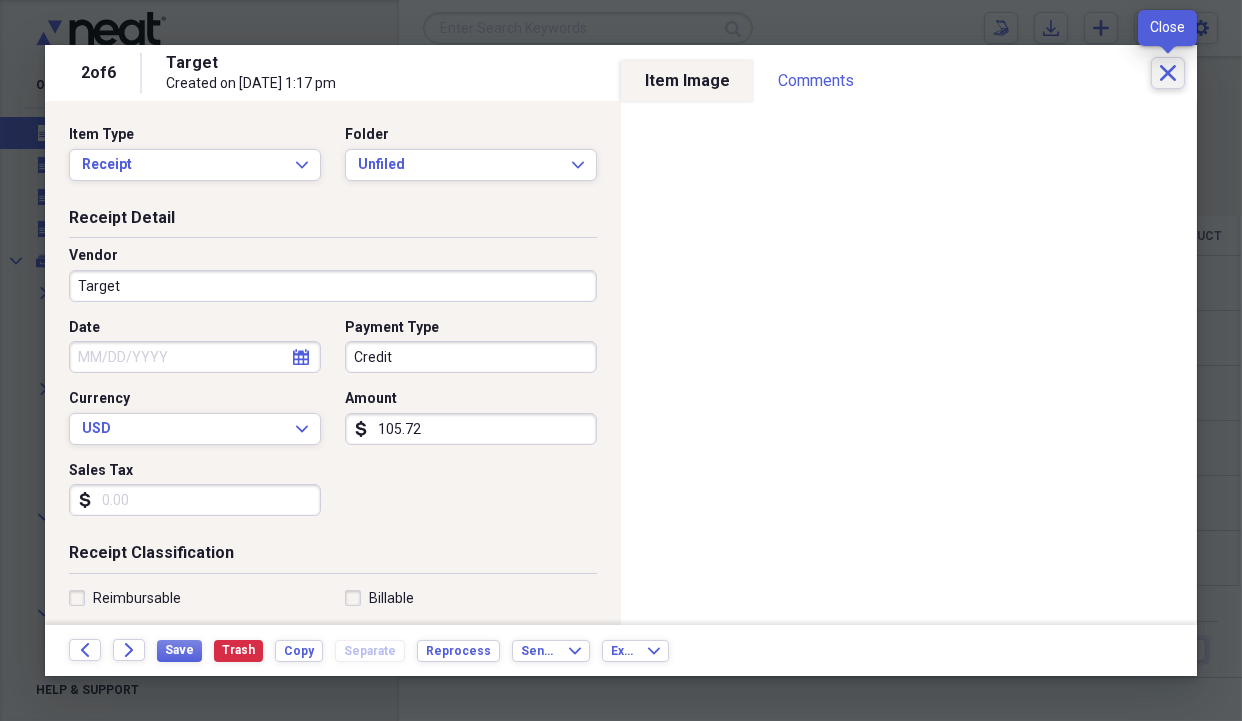 click 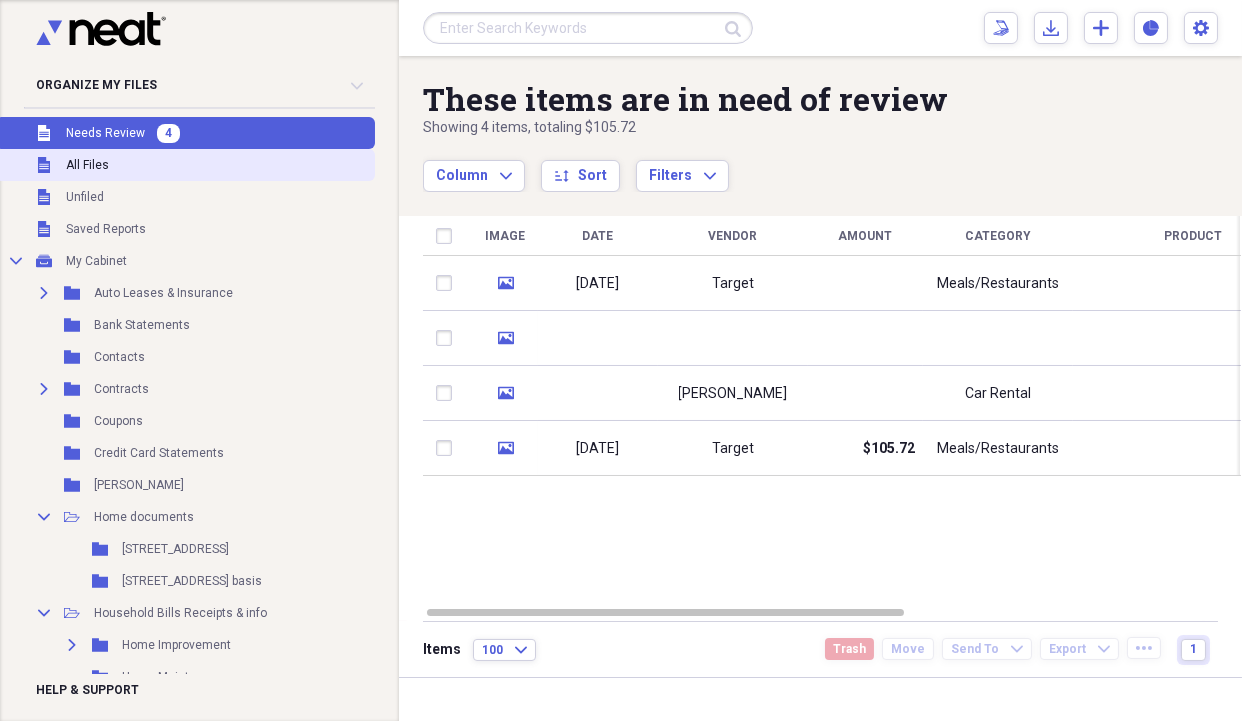 click on "All Files" at bounding box center [87, 165] 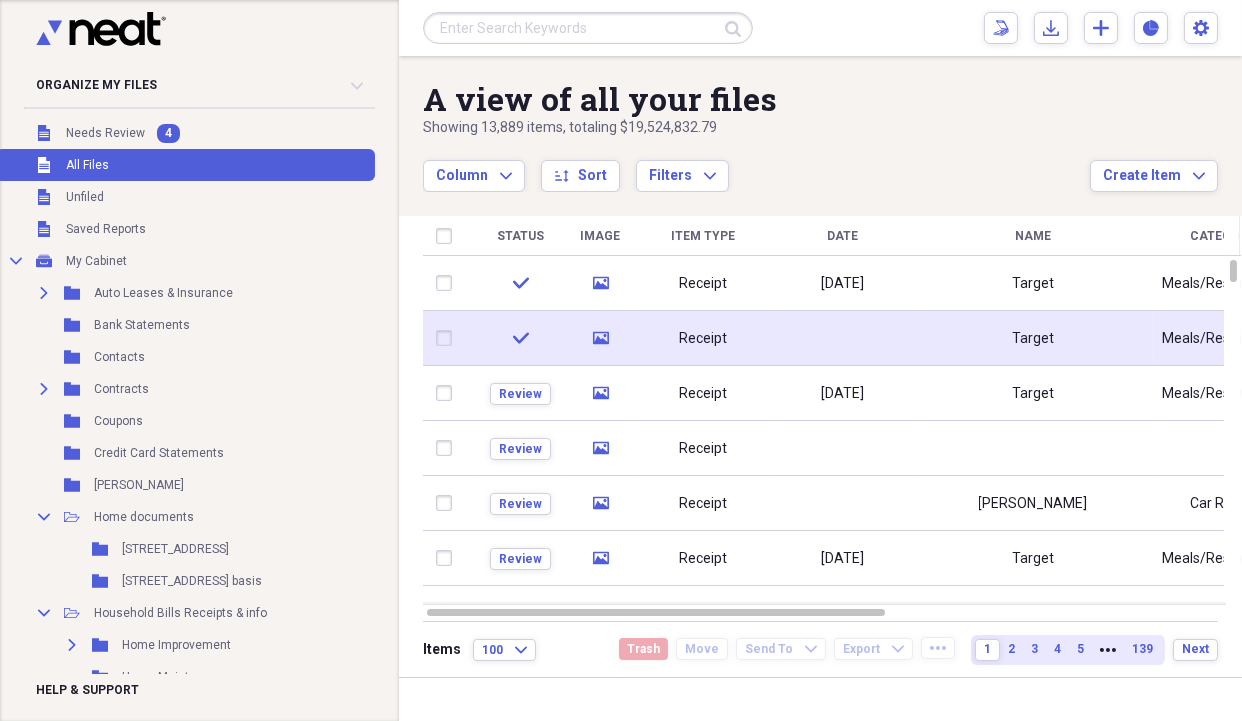 click at bounding box center (843, 338) 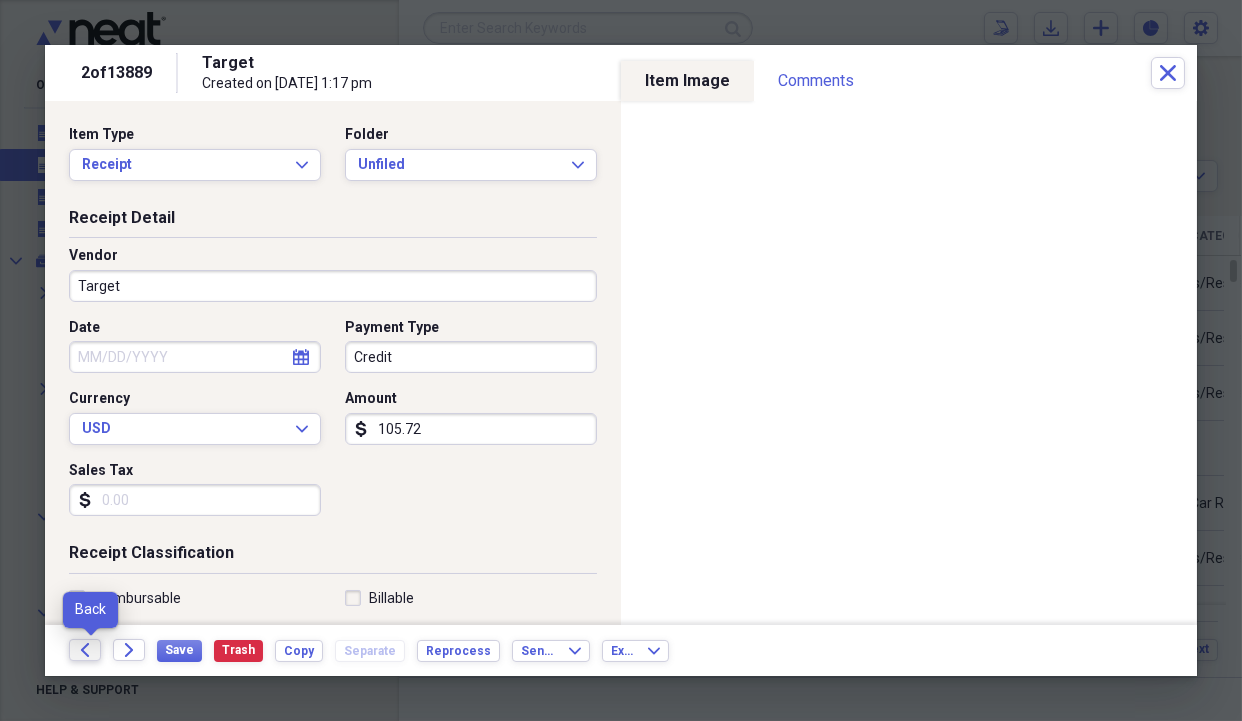 click on "Back" 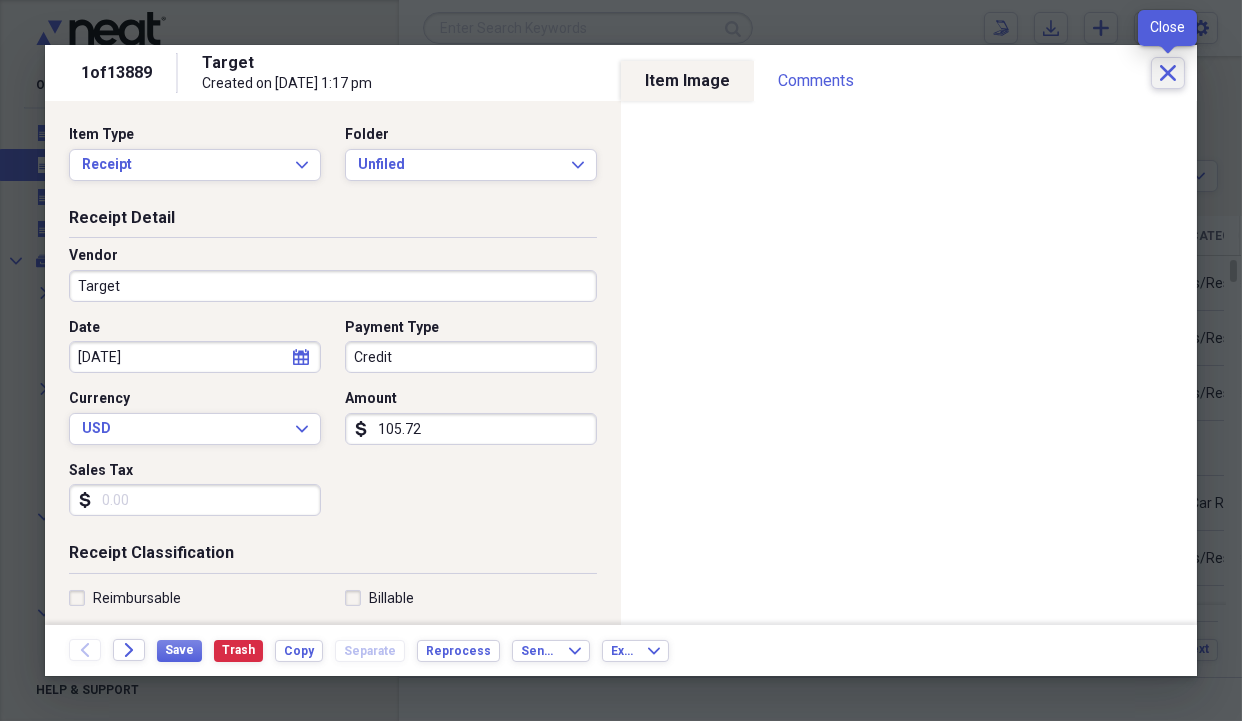 click on "Close" 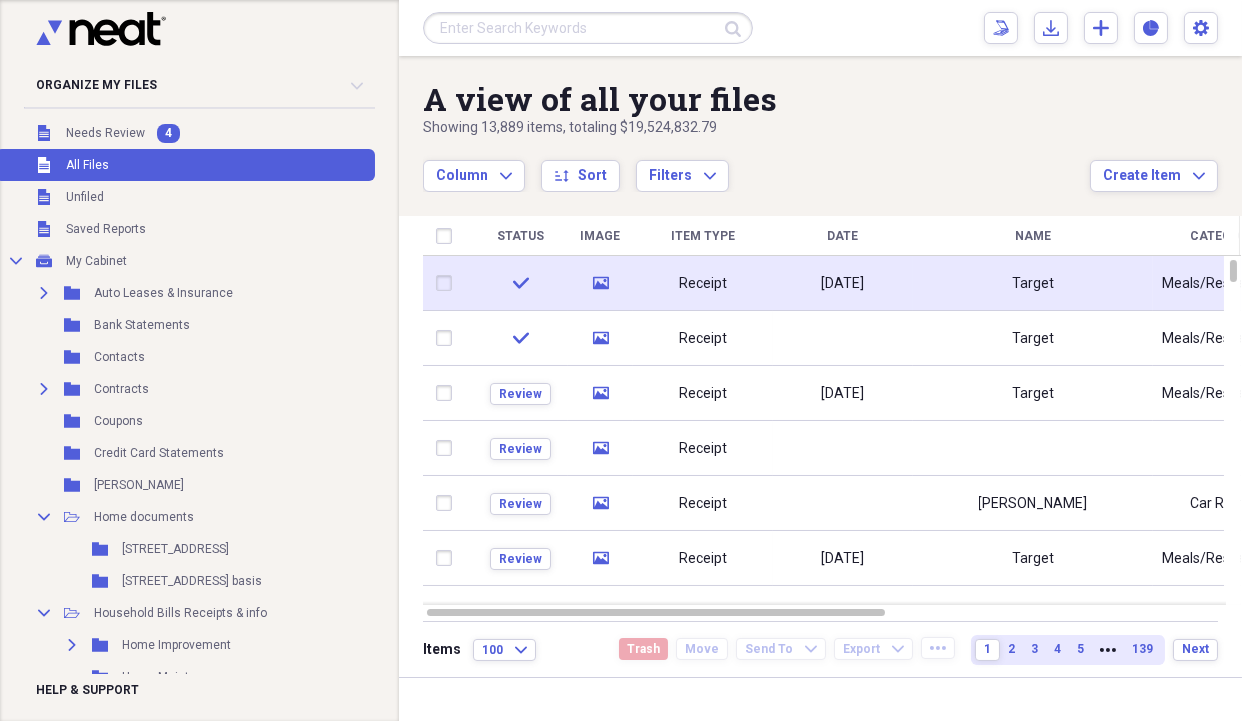 click at bounding box center (448, 283) 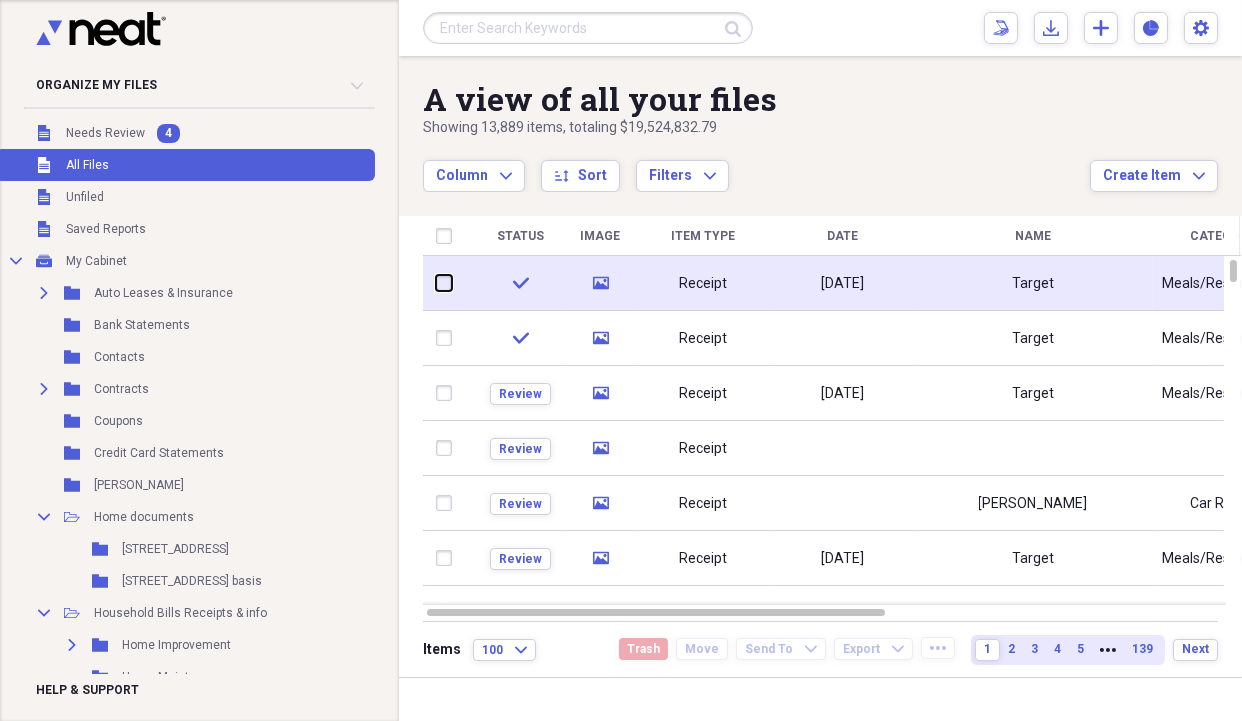 click at bounding box center (436, 283) 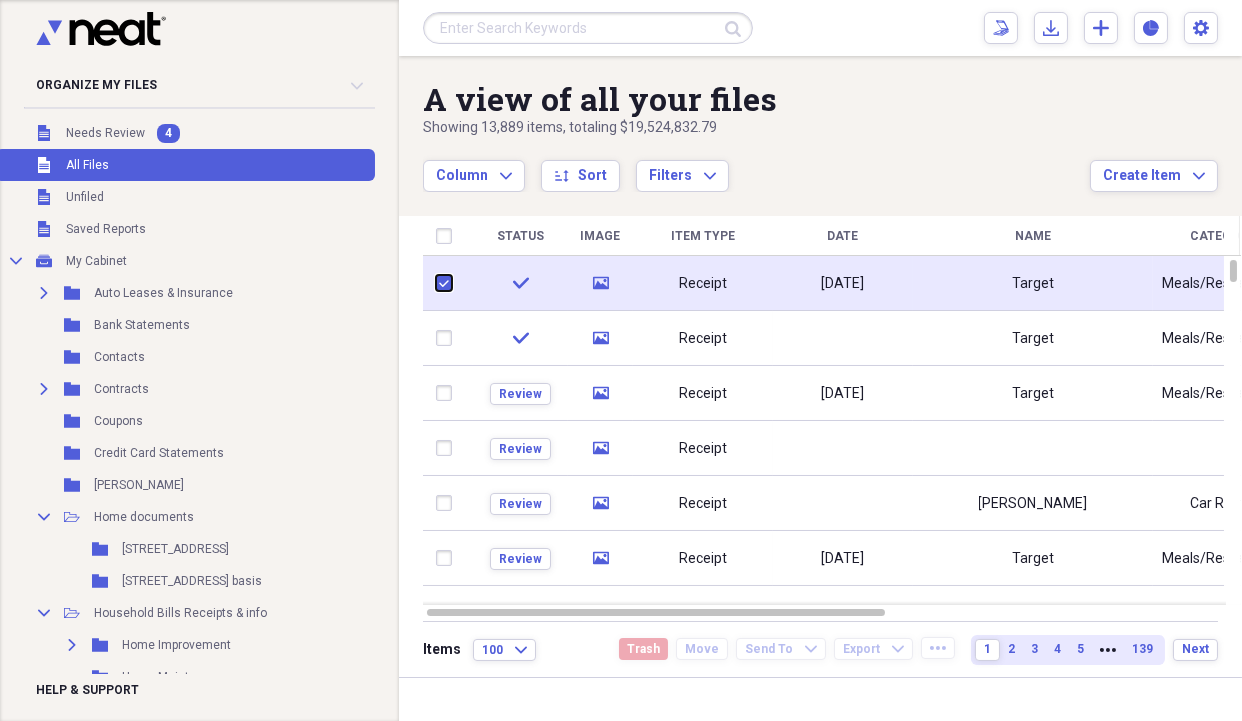 checkbox on "true" 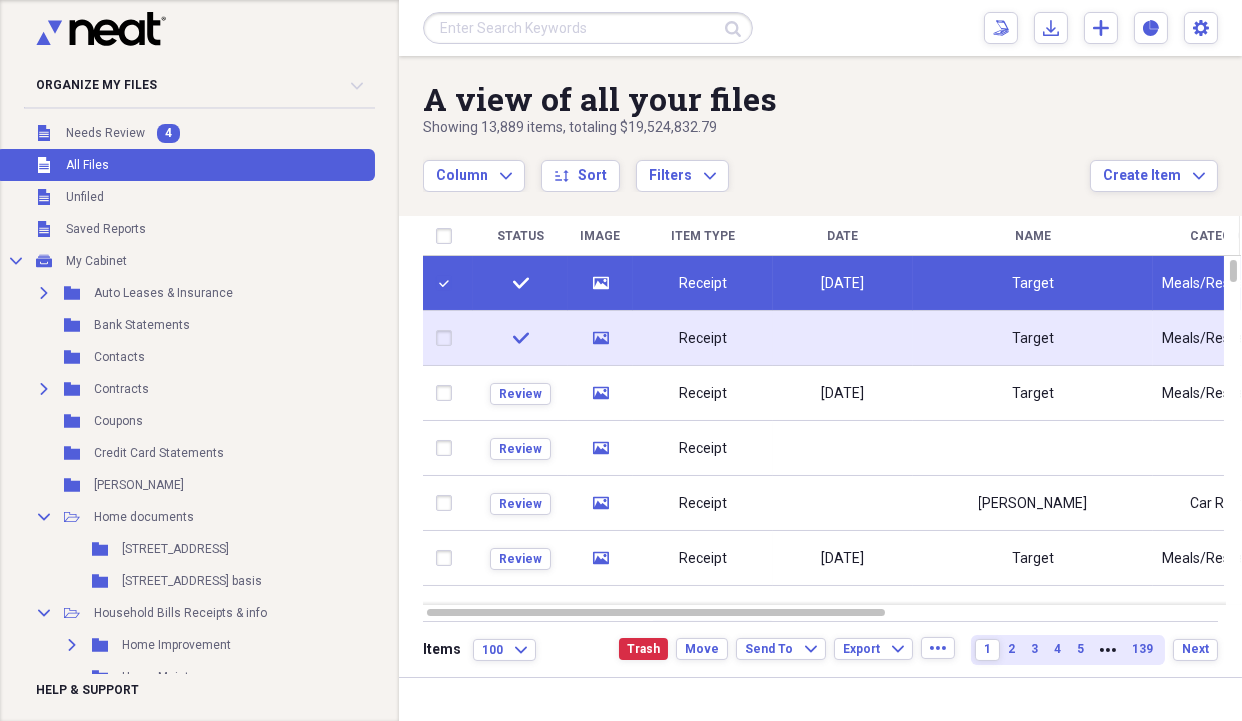 click at bounding box center [448, 338] 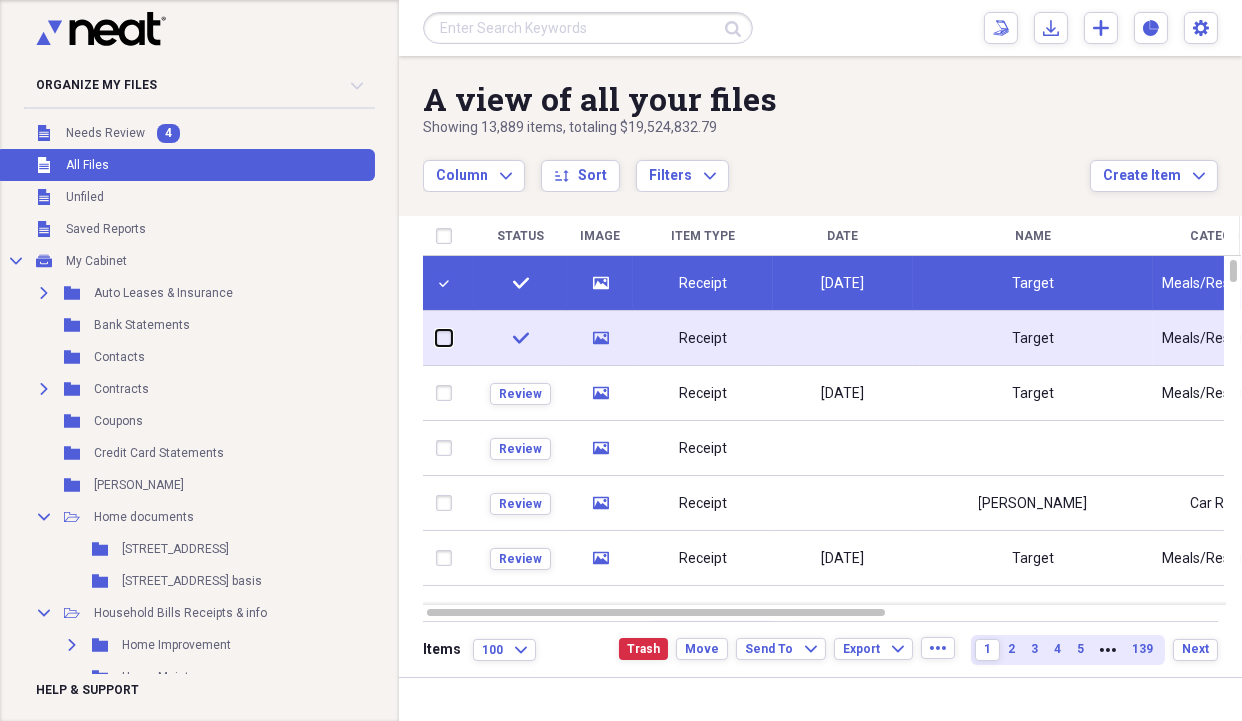 click at bounding box center [436, 338] 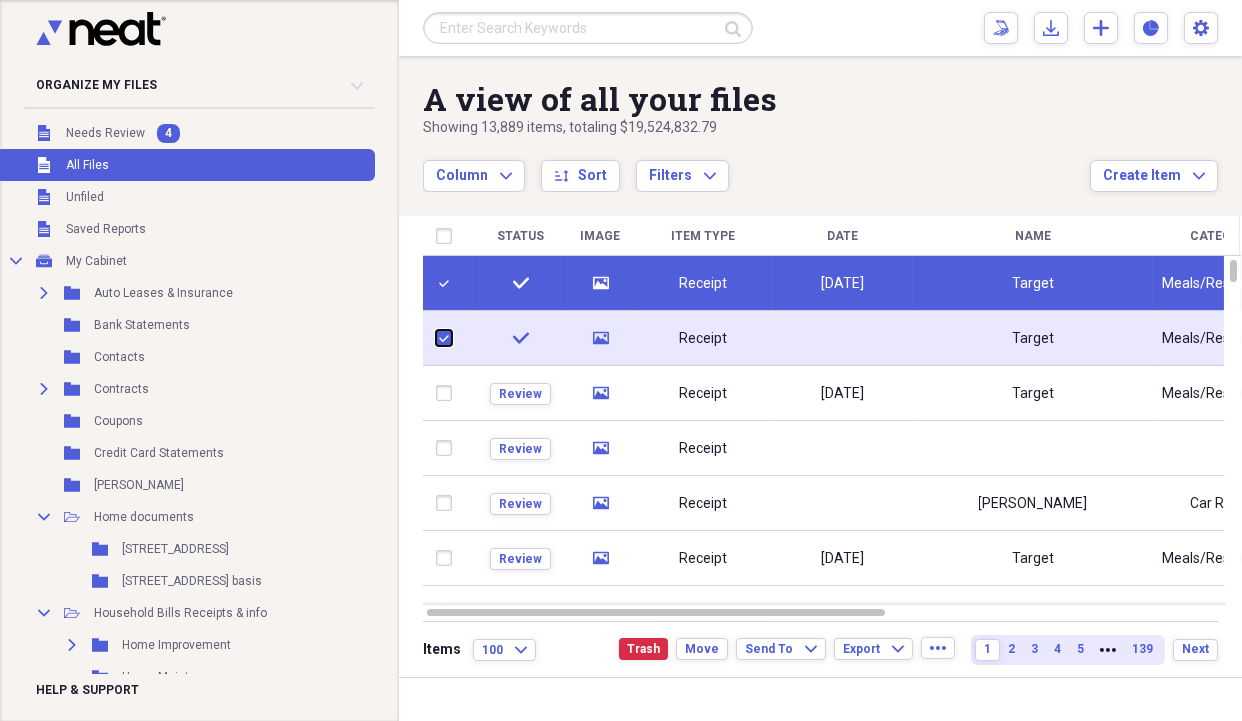 checkbox on "true" 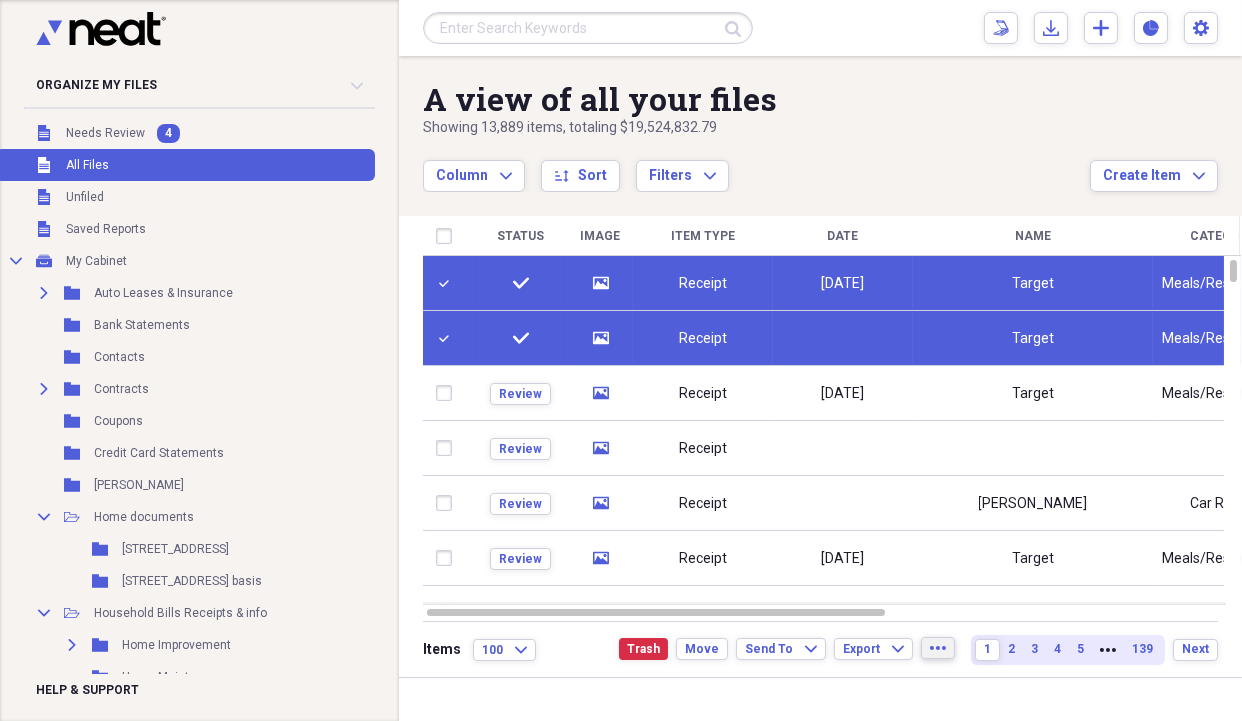 click 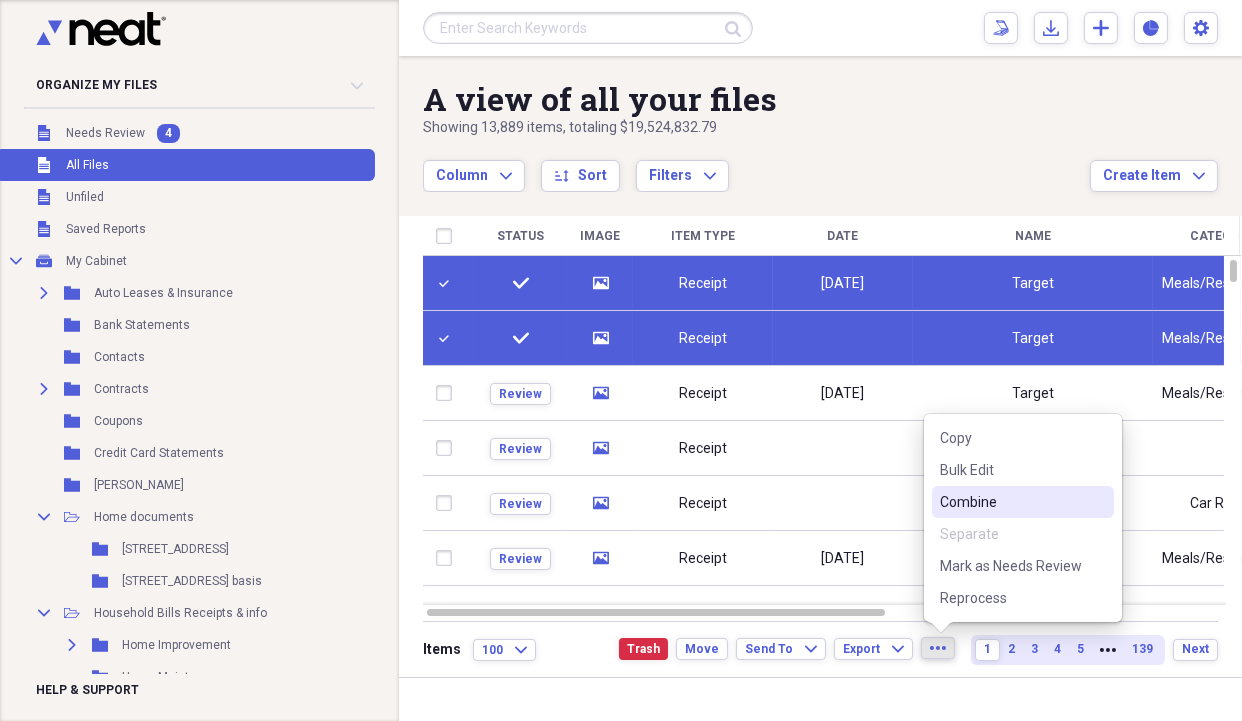 click on "Combine" at bounding box center [1011, 502] 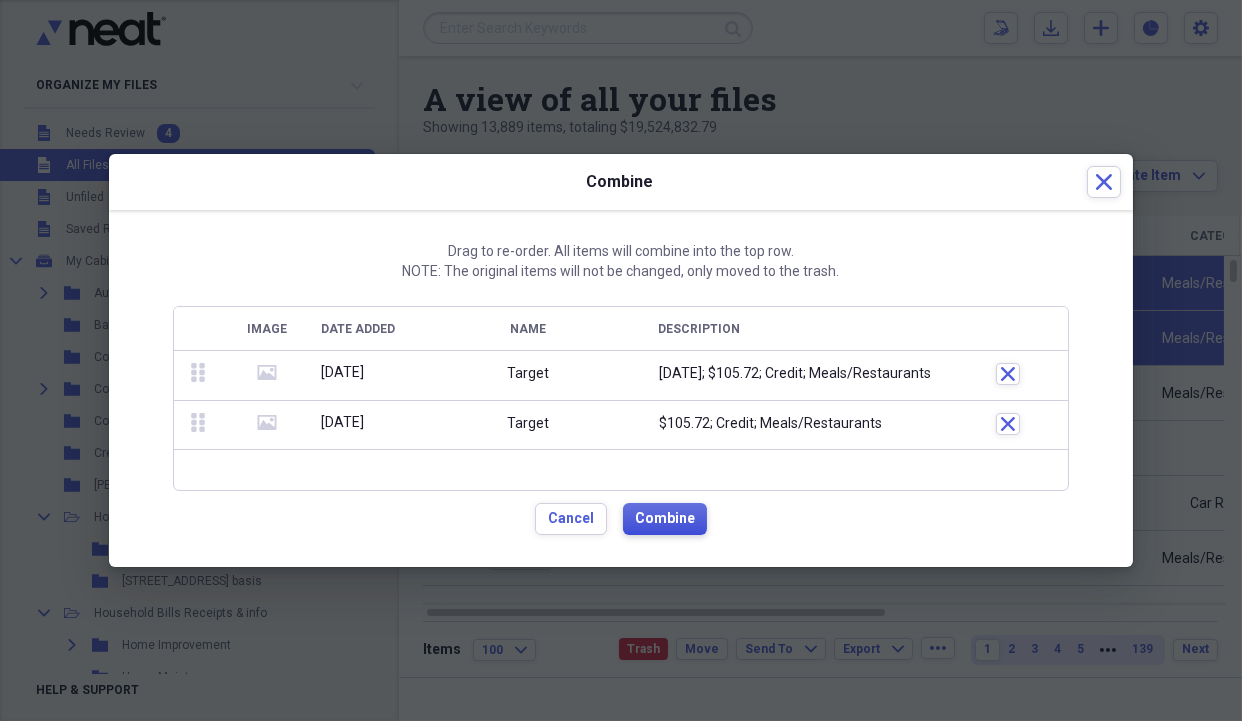click on "Combine" at bounding box center [665, 519] 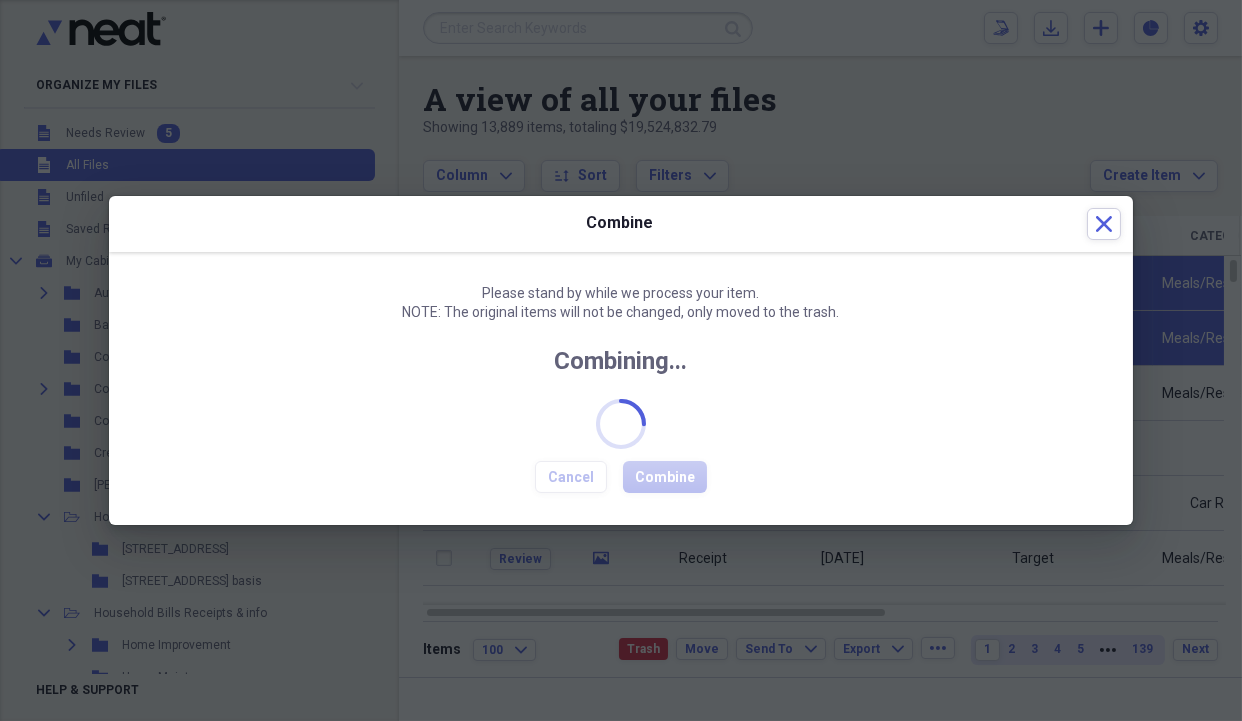 checkbox on "false" 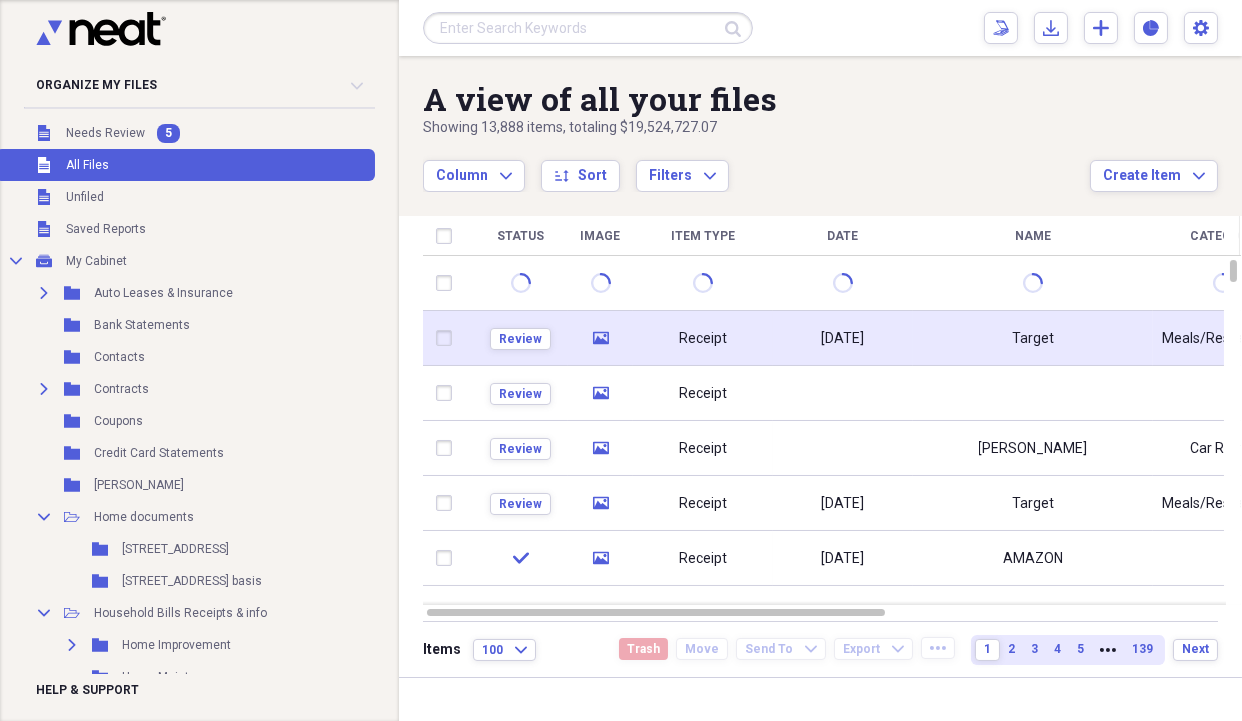 click 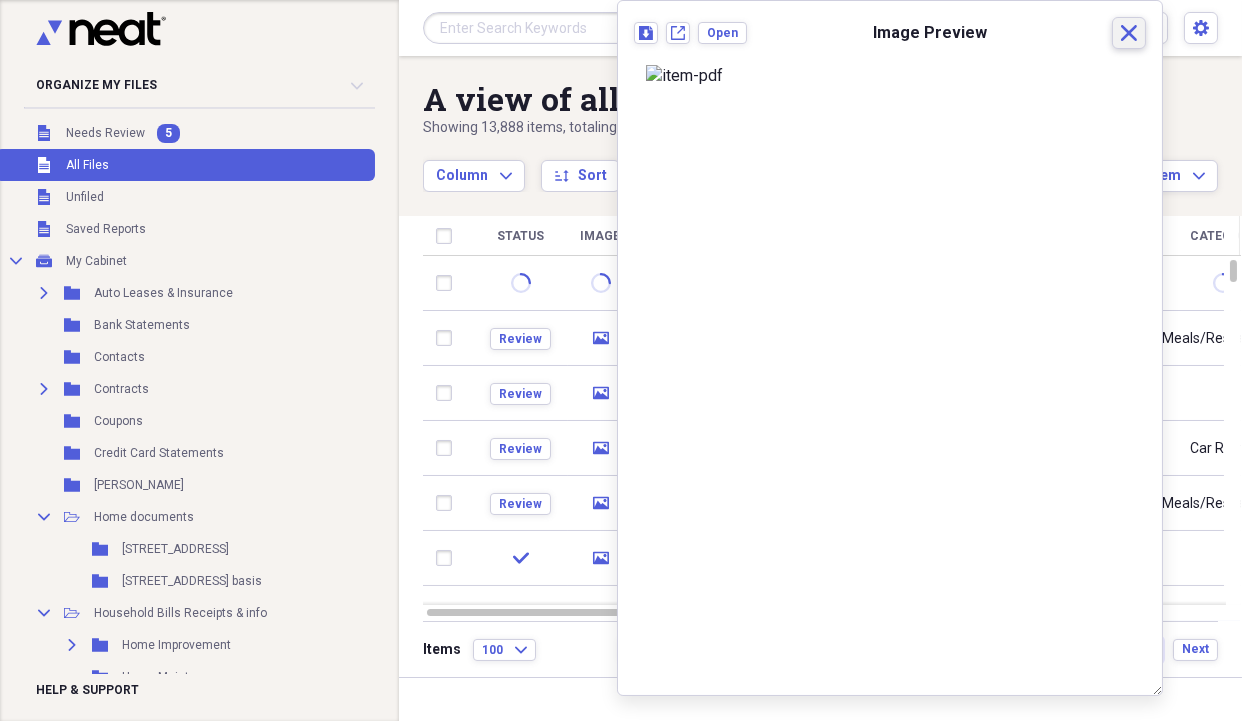 click 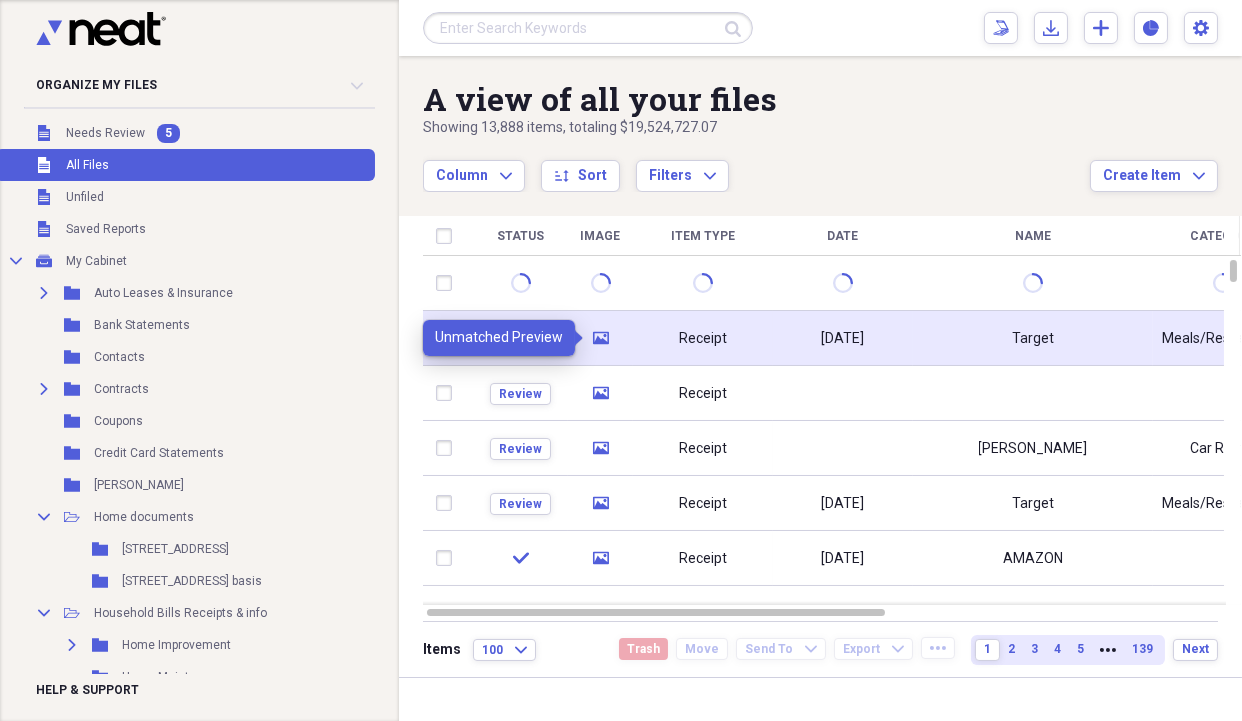 click on "media" 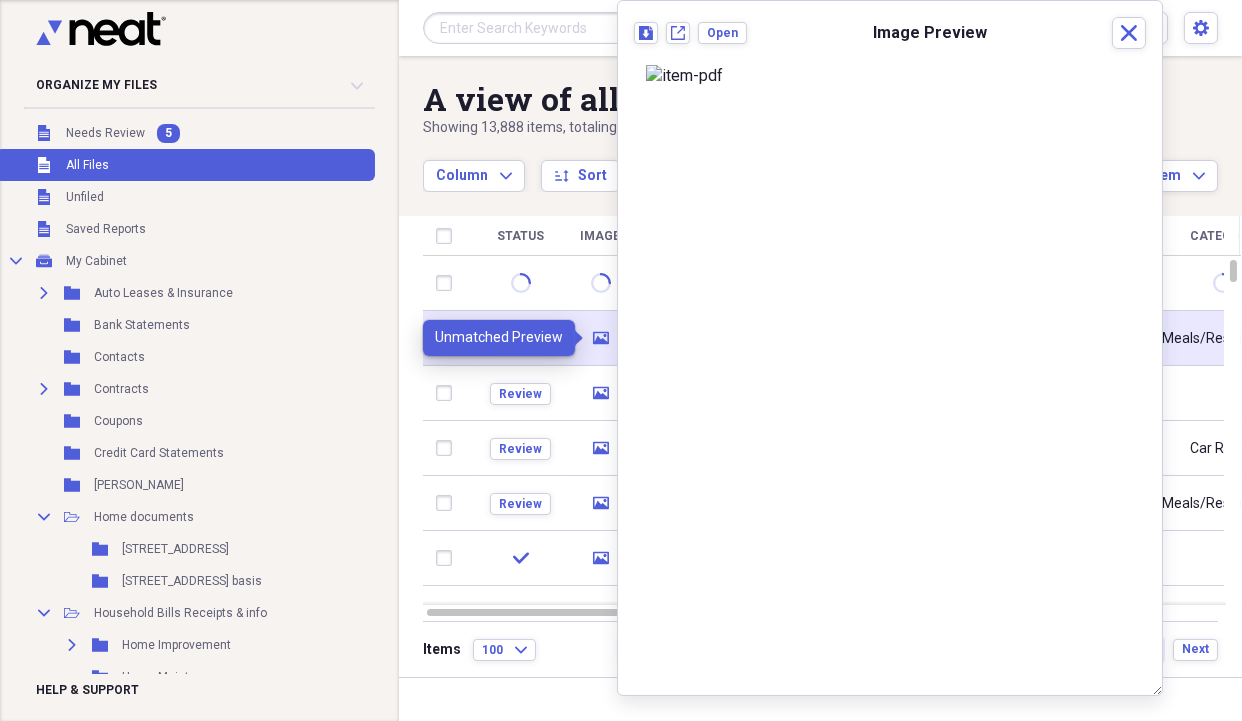 click on "media" 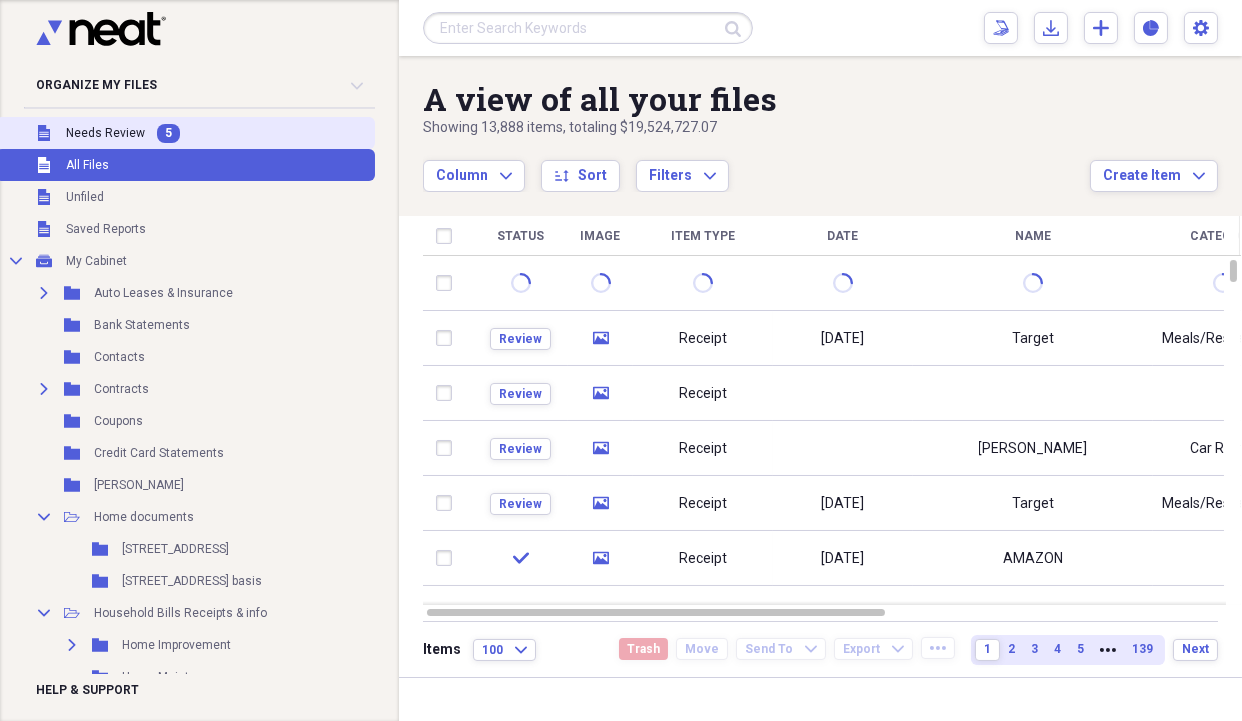 click on "Needs Review" at bounding box center [105, 133] 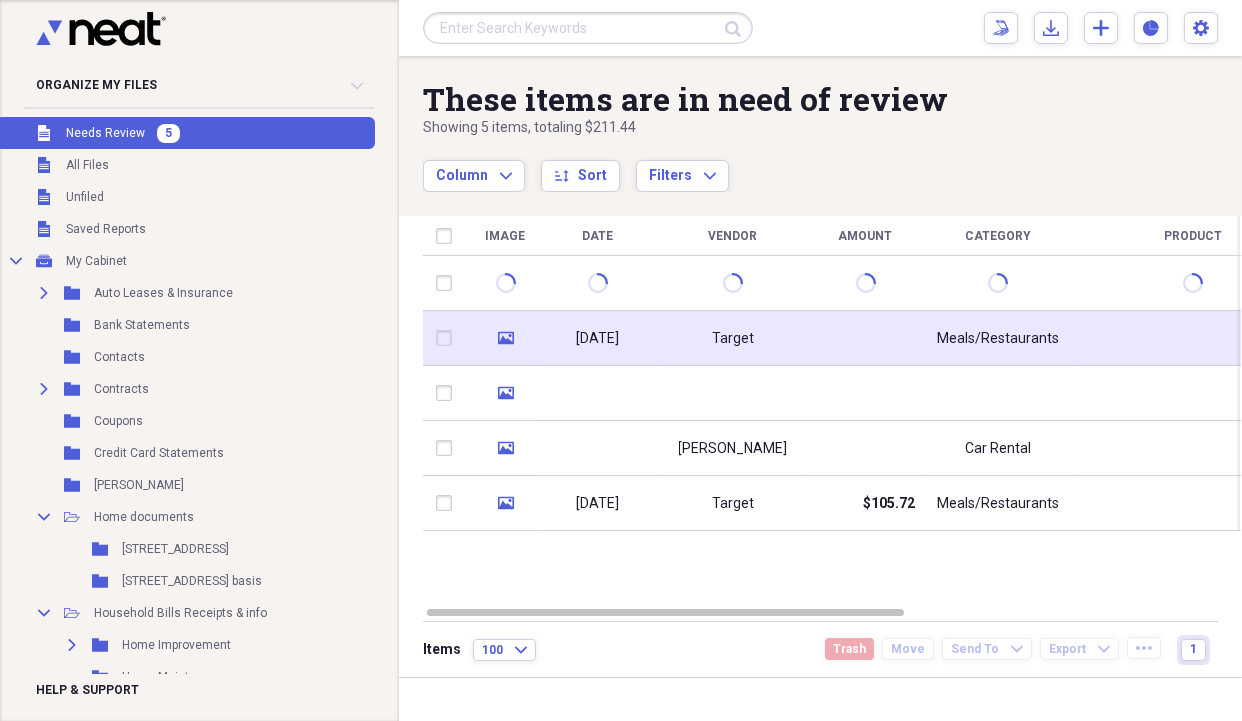 click on "[DATE]" at bounding box center [598, 339] 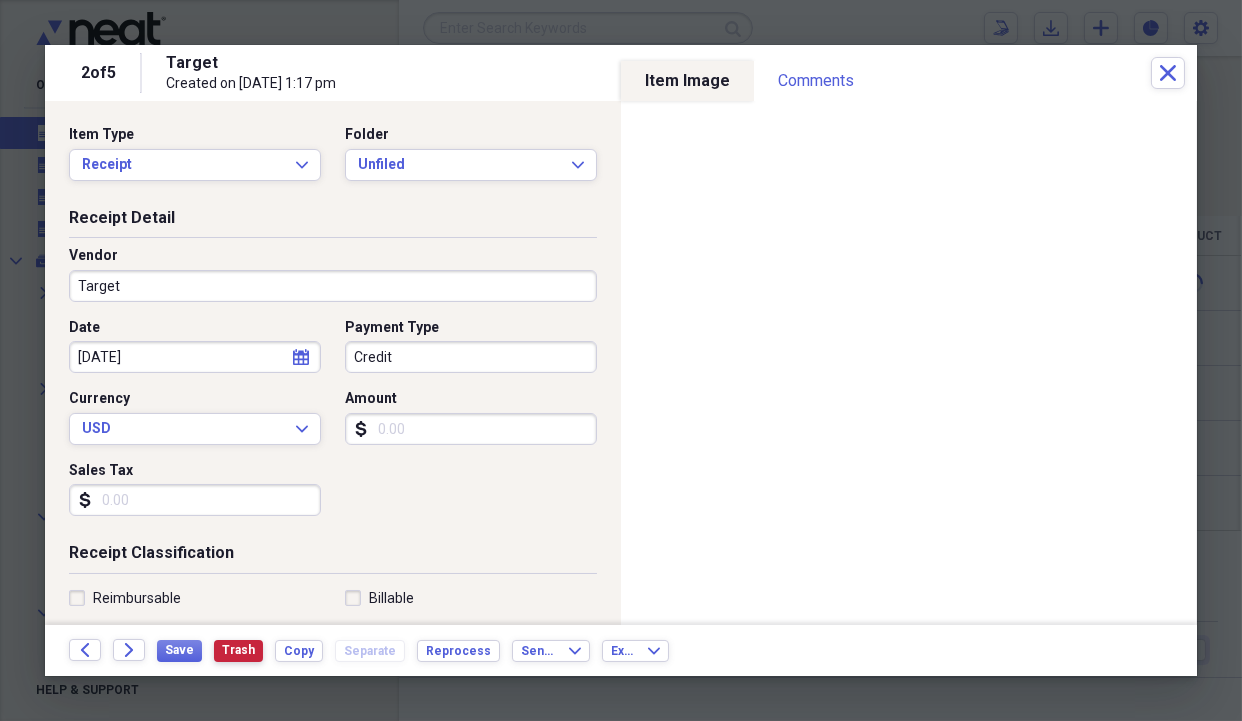 click on "Trash" at bounding box center (238, 650) 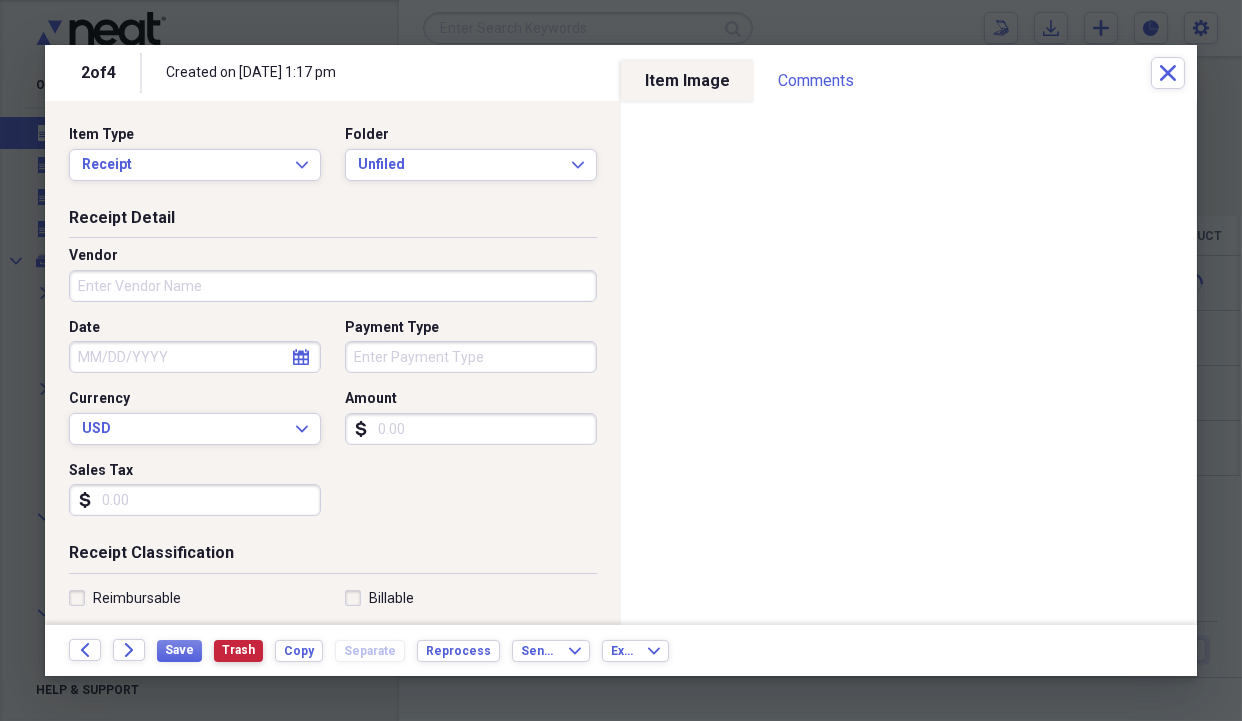 click on "Trash" at bounding box center (238, 650) 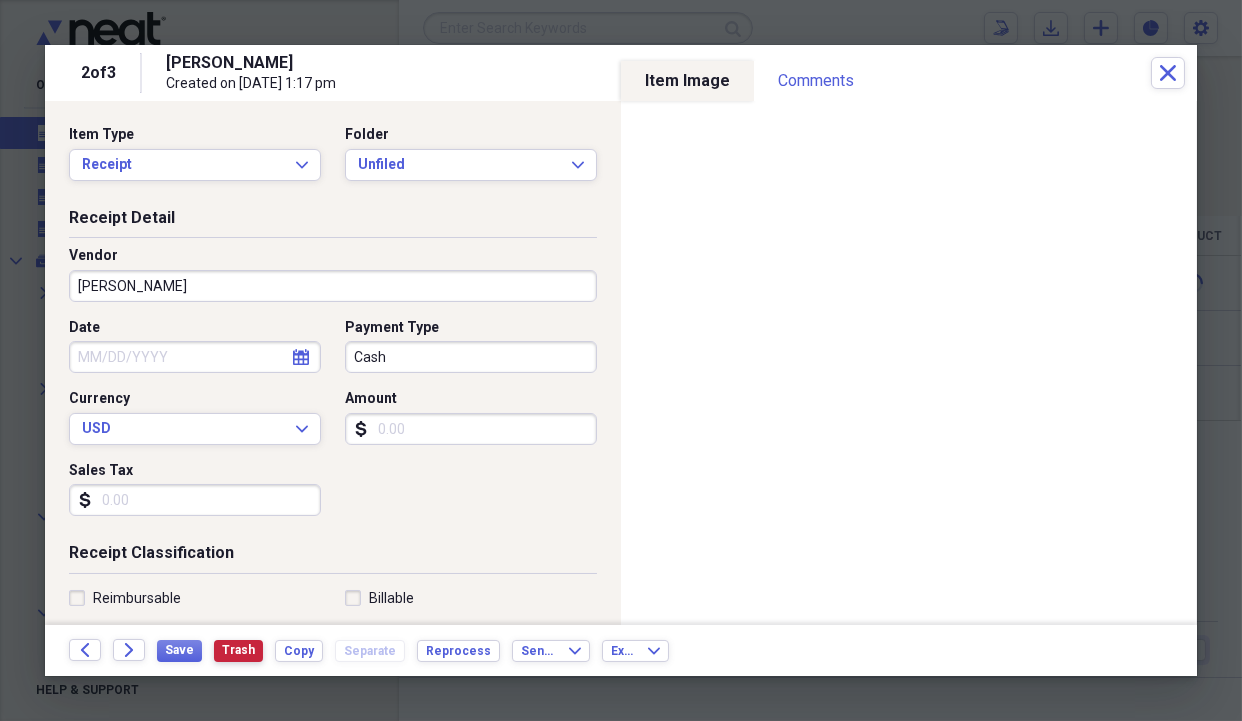 click on "Trash" at bounding box center (238, 650) 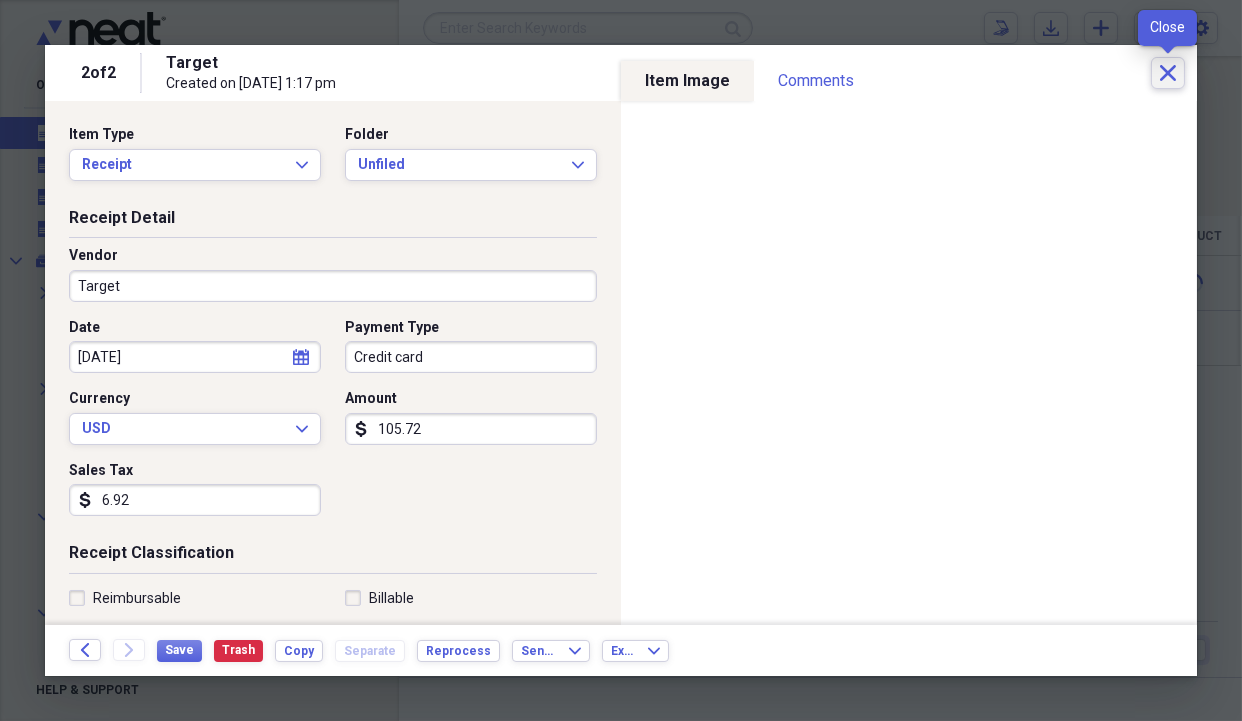 click on "Close" 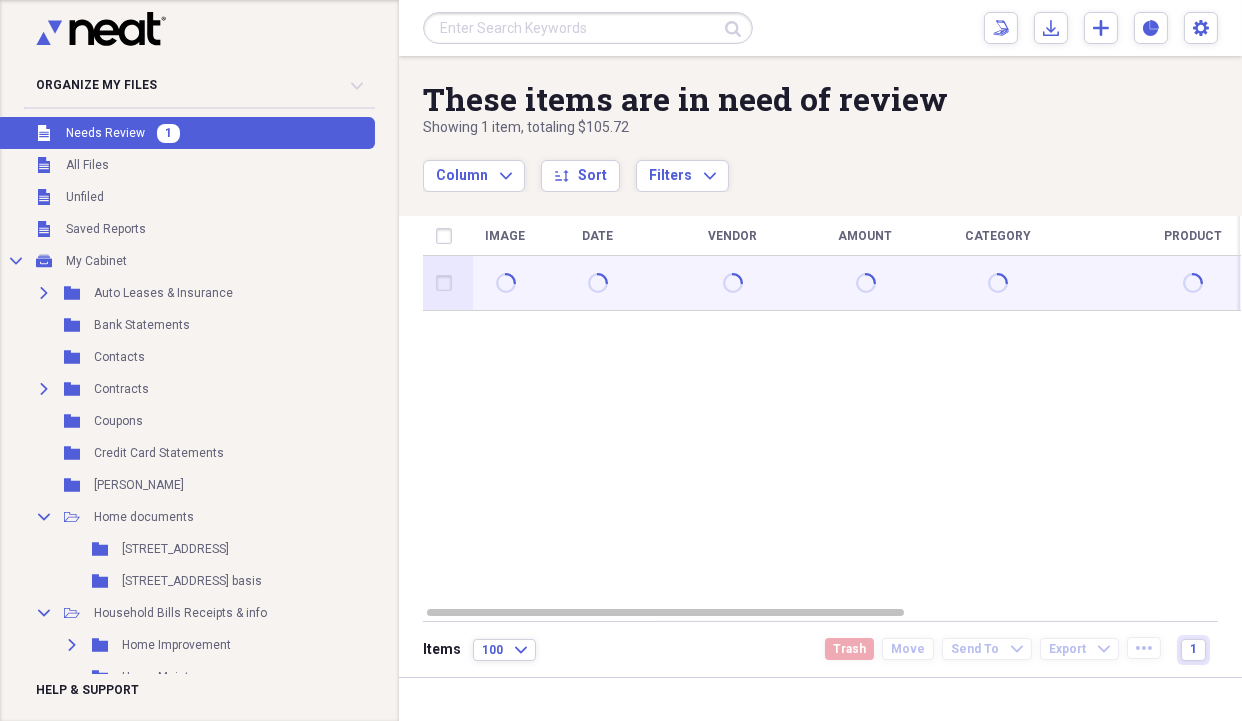 click at bounding box center (598, 283) 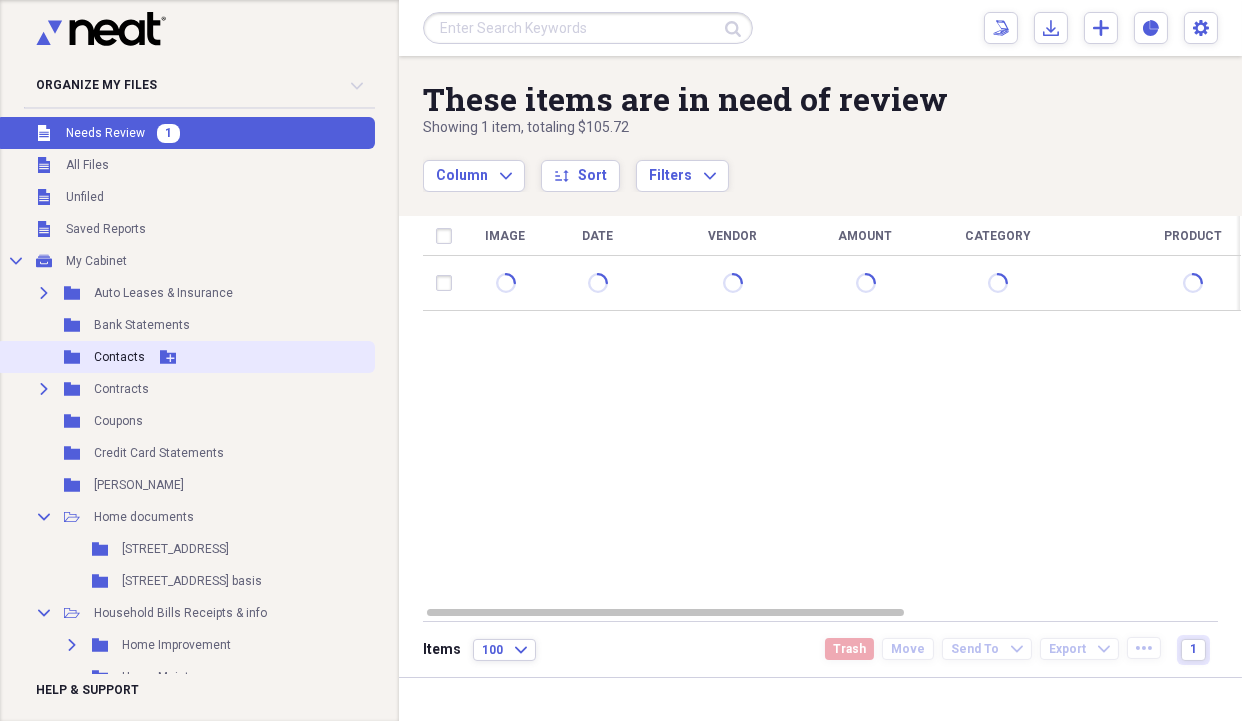 drag, startPoint x: 83, startPoint y: 189, endPoint x: 203, endPoint y: 350, distance: 200.8009 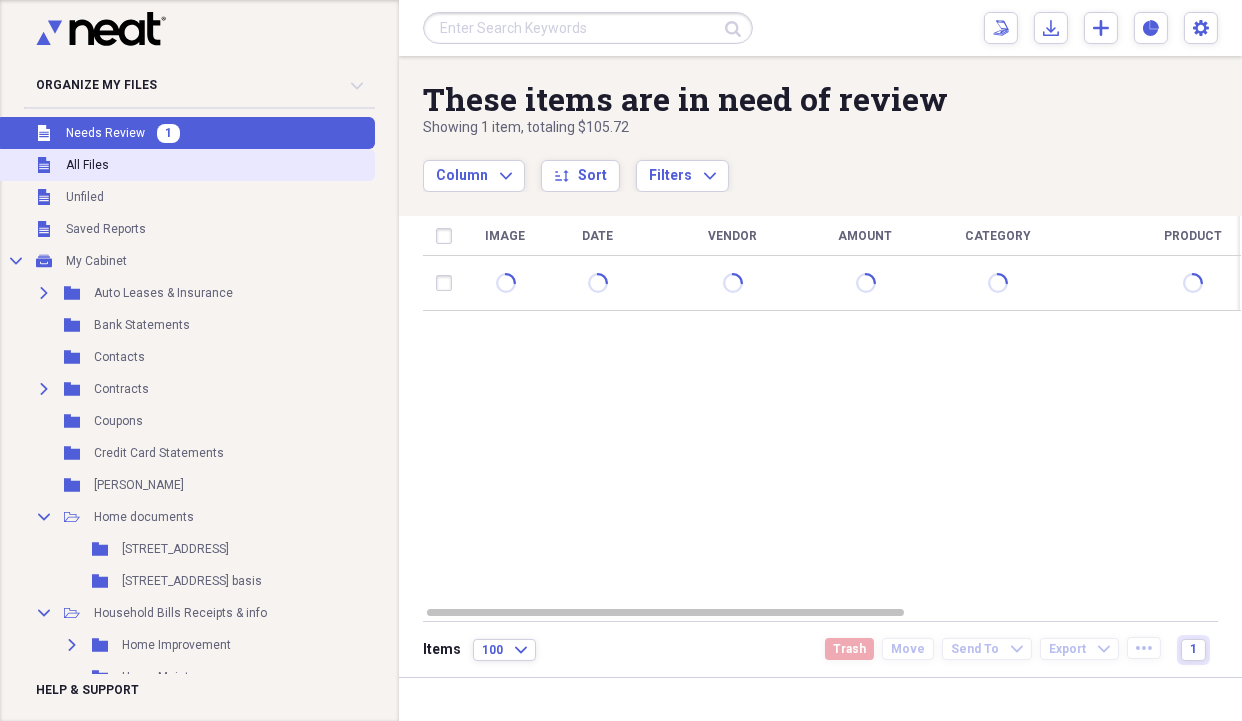 click on "Unfiled All Files" at bounding box center (185, 165) 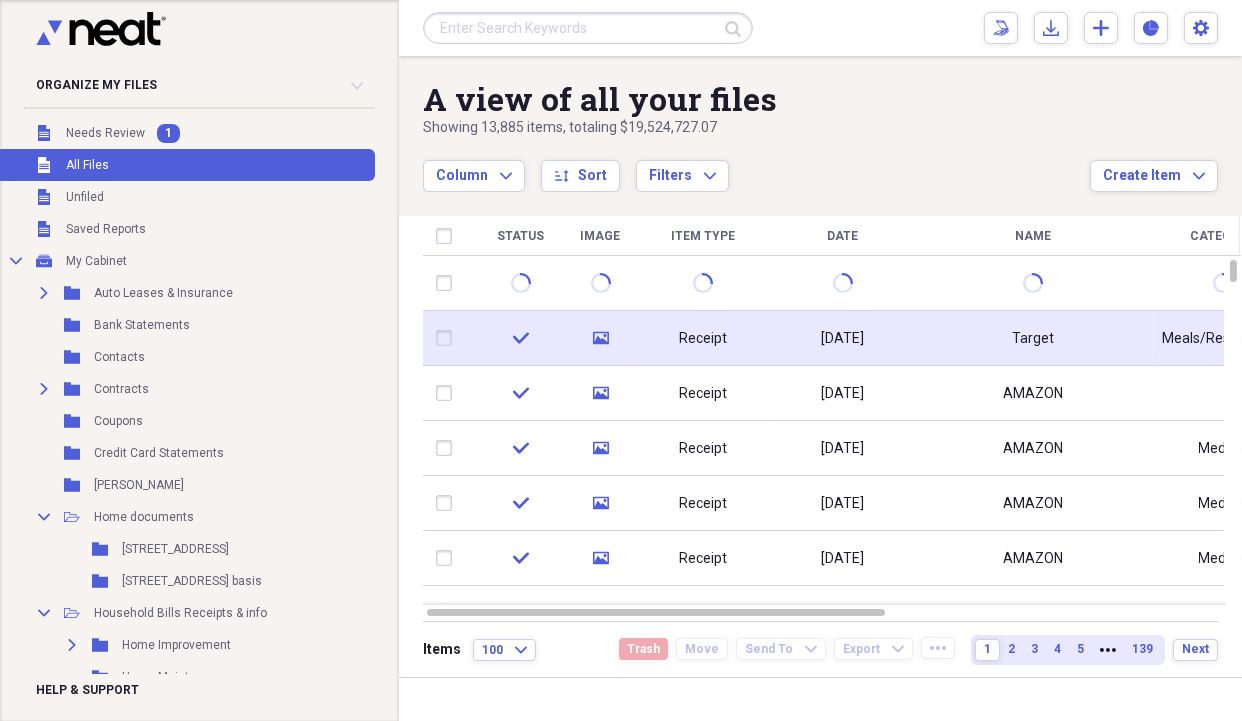 click on "Receipt" at bounding box center [703, 338] 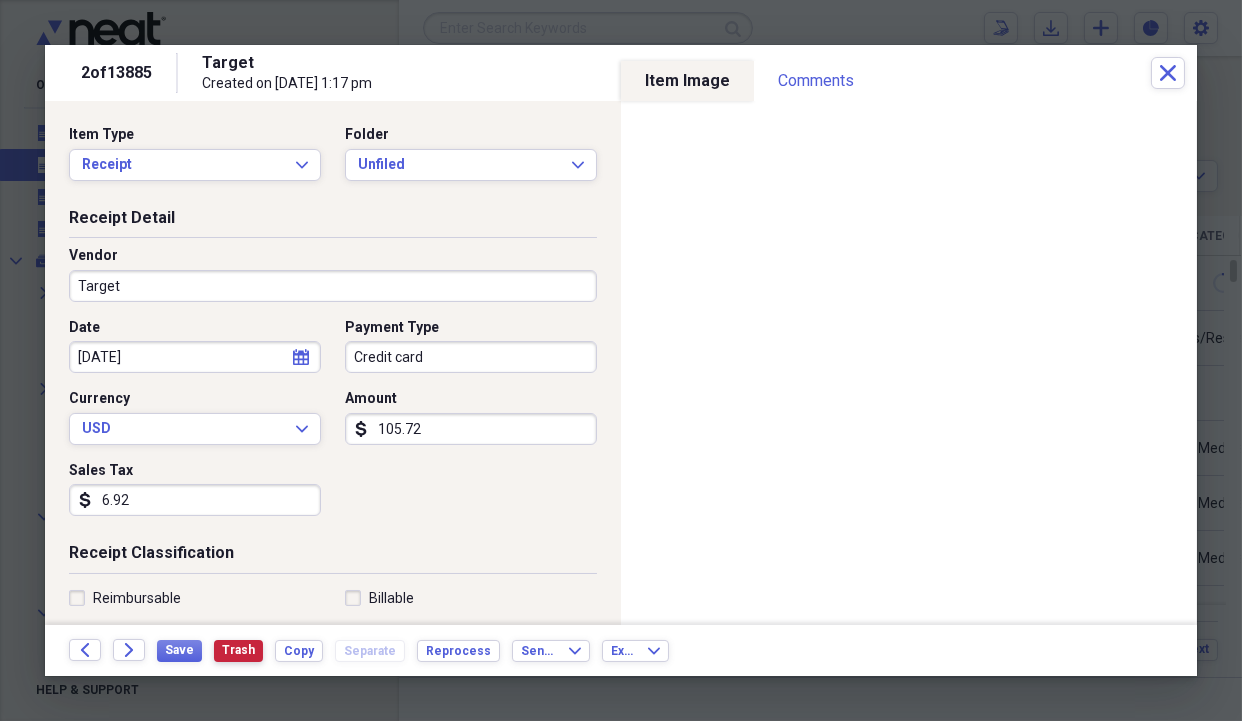 click on "Trash" at bounding box center [238, 650] 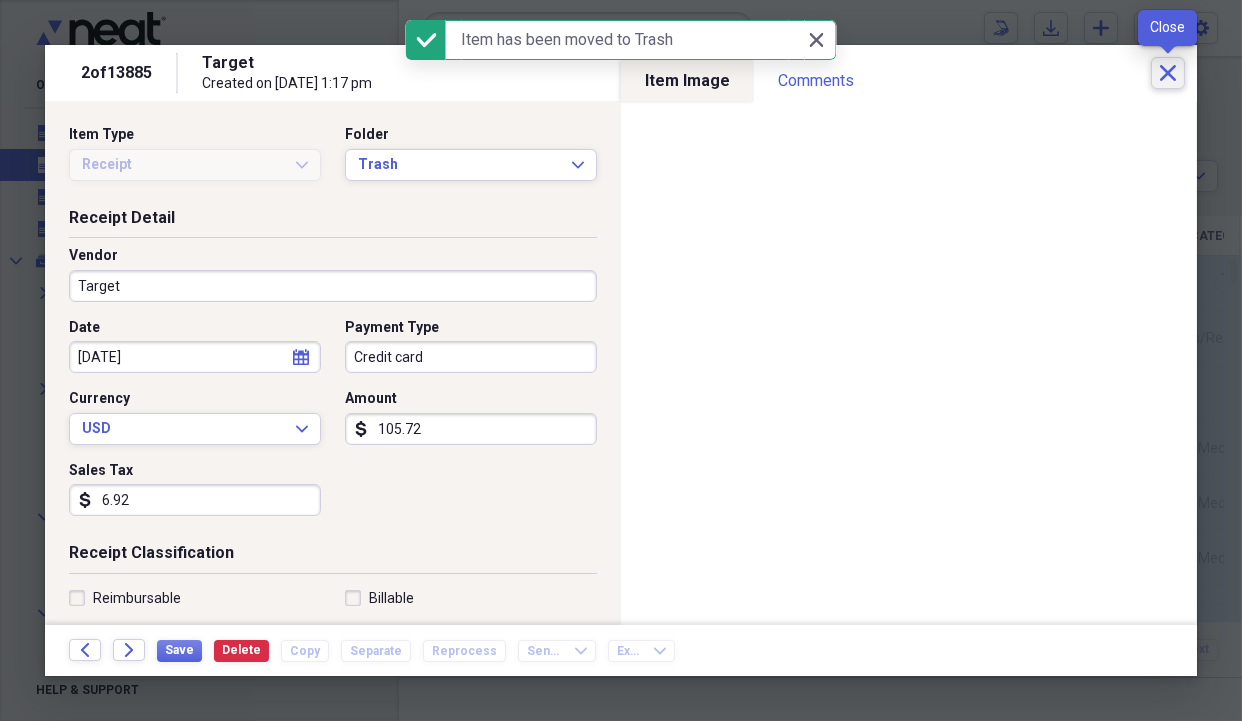 click 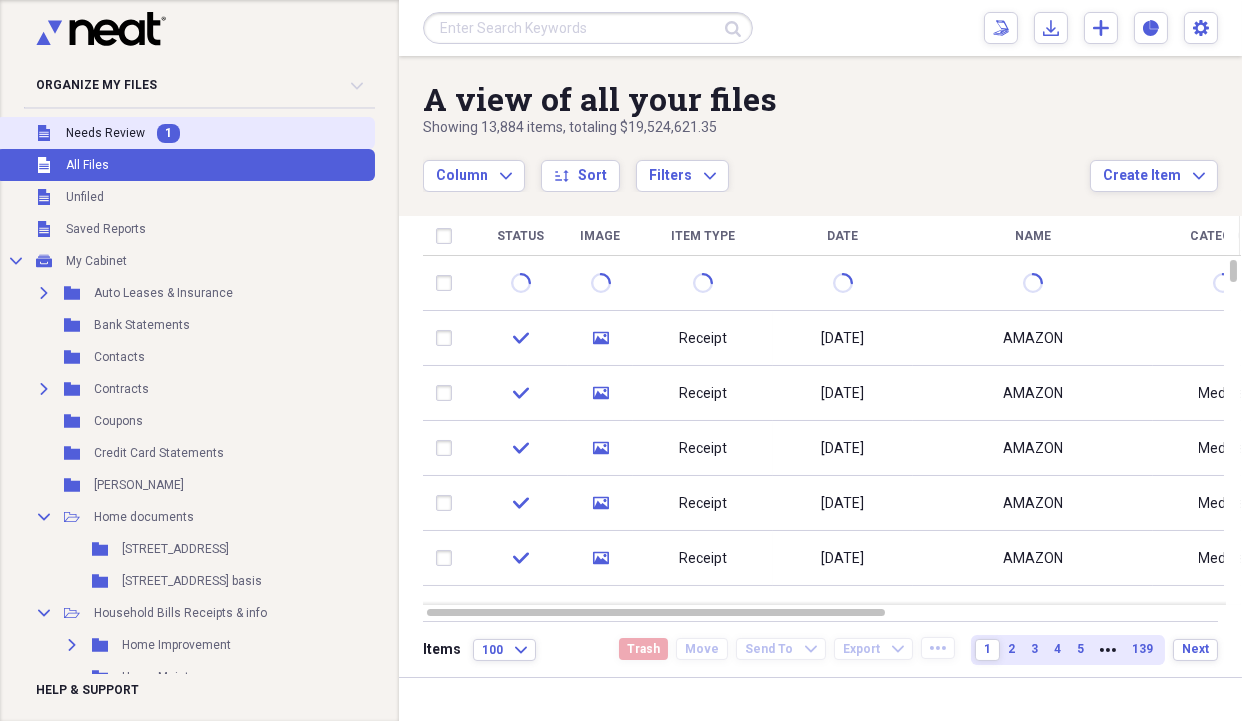click on "Needs Review" at bounding box center (105, 133) 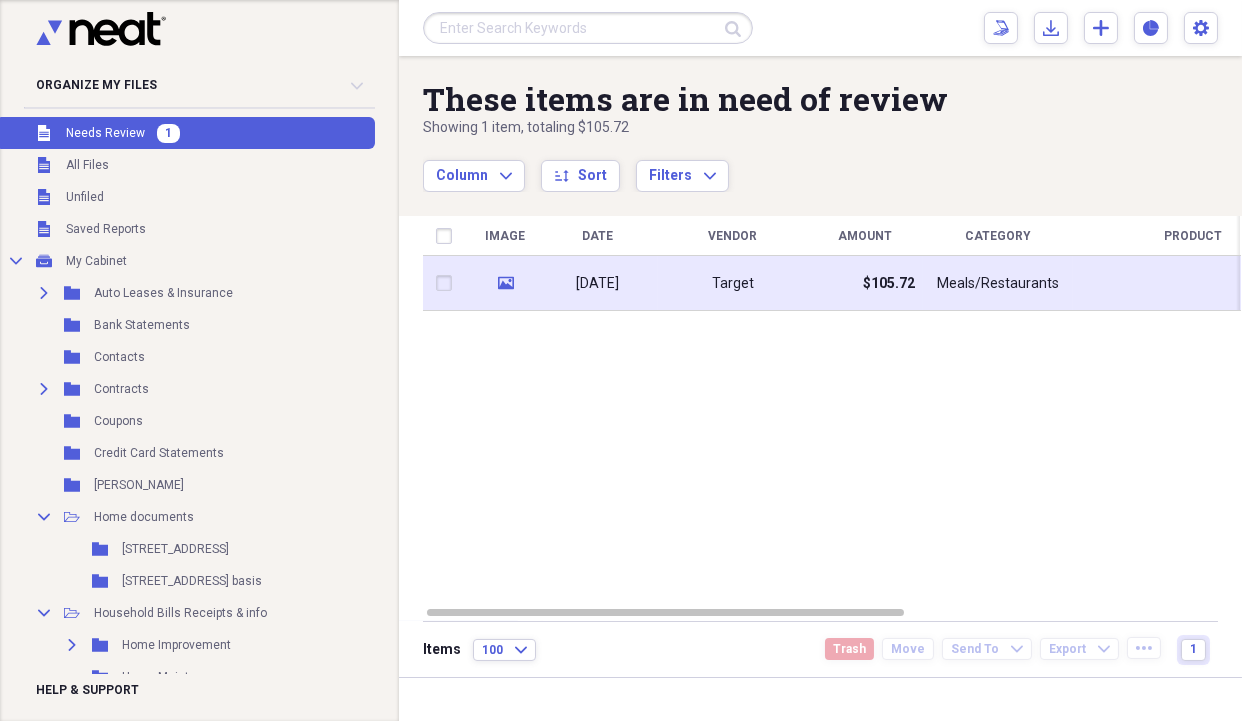 click on "Target" at bounding box center [733, 284] 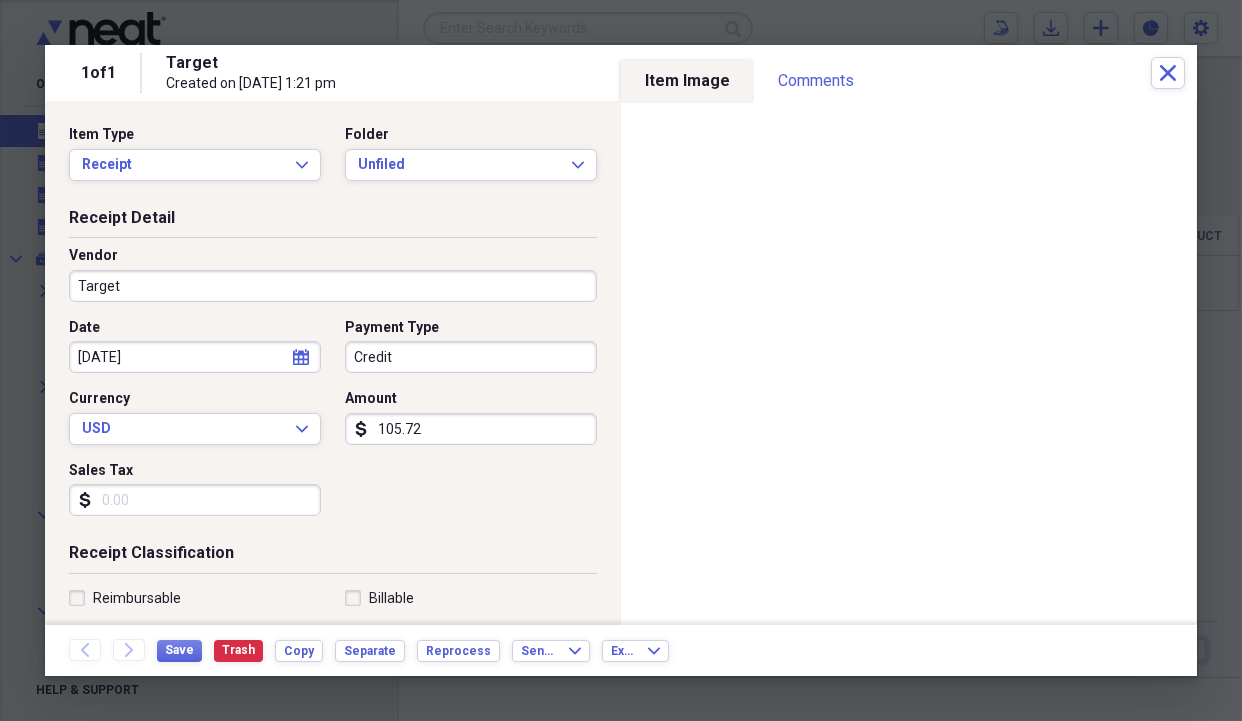 click on "Sales Tax" at bounding box center [195, 500] 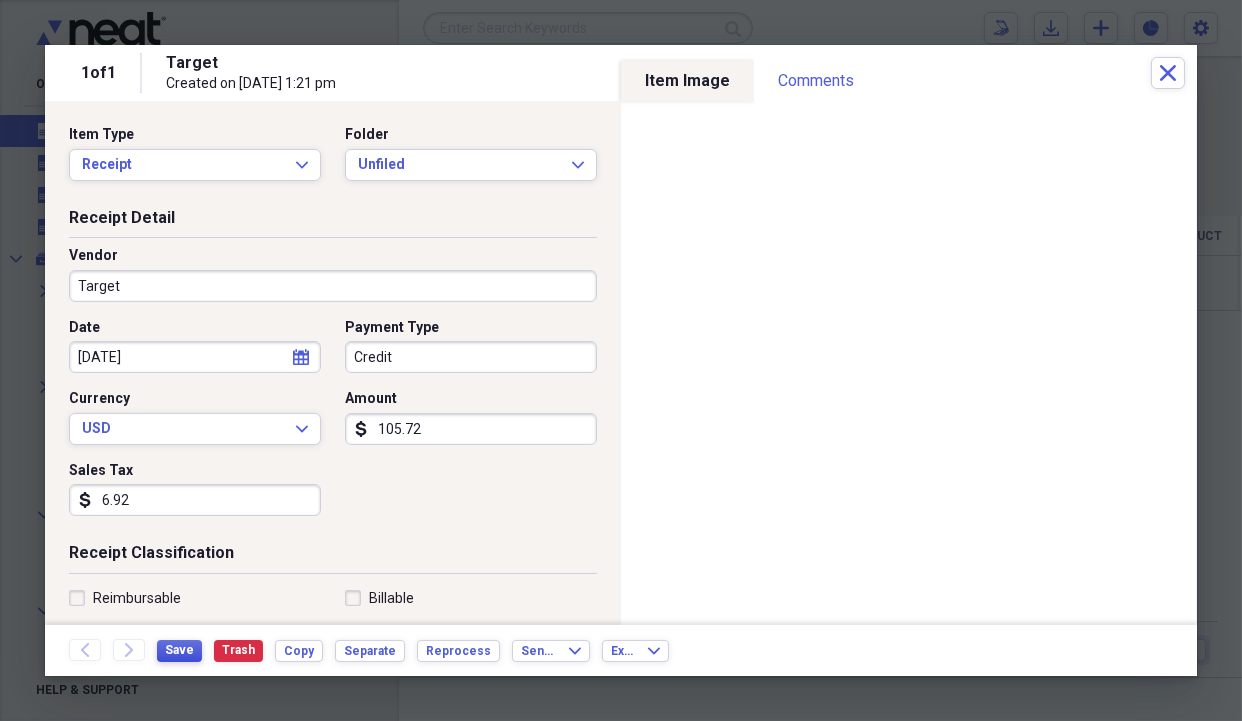 type on "6.92" 